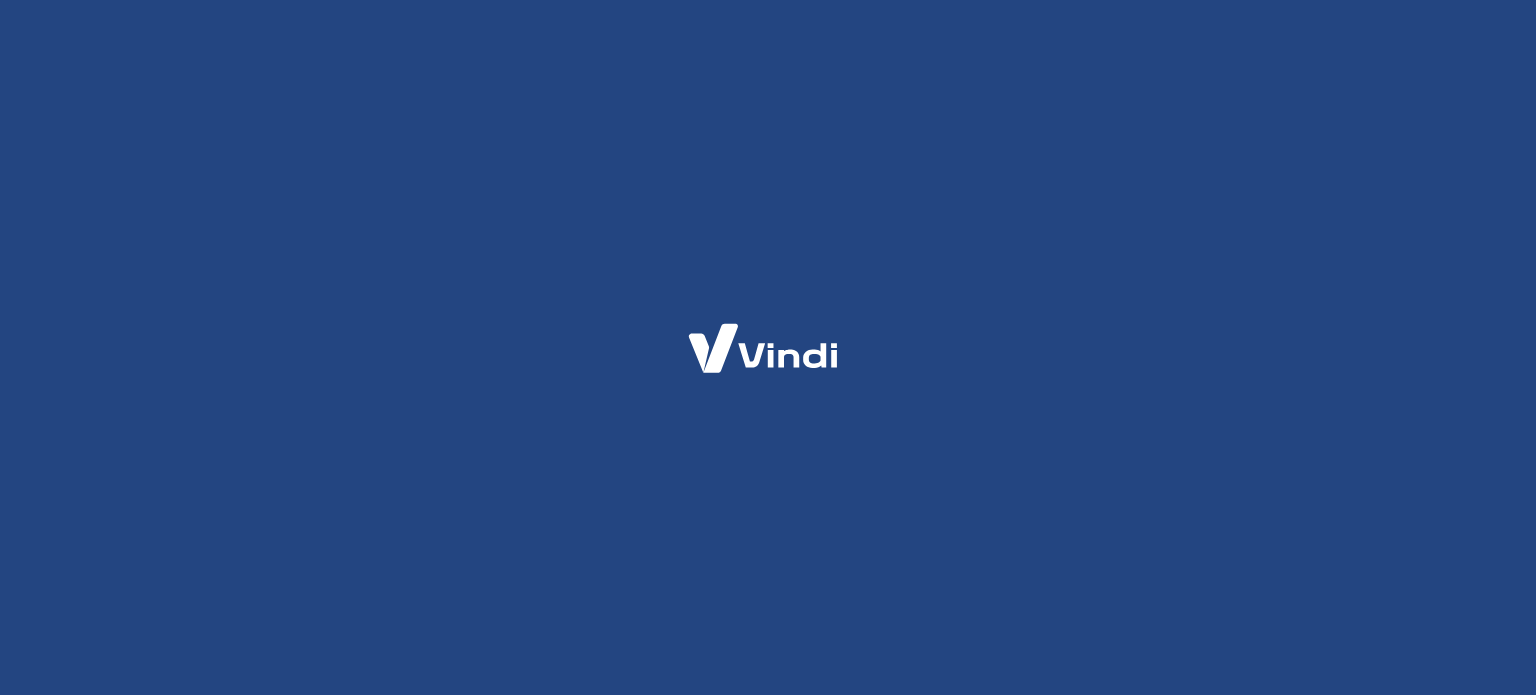scroll, scrollTop: 0, scrollLeft: 0, axis: both 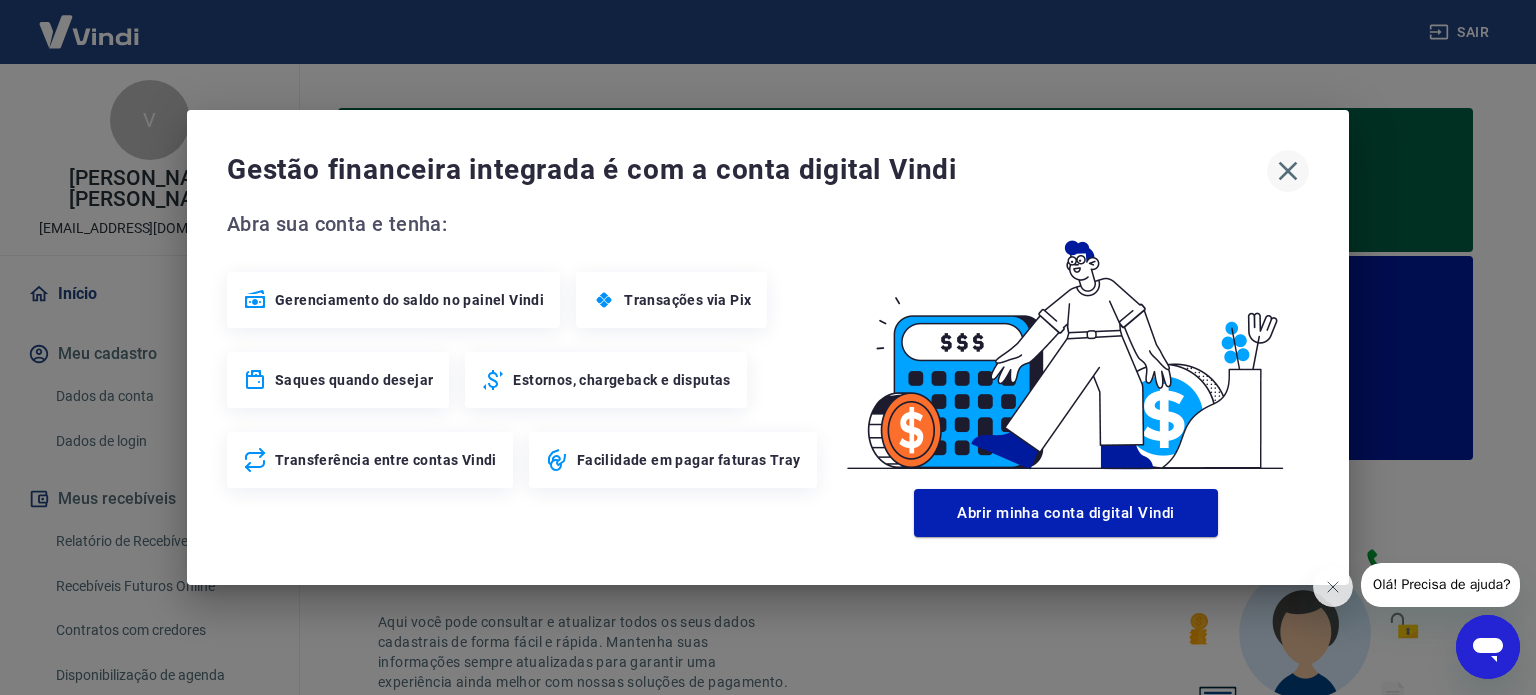 click 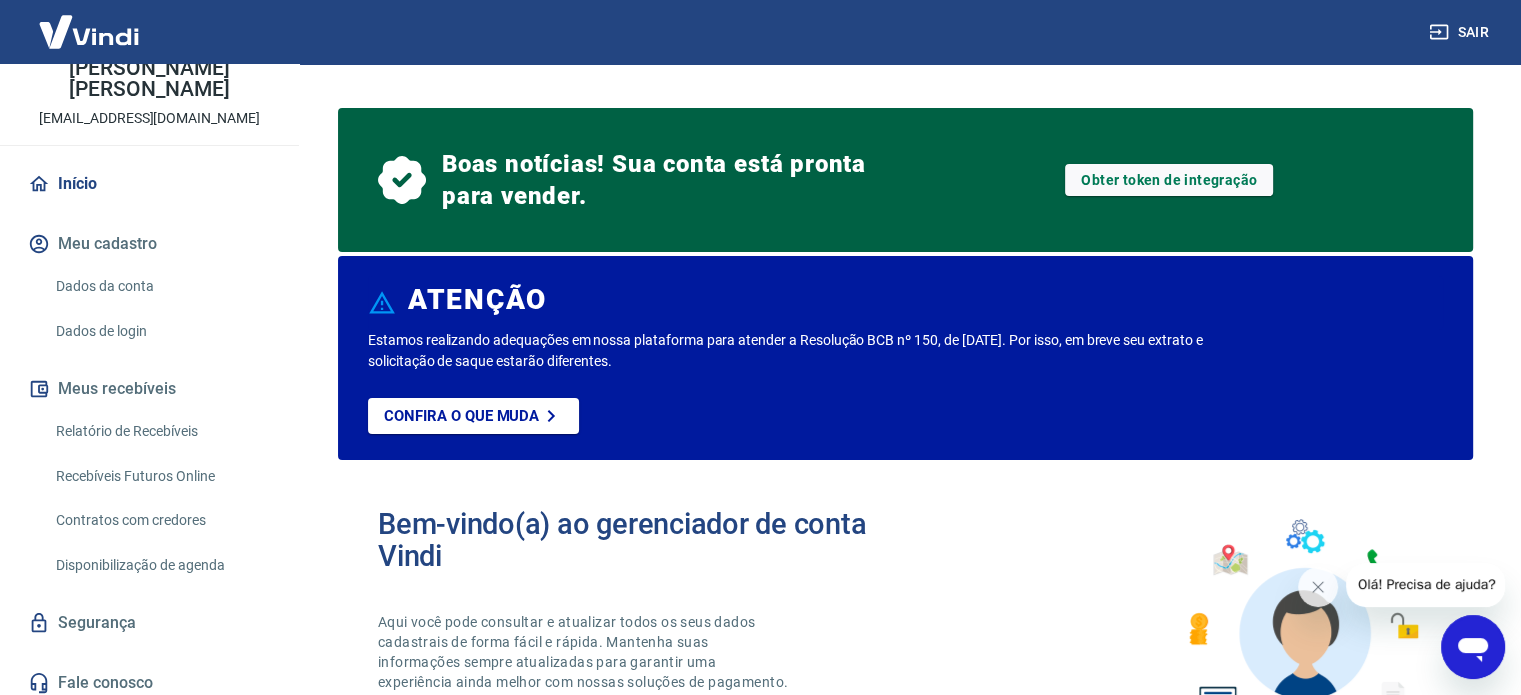 scroll, scrollTop: 120, scrollLeft: 0, axis: vertical 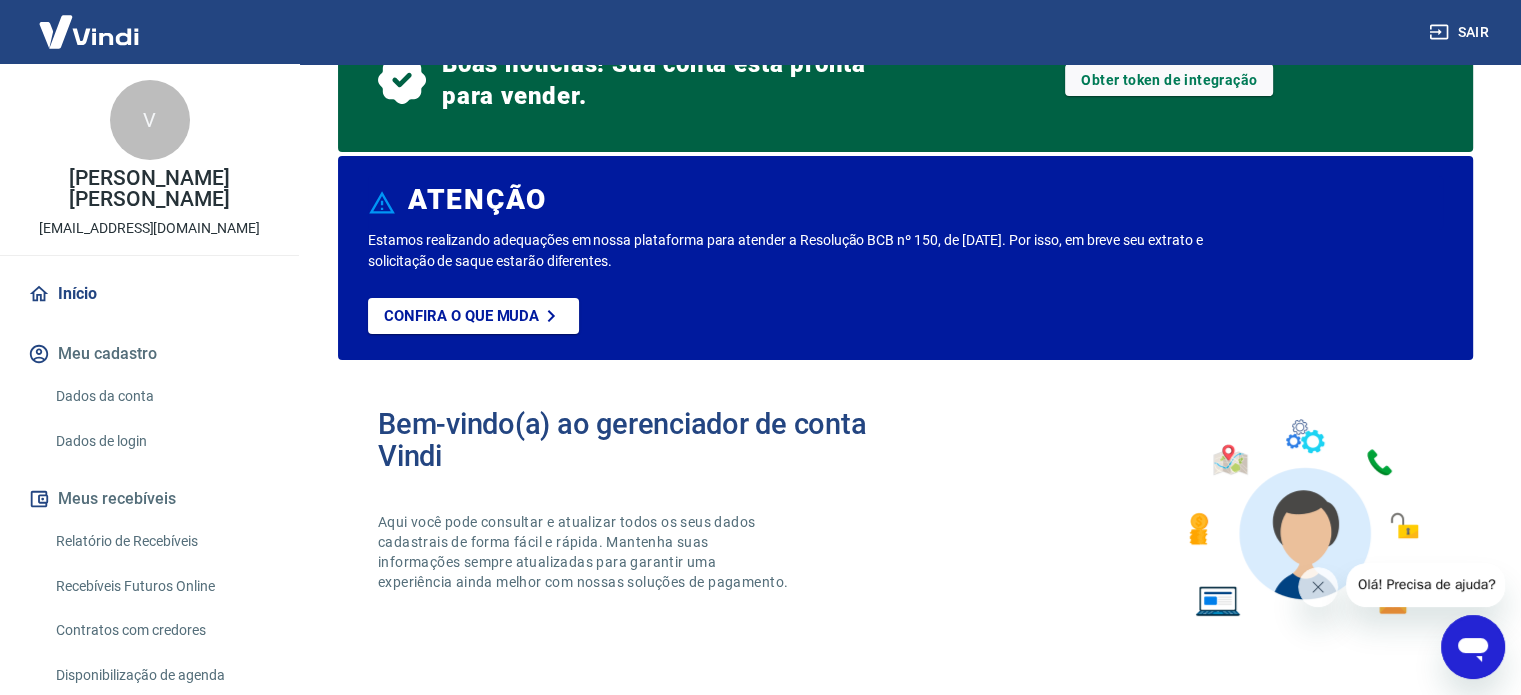 click 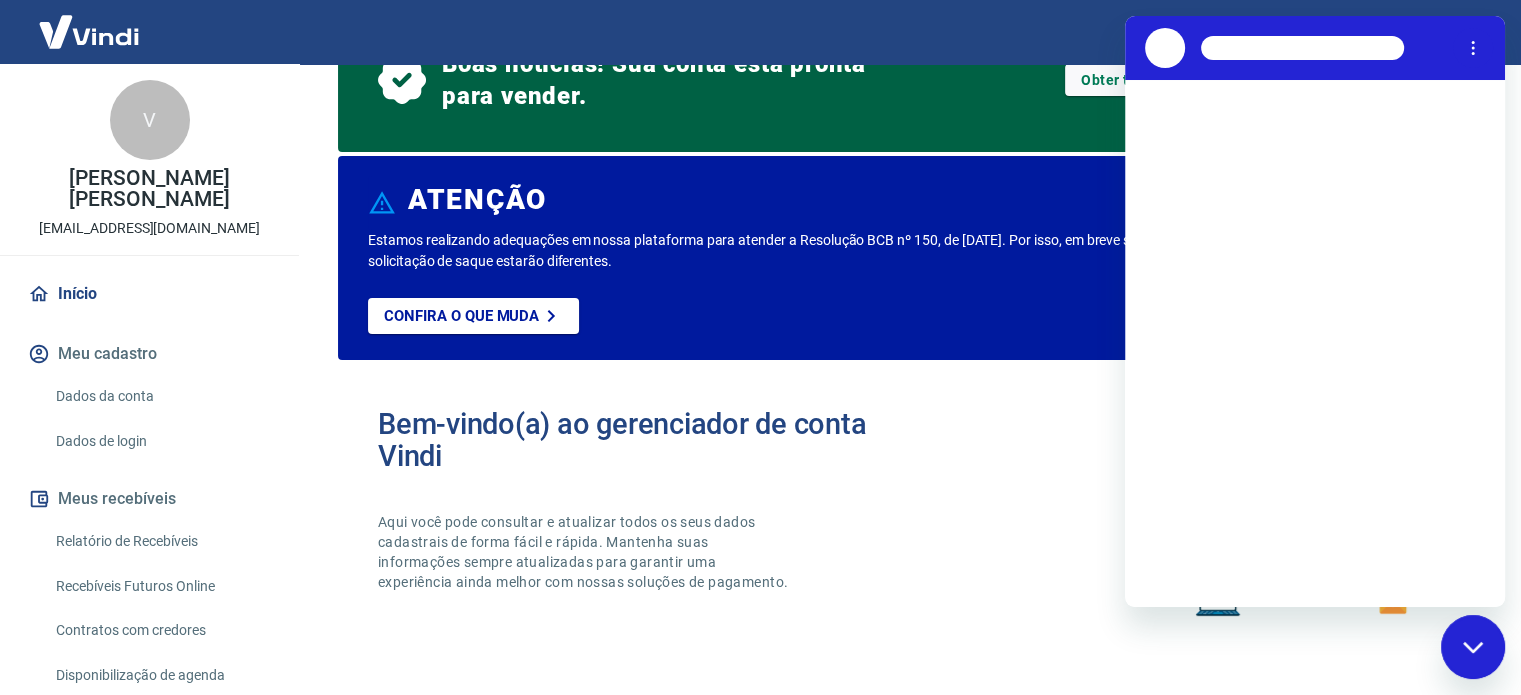 scroll, scrollTop: 0, scrollLeft: 0, axis: both 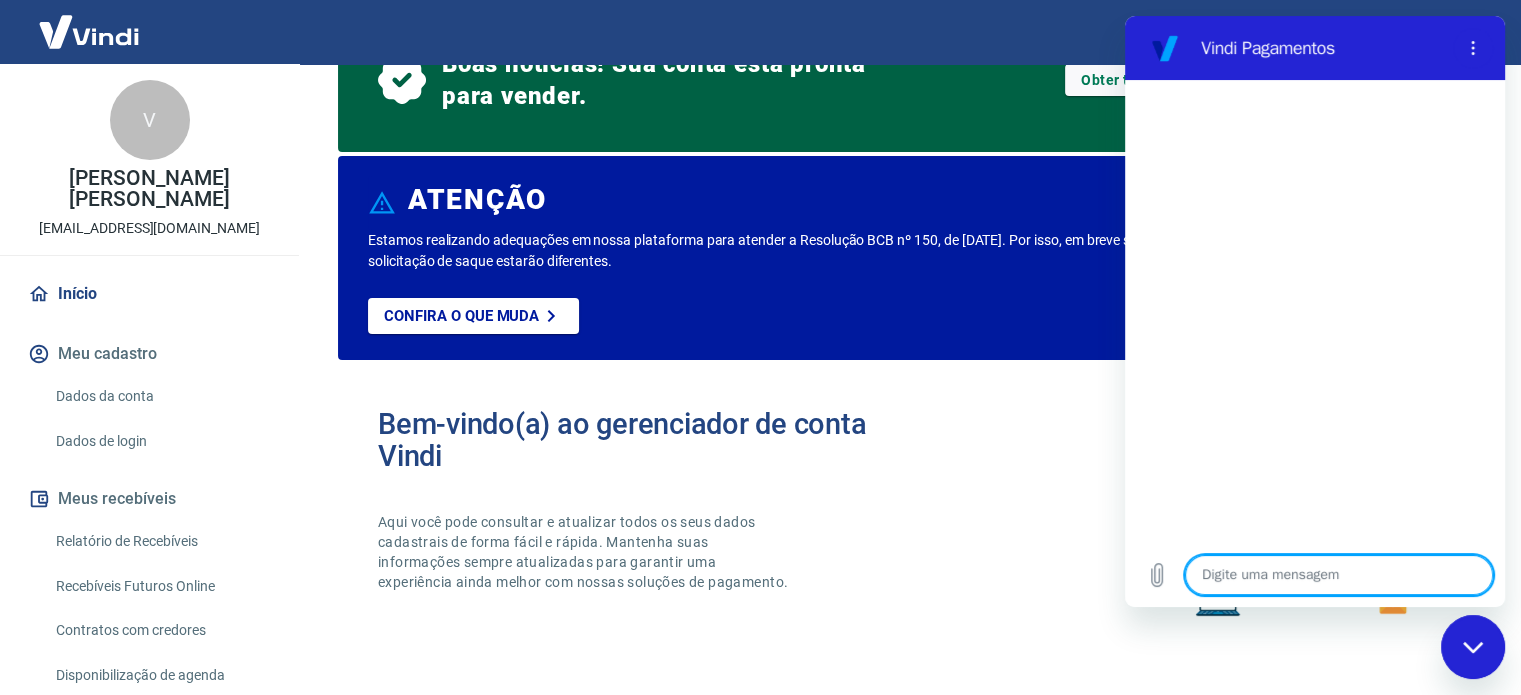 click at bounding box center (1339, 575) 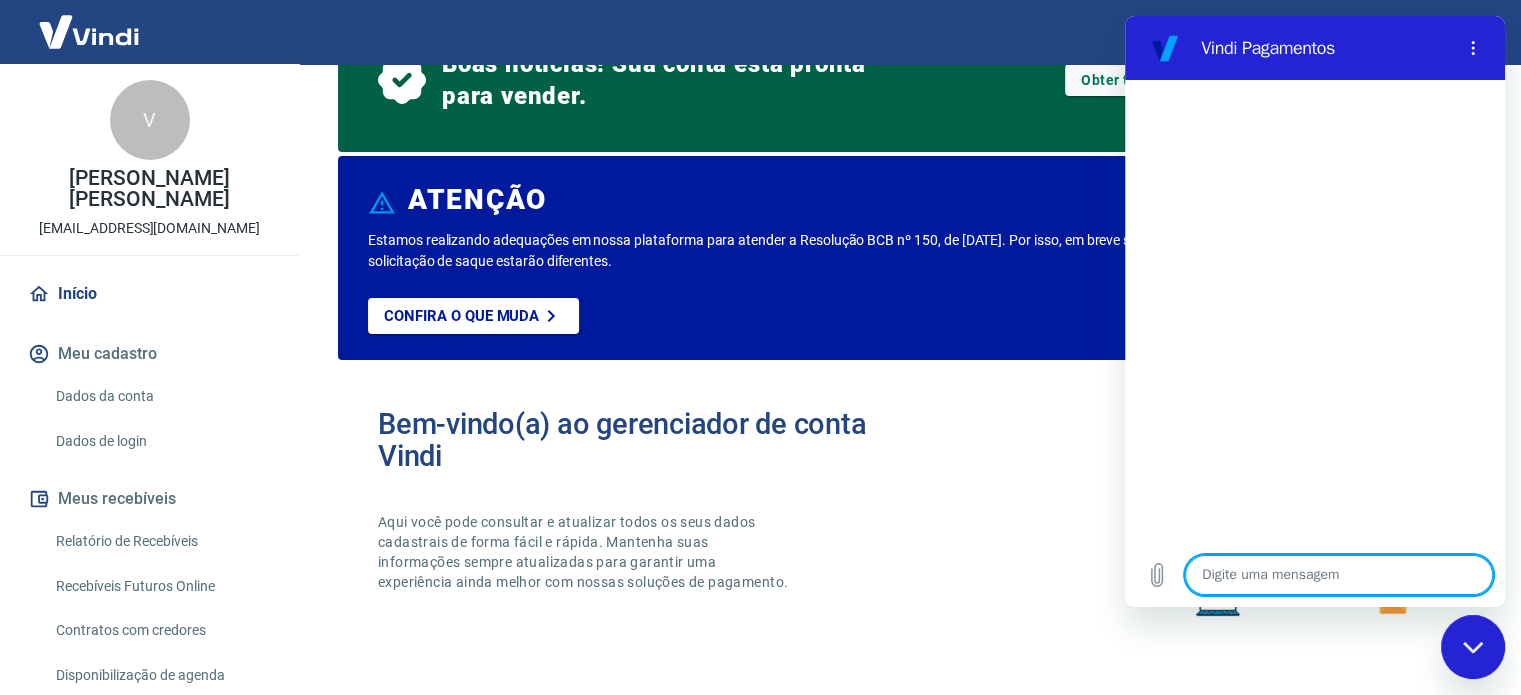 type on "P" 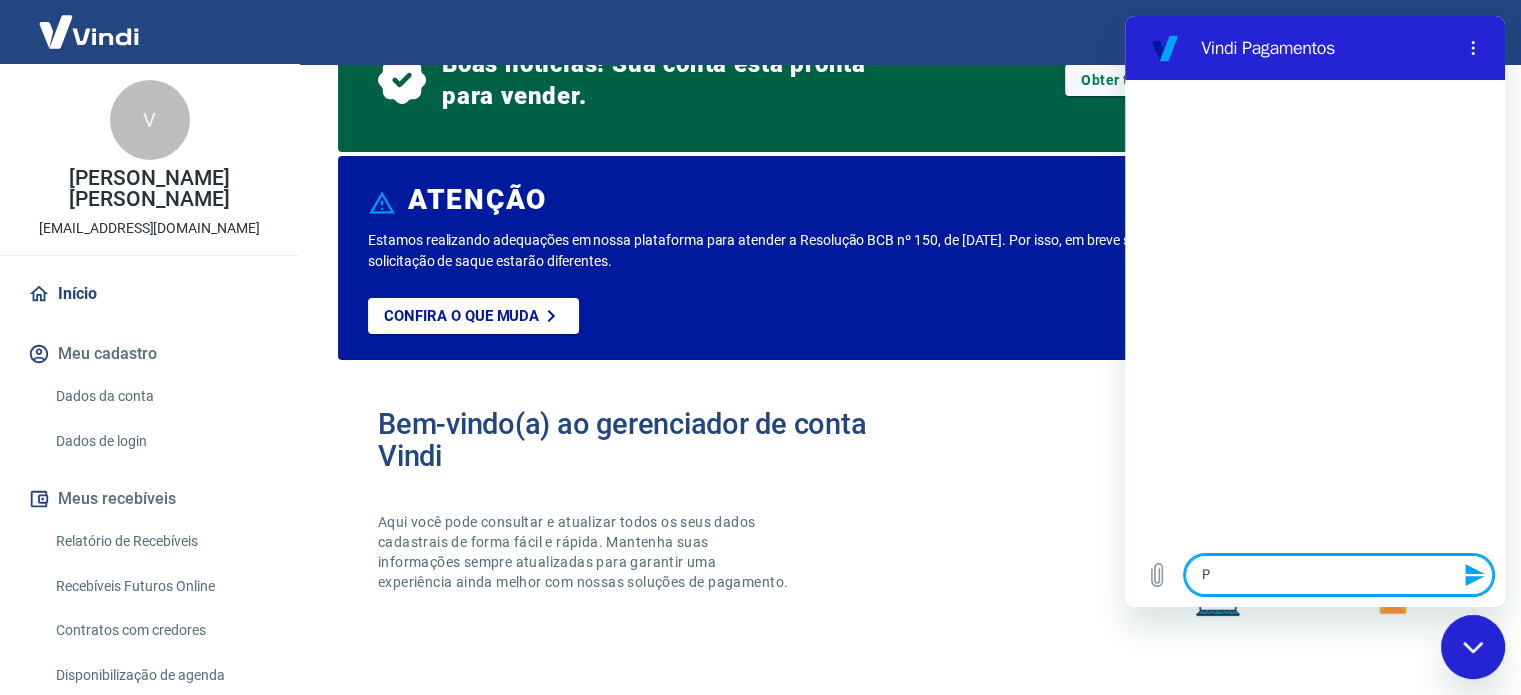 type on "Pr" 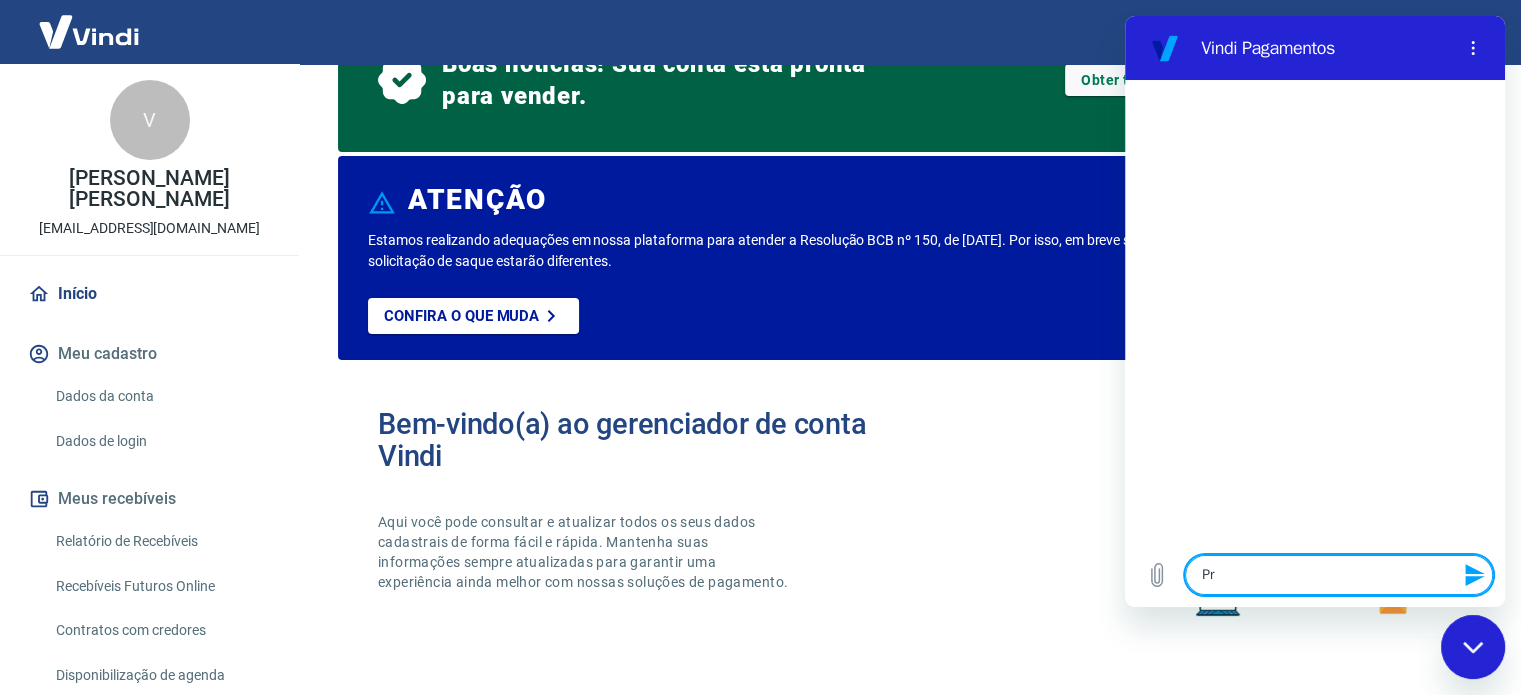type on "x" 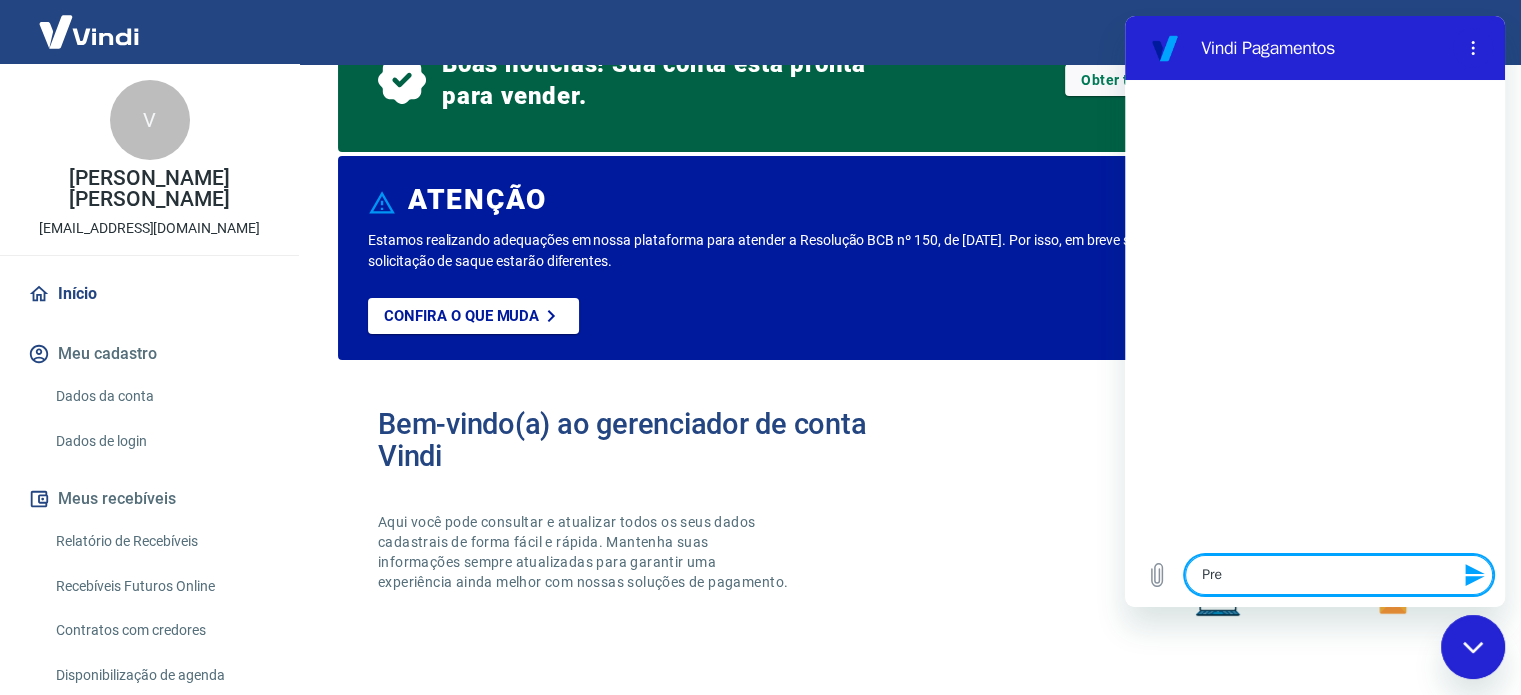 type on "Prec" 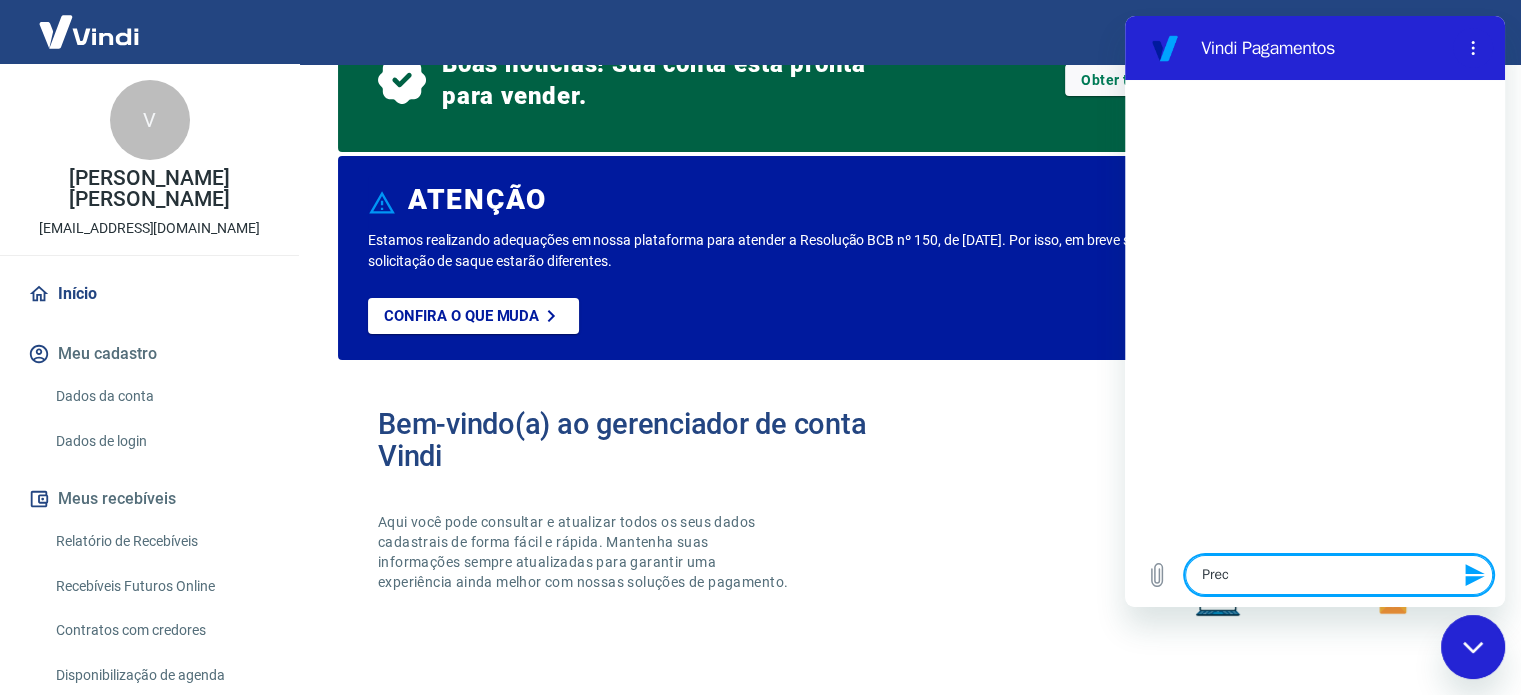 type on "Preci" 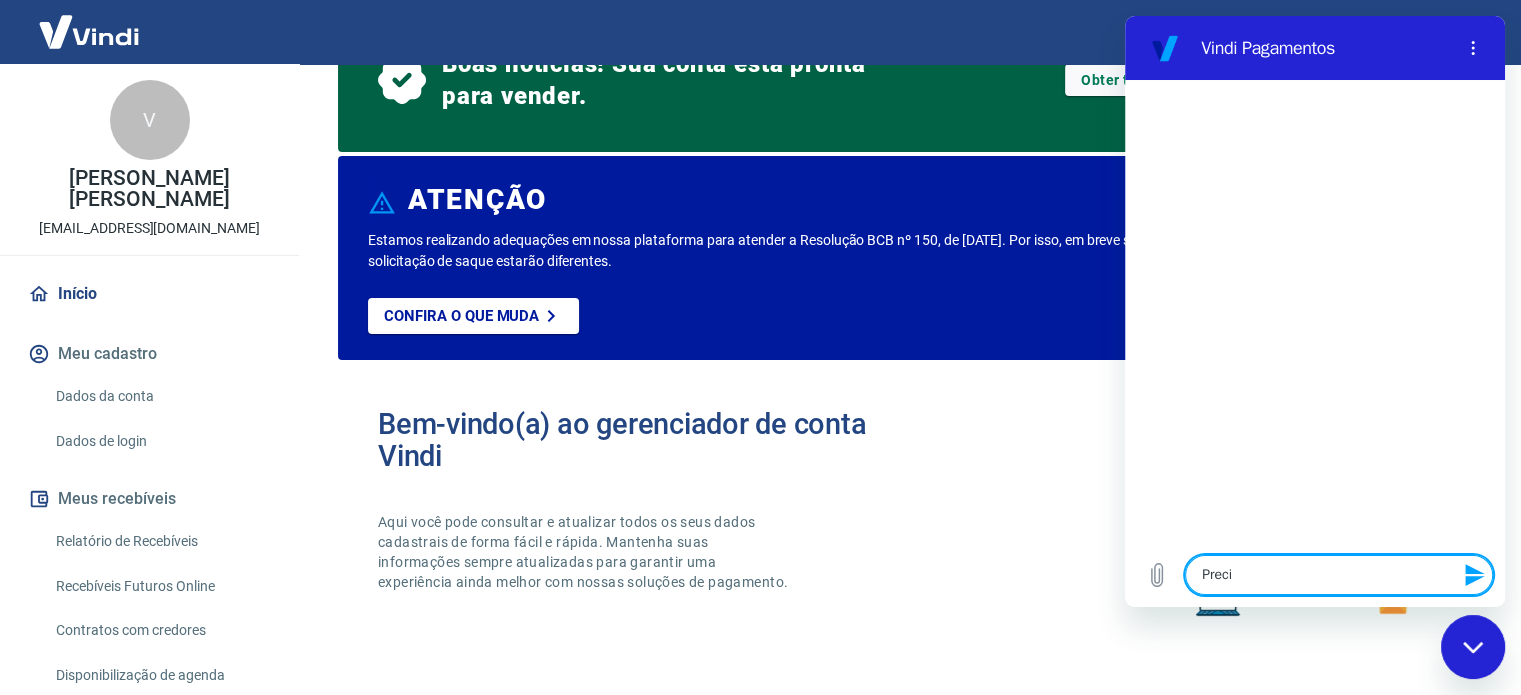 type on "Precis" 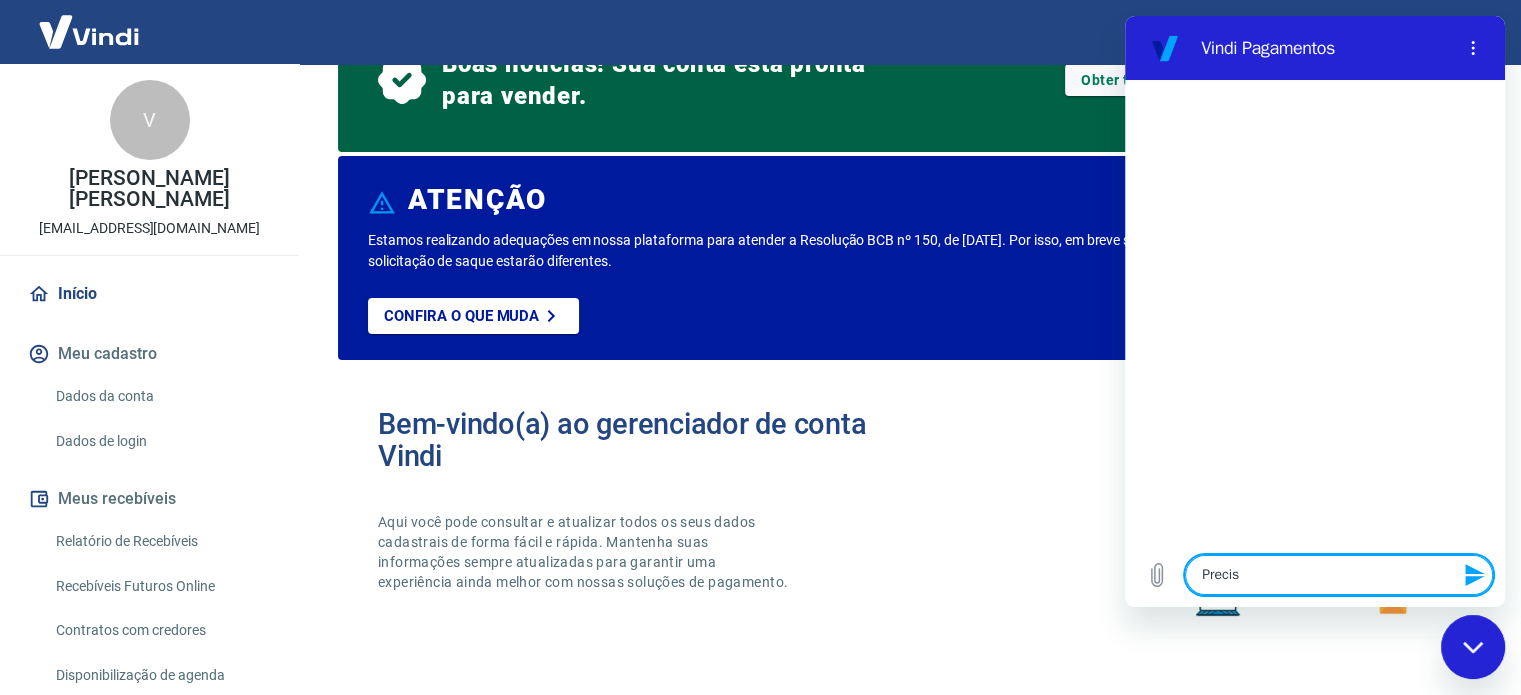 type on "Preciso" 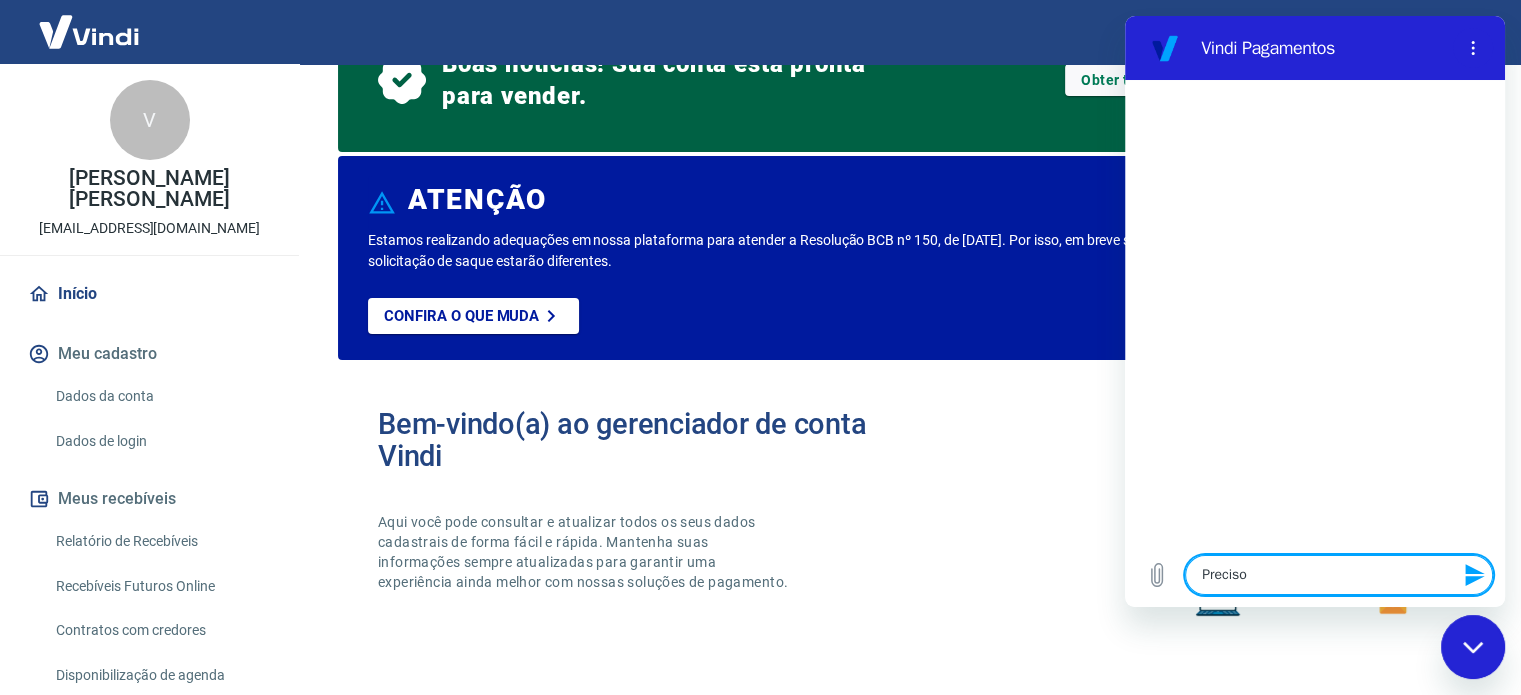 type on "Preciso" 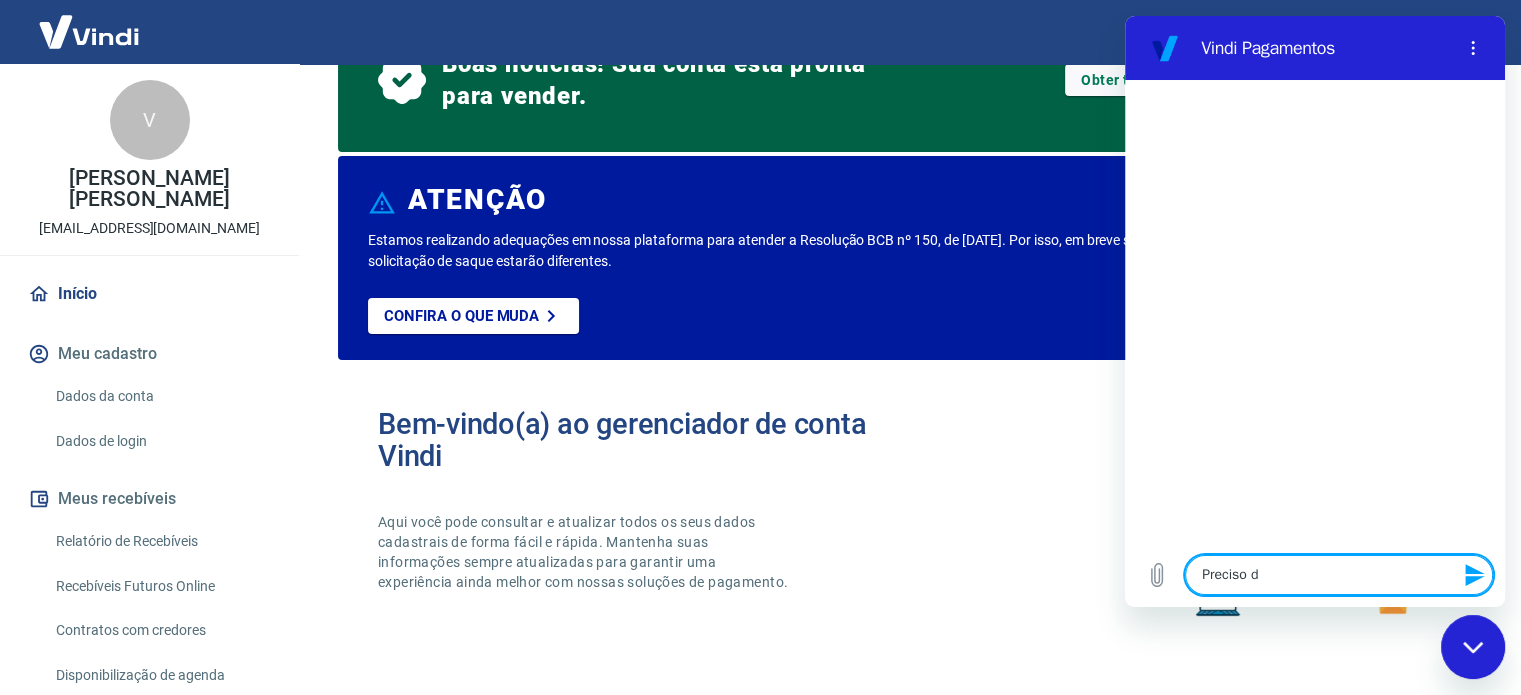 type on "Preciso de" 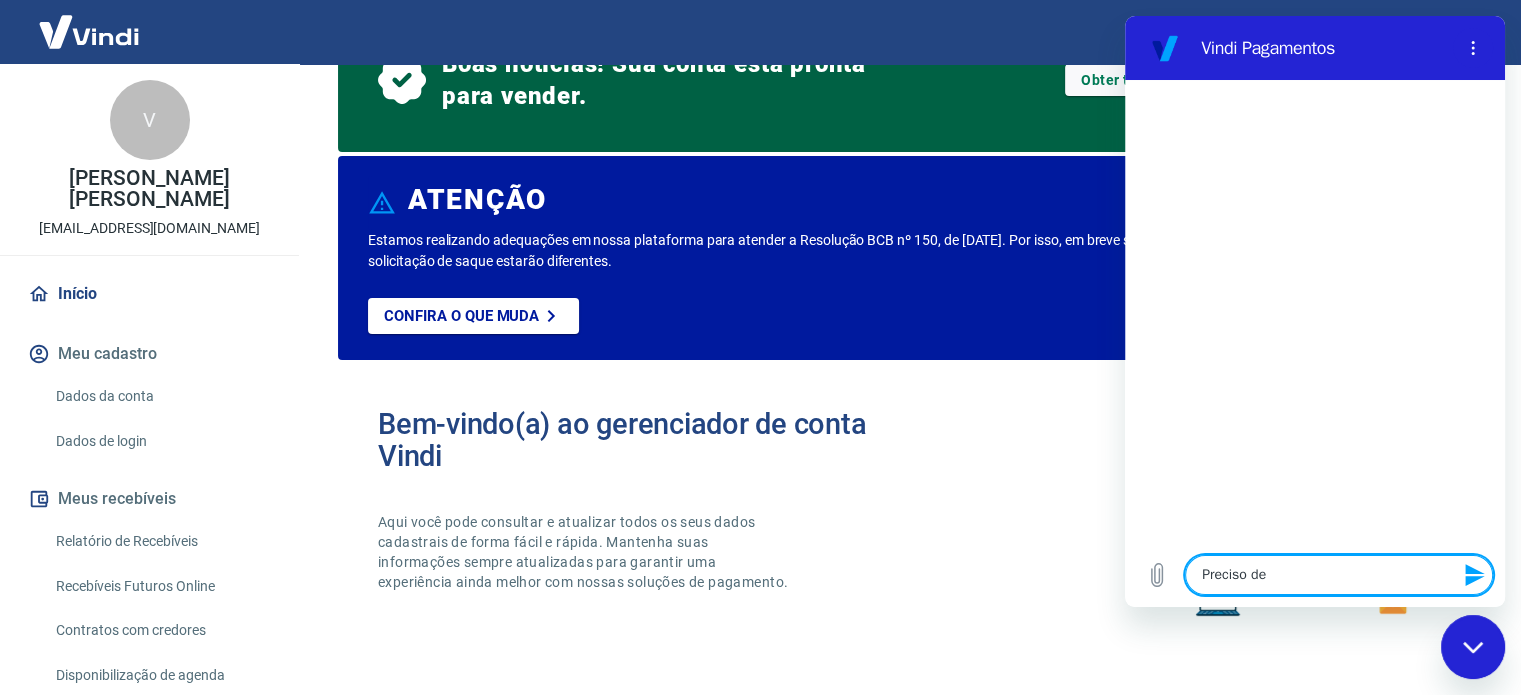 type on "Preciso de" 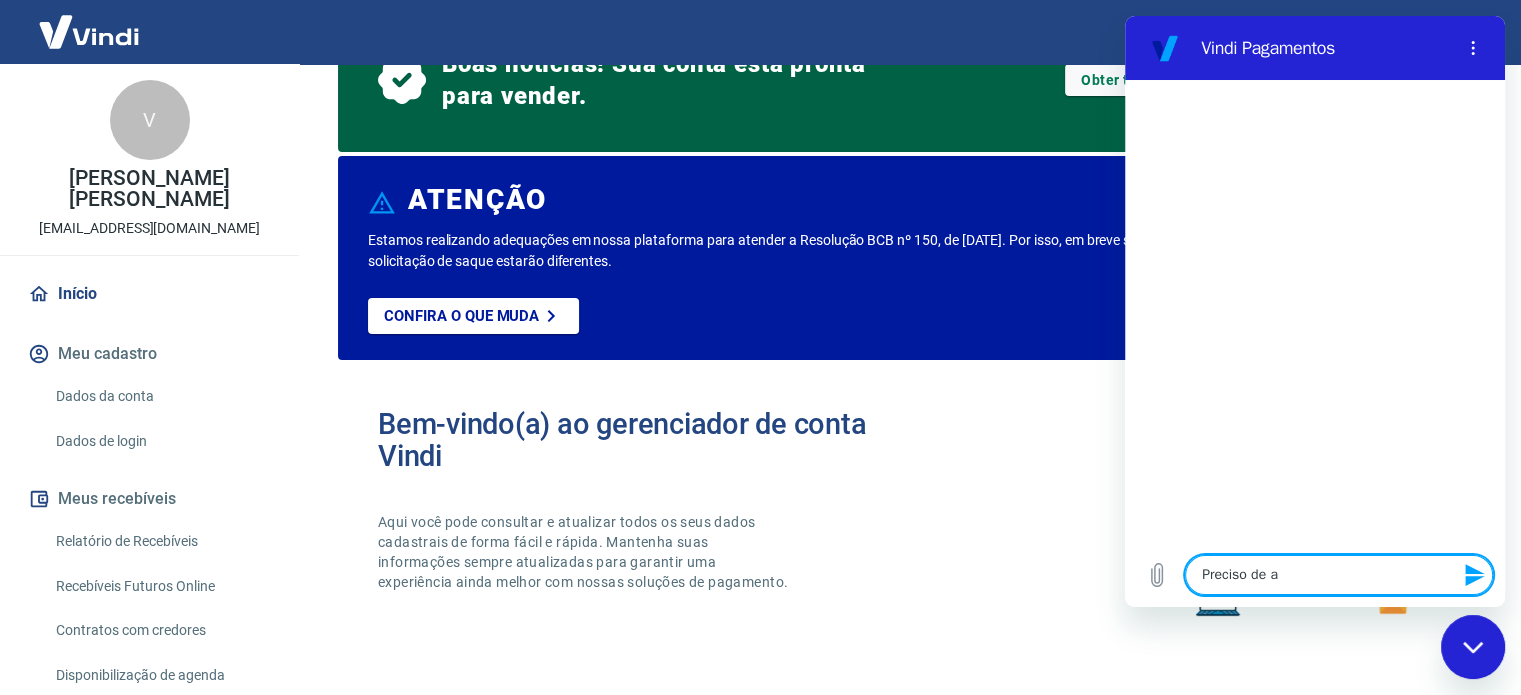 type on "Preciso de aj" 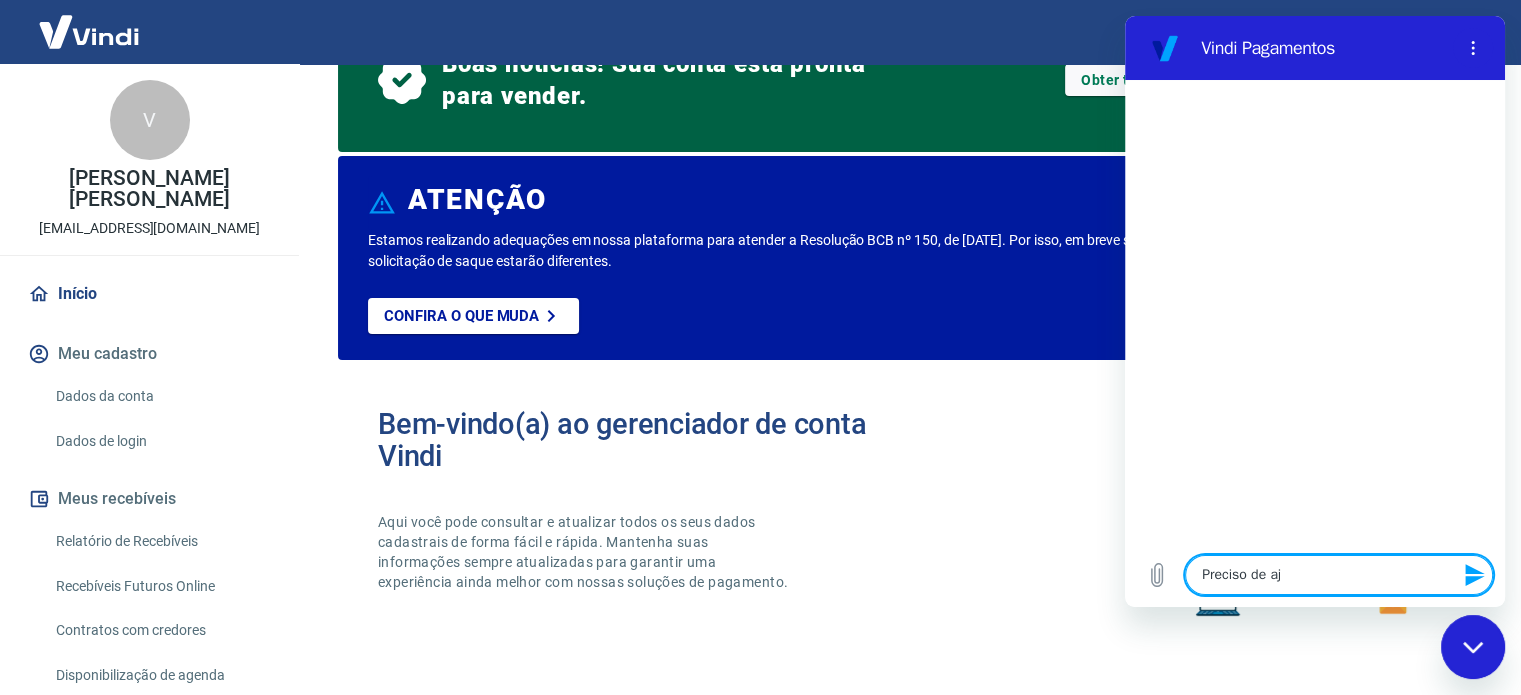 type on "x" 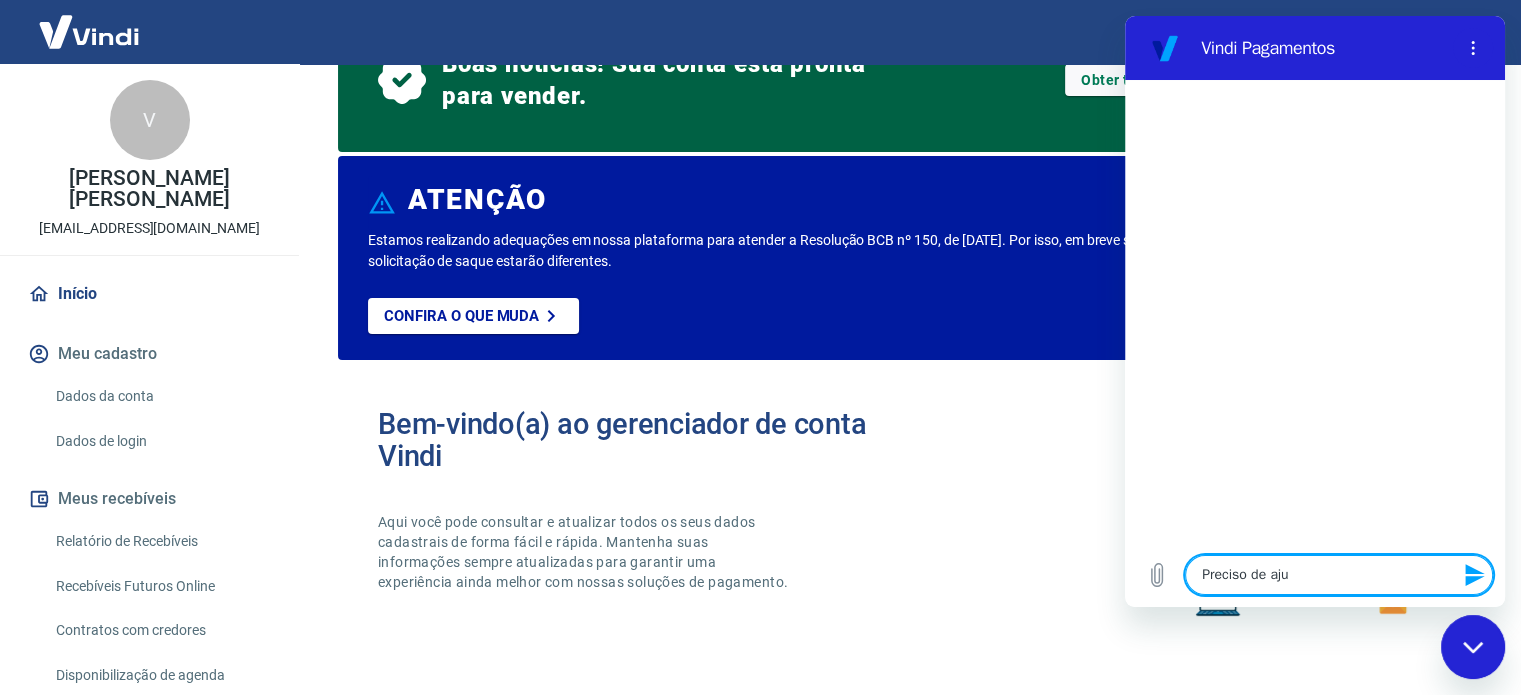 type on "Preciso de ajud" 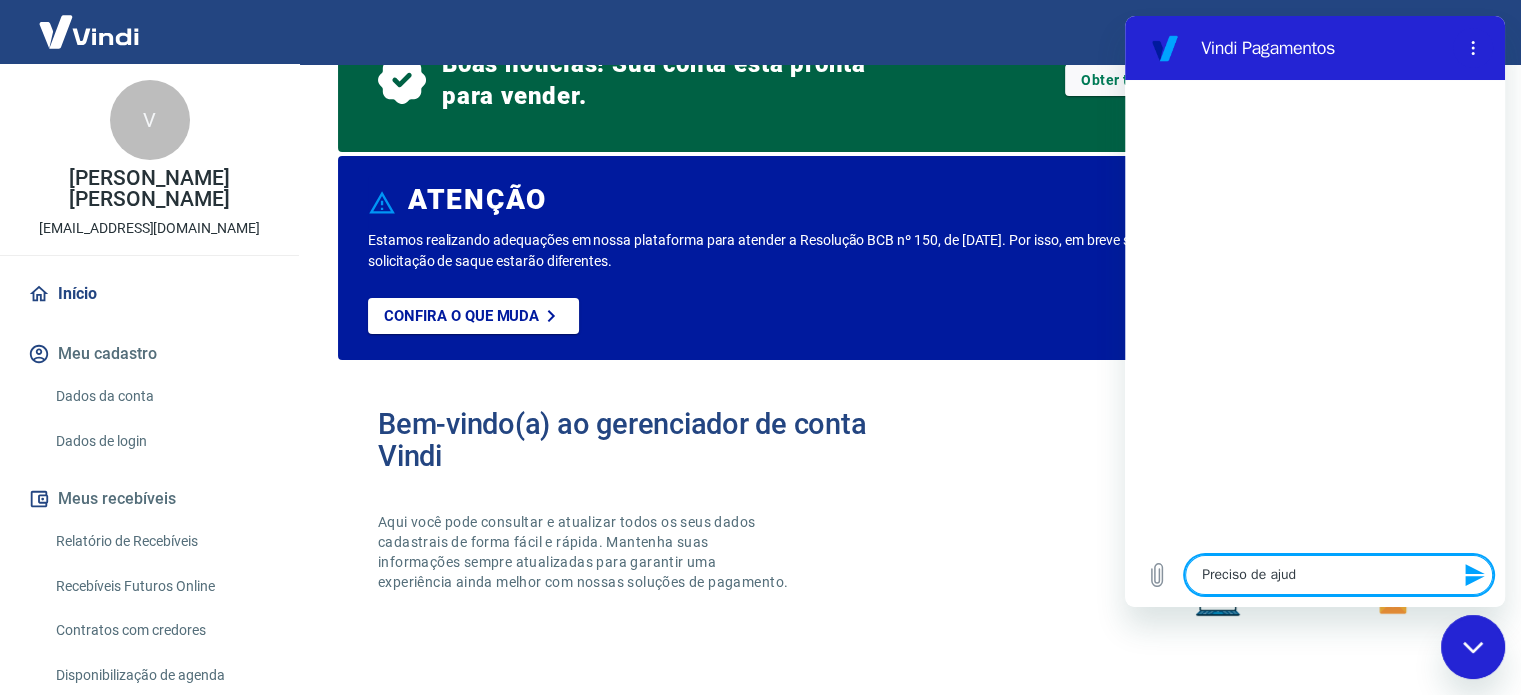 type on "Preciso de ajuda" 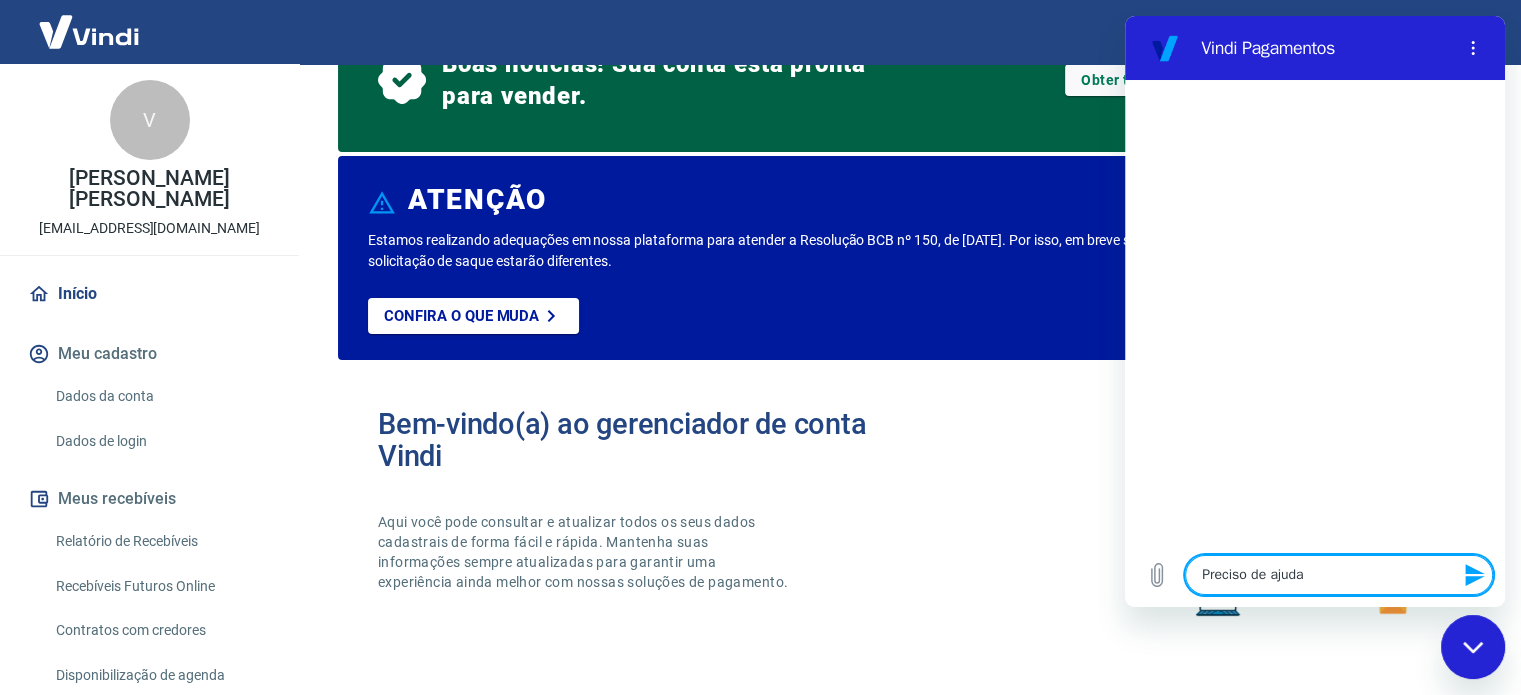 type on "Preciso de ajuda" 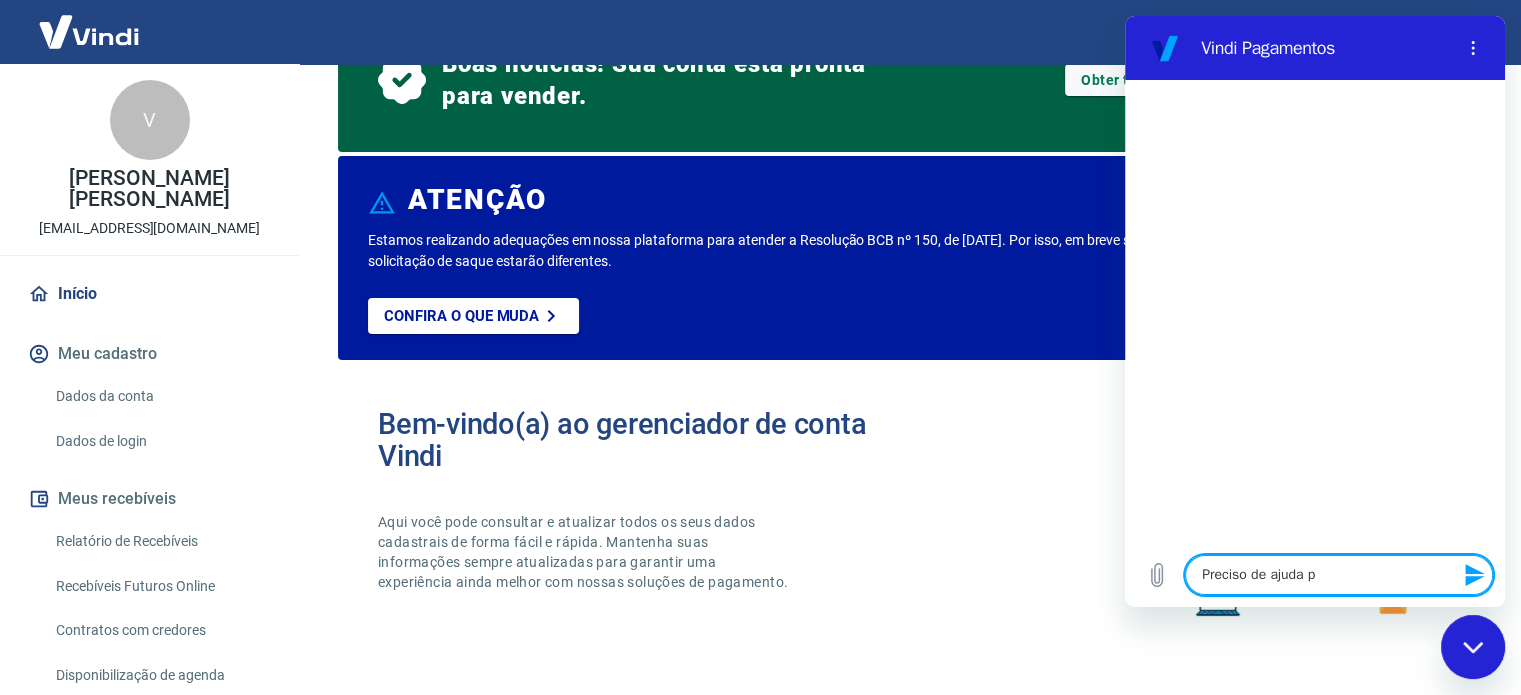 type on "Preciso de ajuda pa" 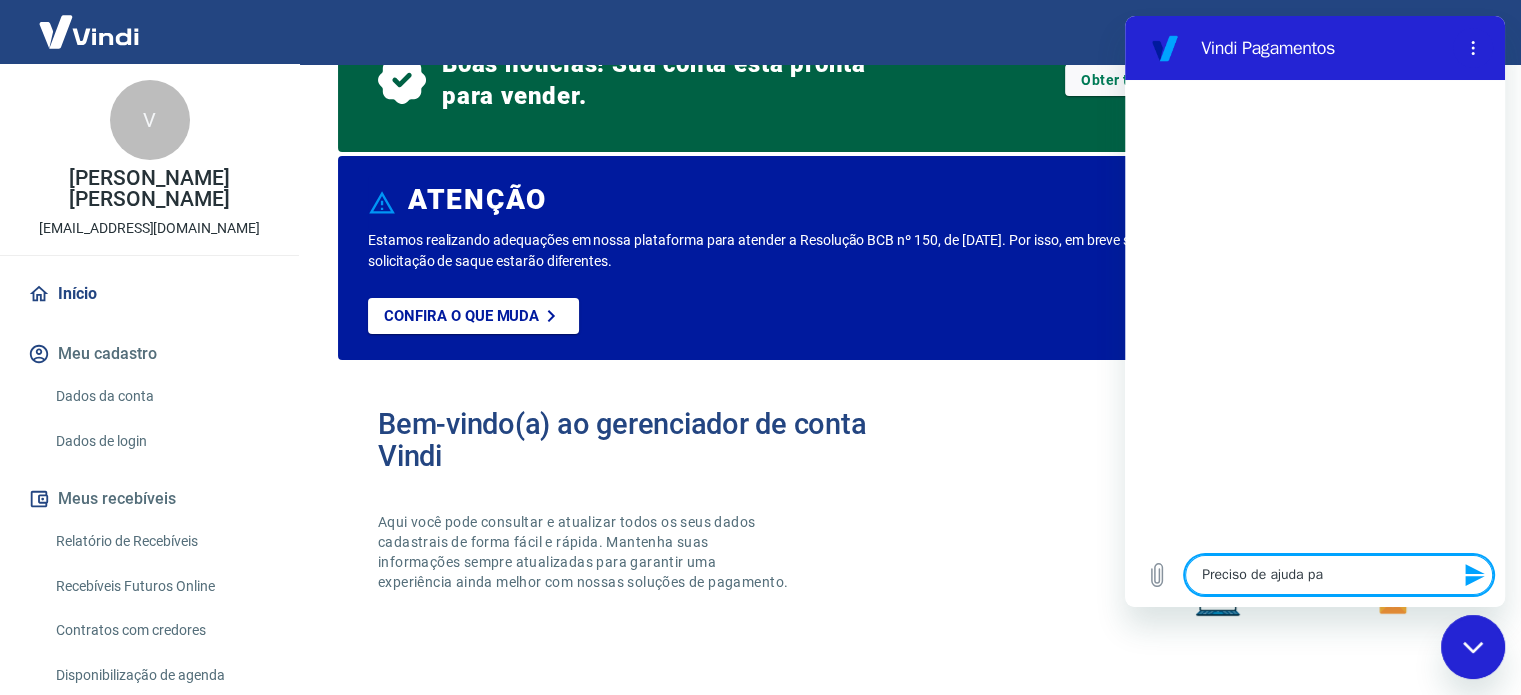 type on "Preciso de ajuda par" 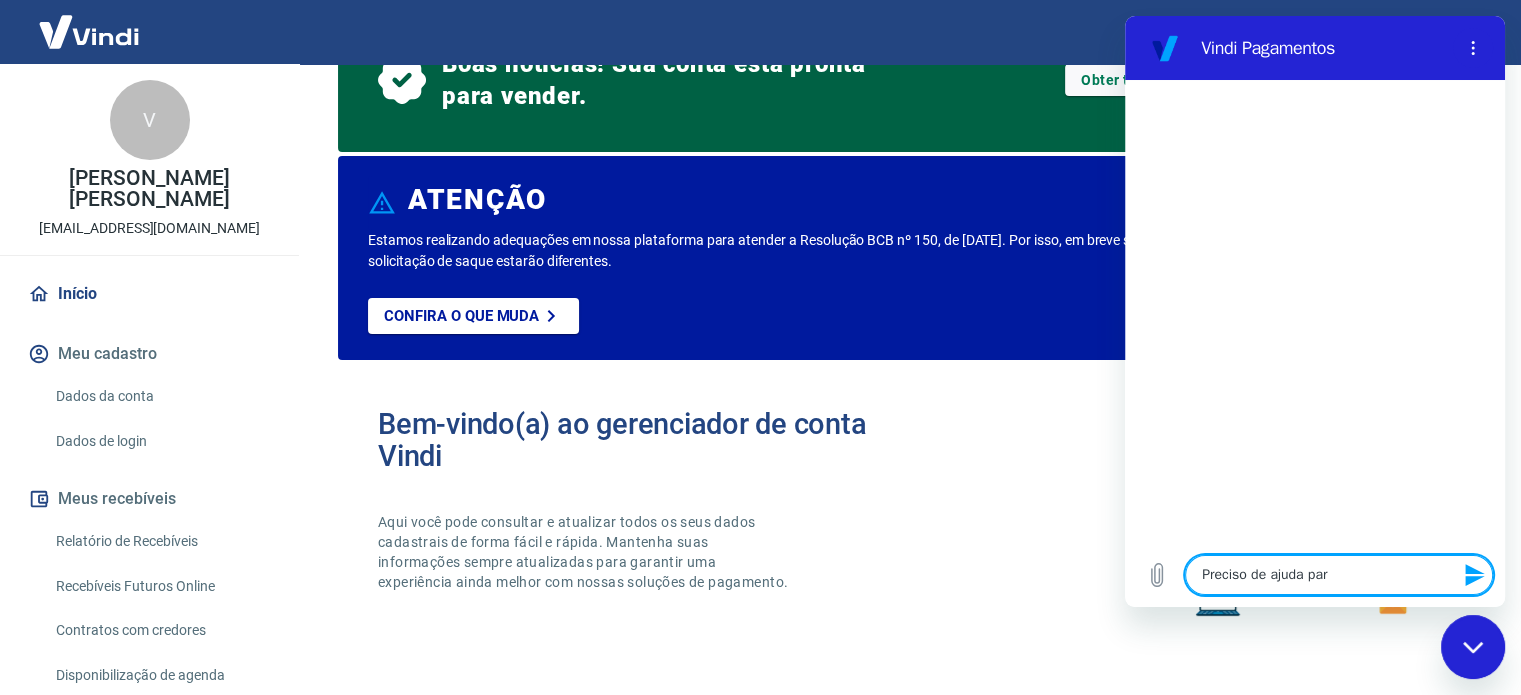 type on "Preciso de ajuda para" 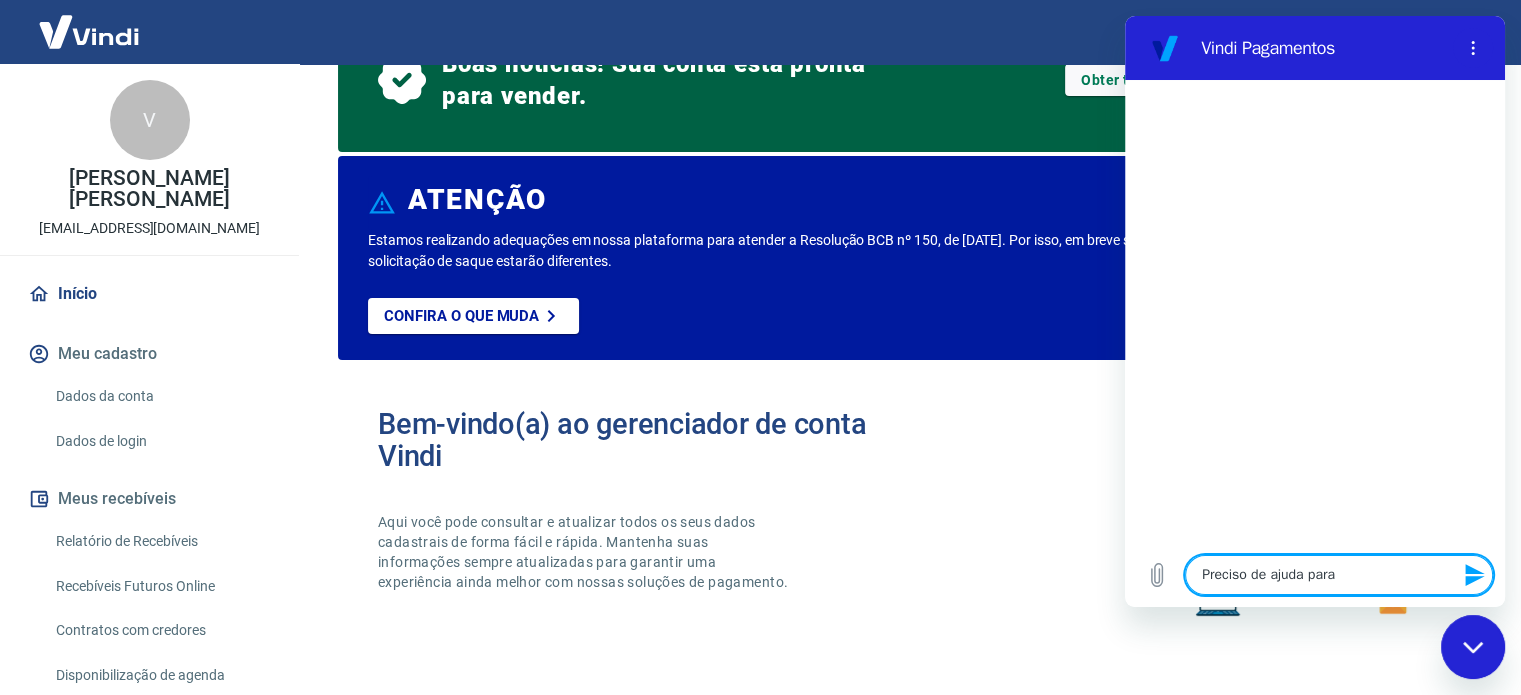 type on "Preciso de ajuda para" 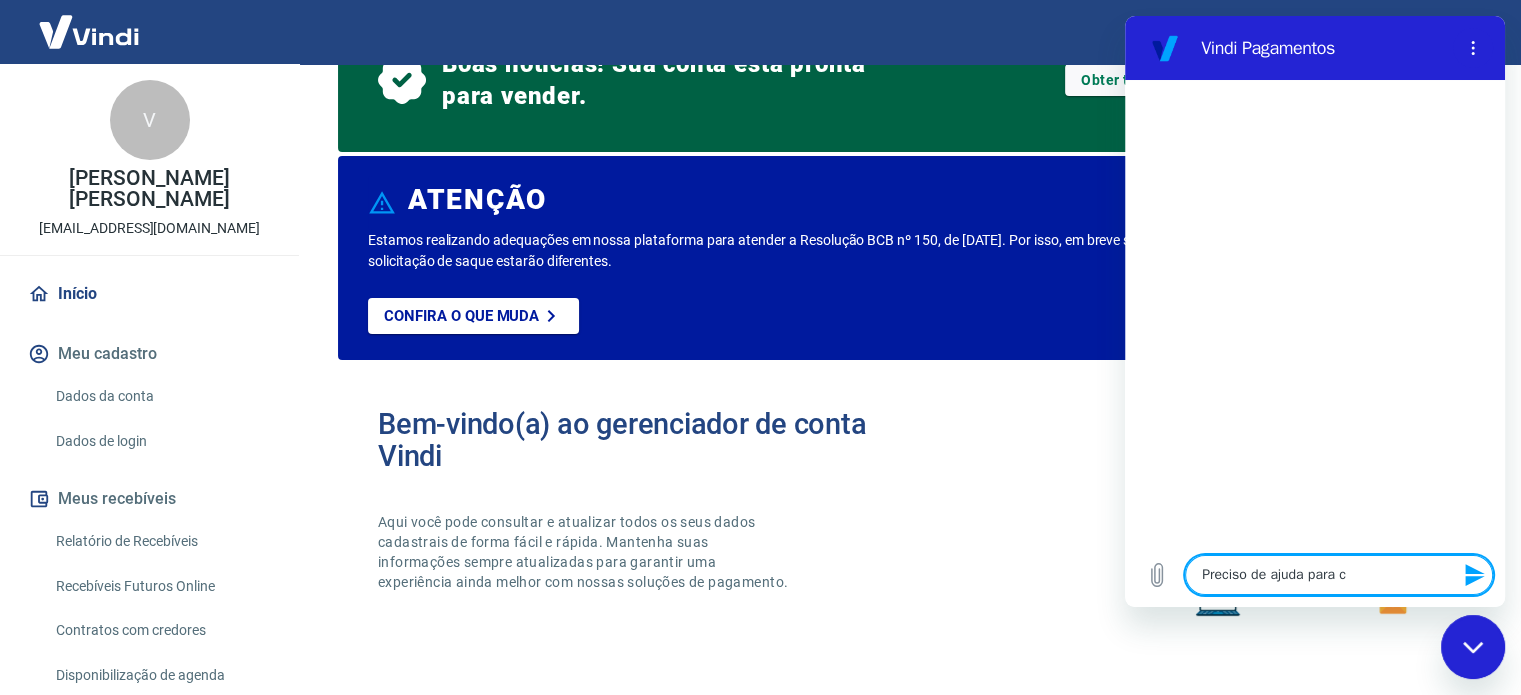 type on "Preciso de ajuda para cr" 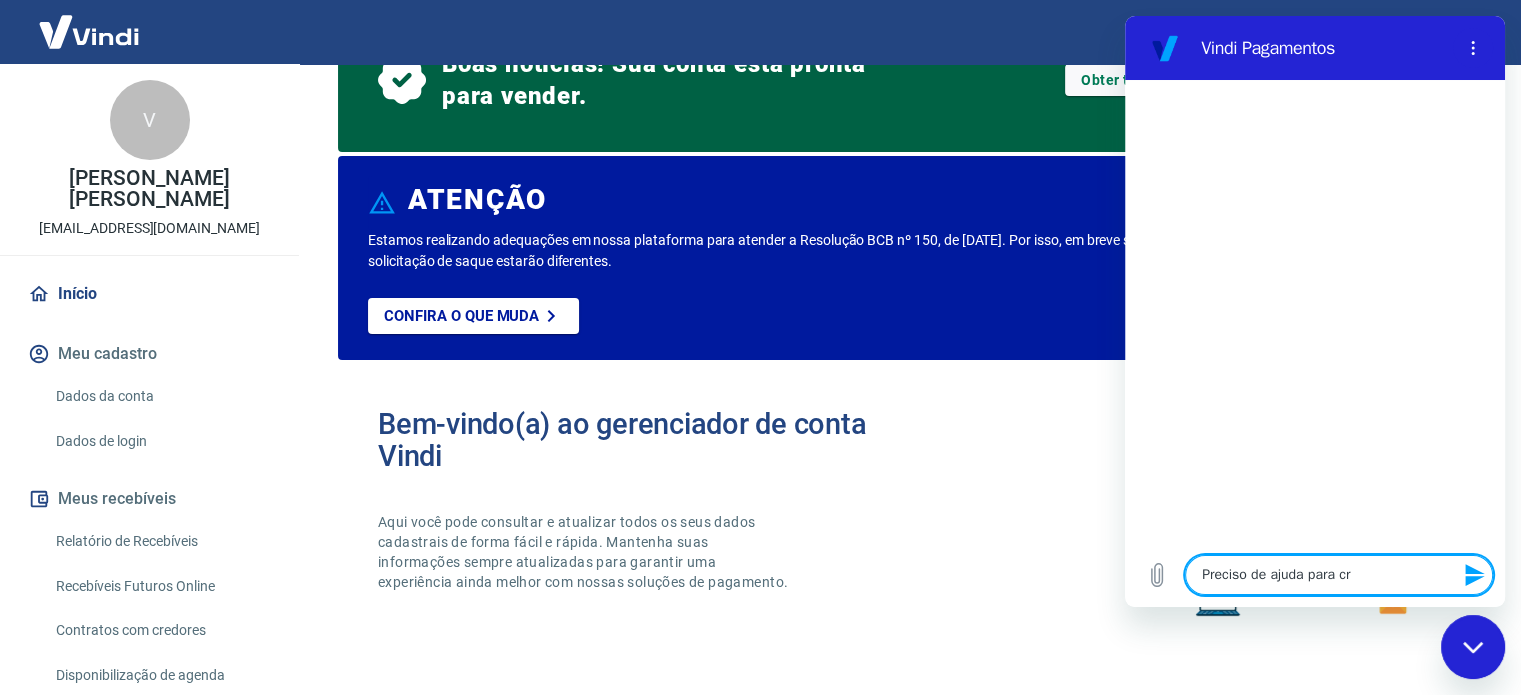type on "Preciso de ajuda para cri" 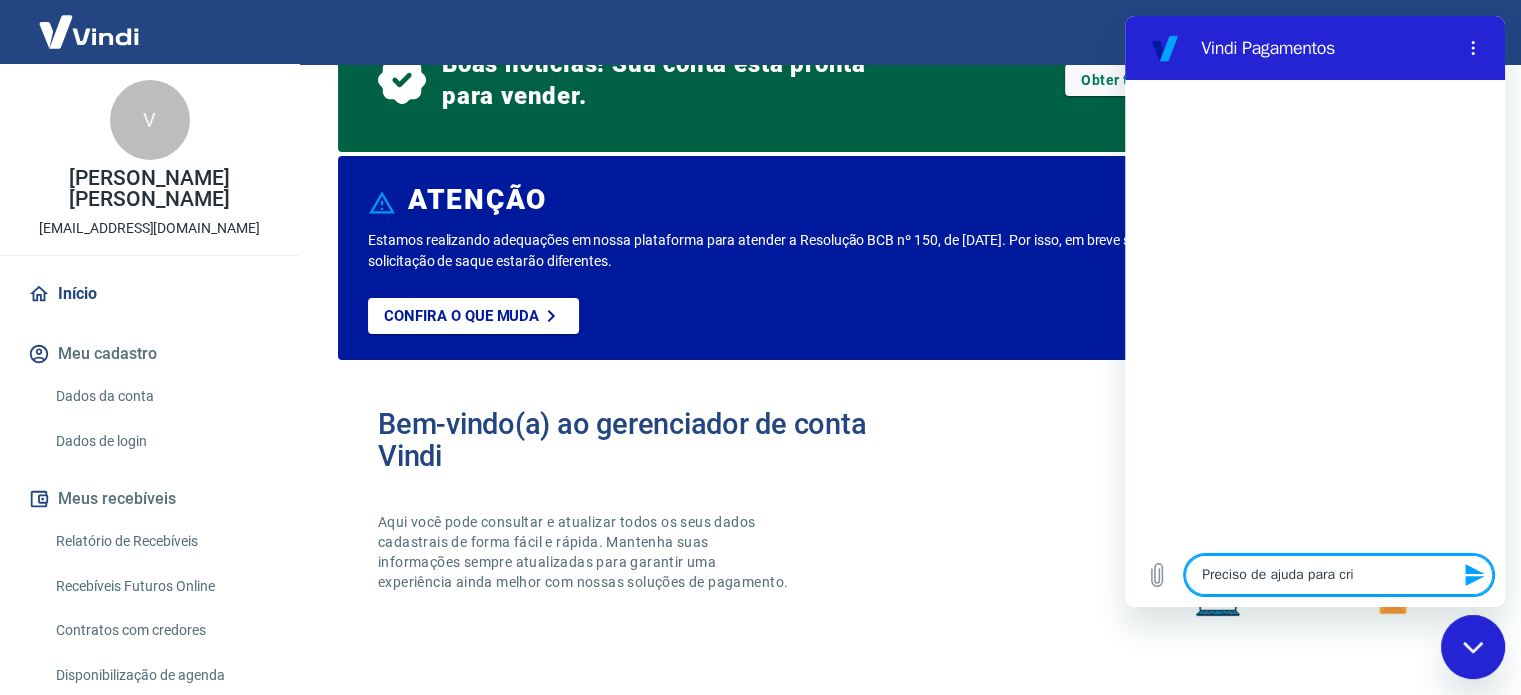 type on "Preciso de ajuda para cria" 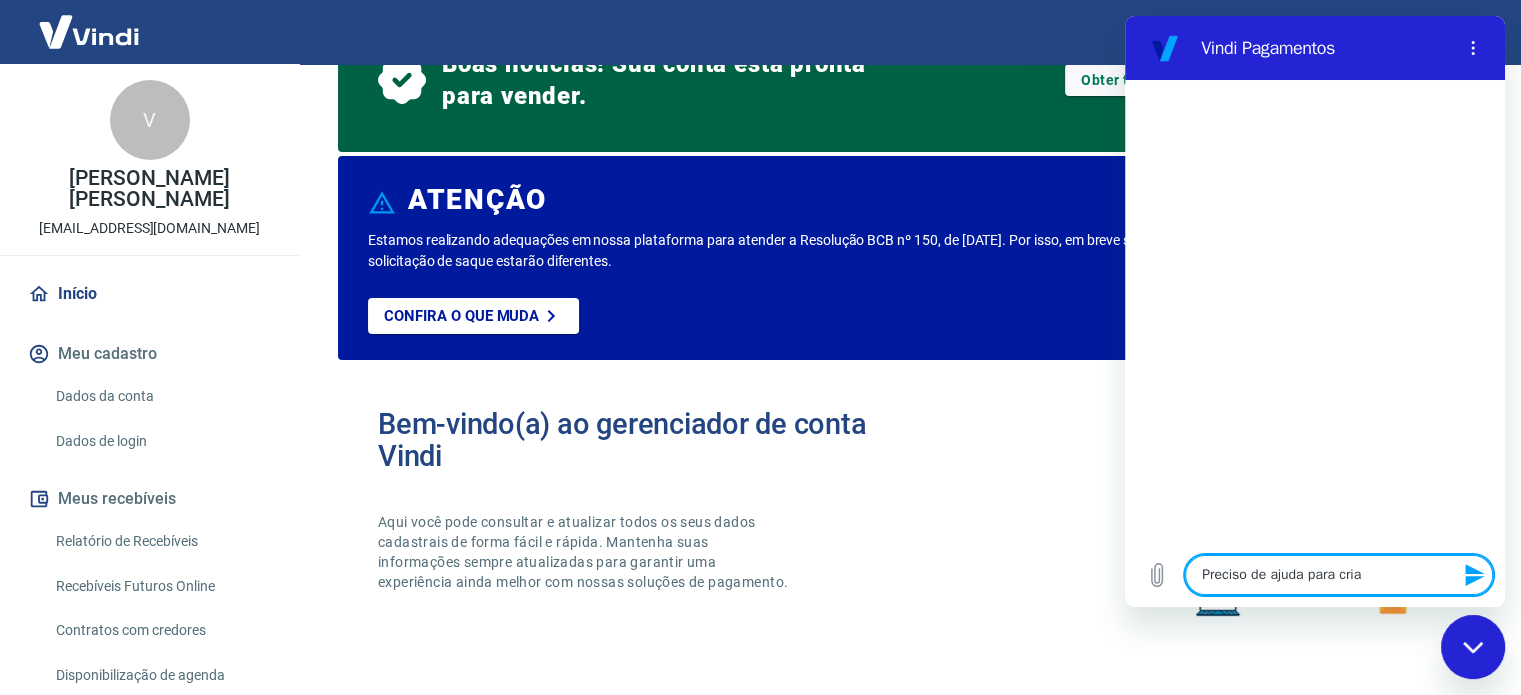 type on "Preciso de ajuda para criar" 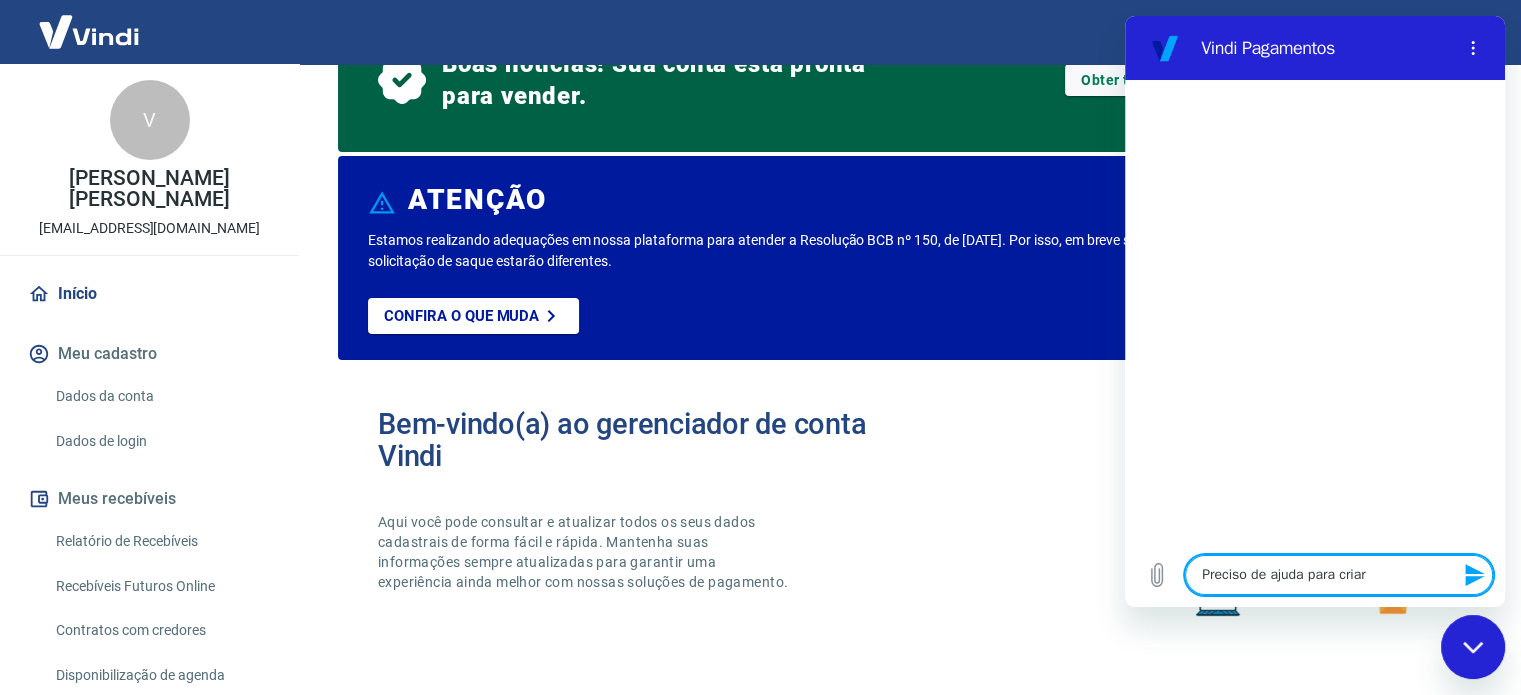 type on "Preciso de ajuda para criar" 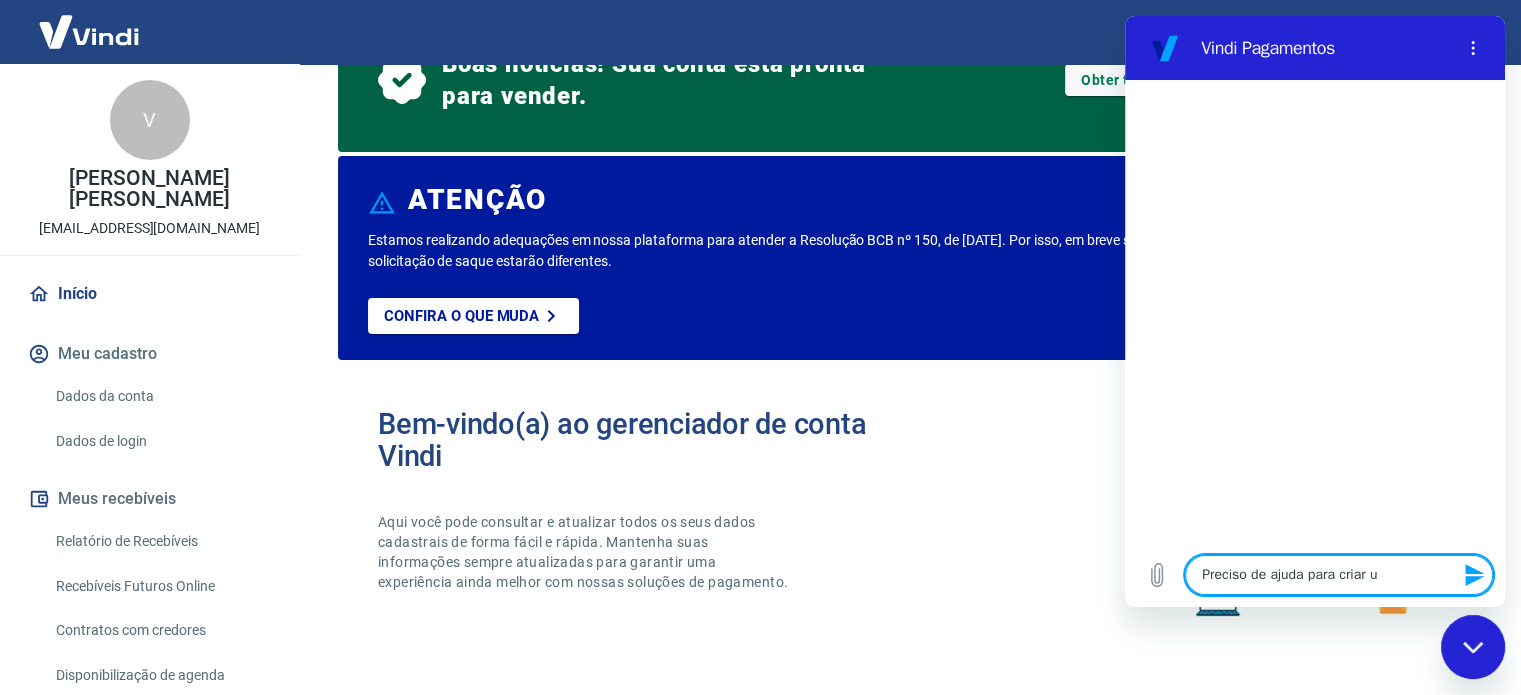type on "Preciso de ajuda para criar um" 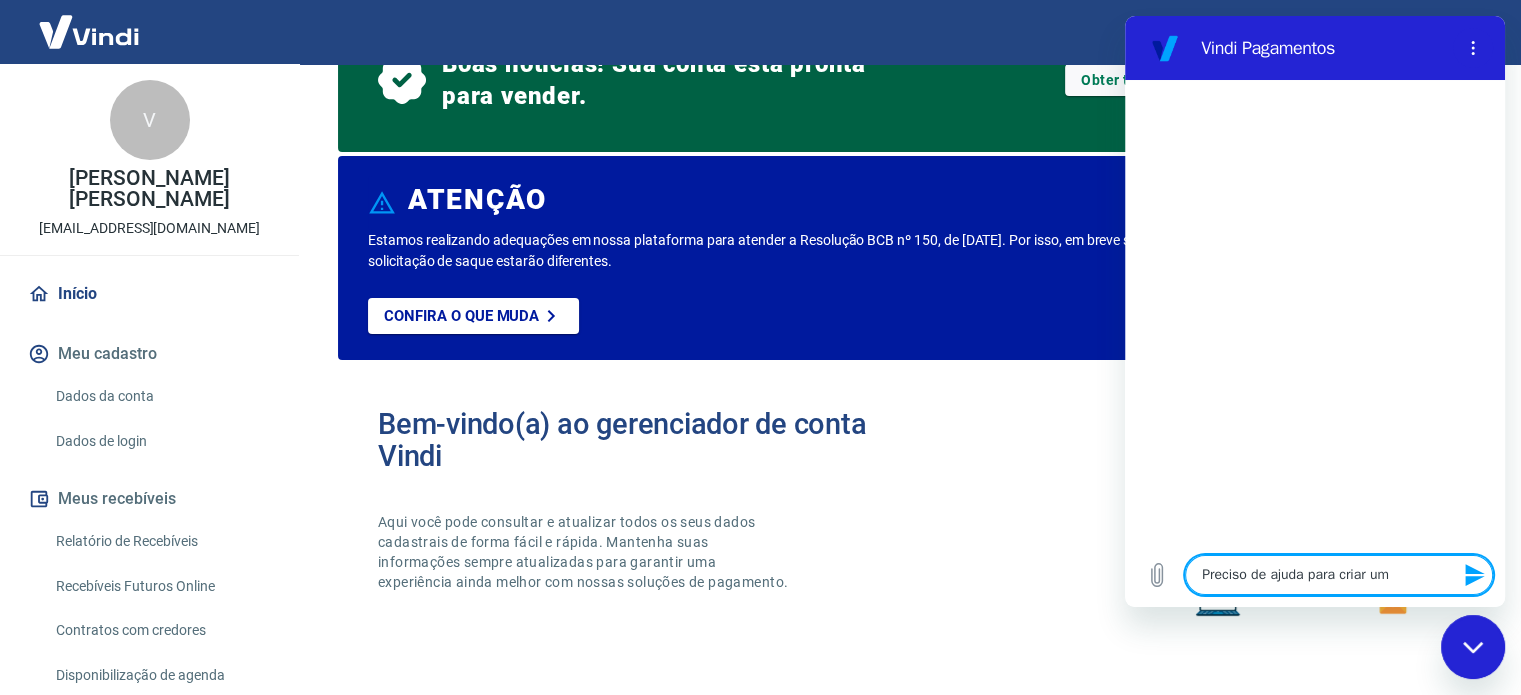 type on "Preciso de ajuda para criar um" 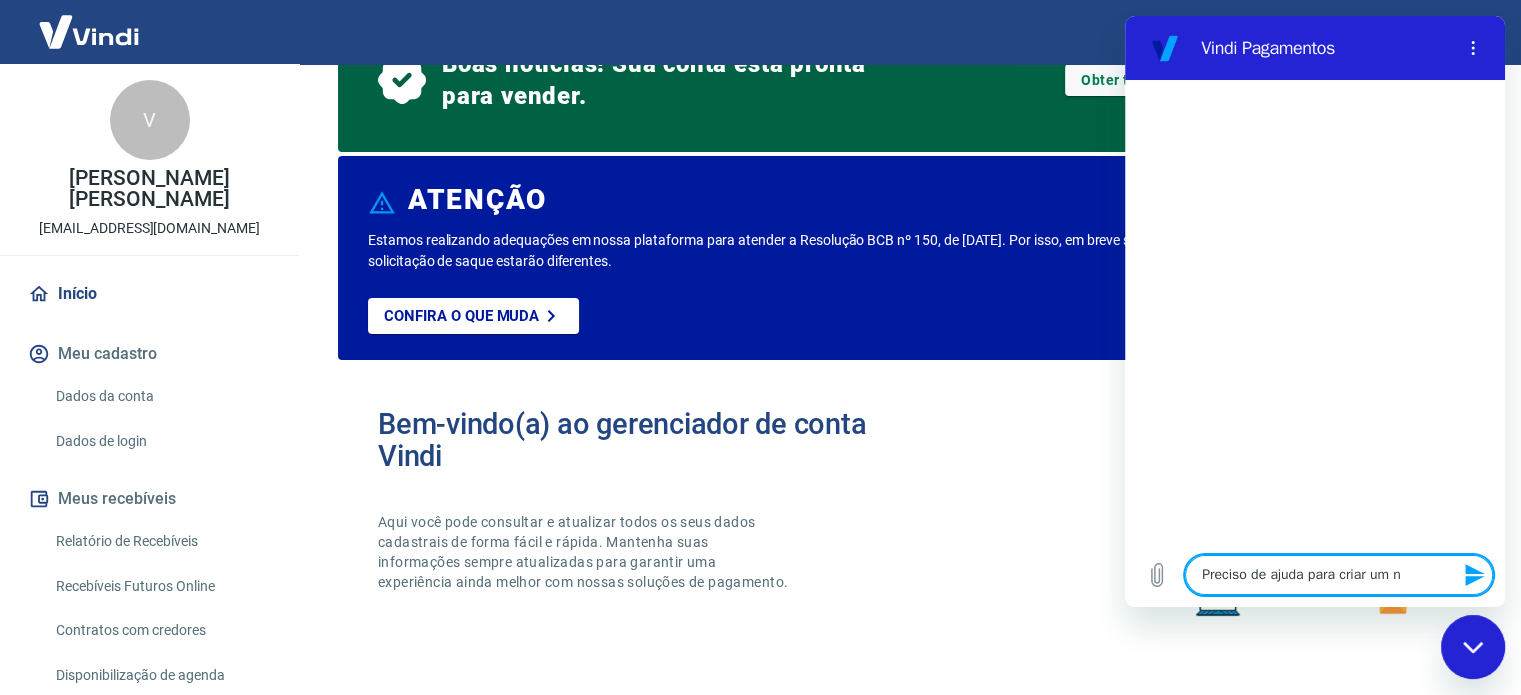 type on "Preciso de ajuda para criar um no" 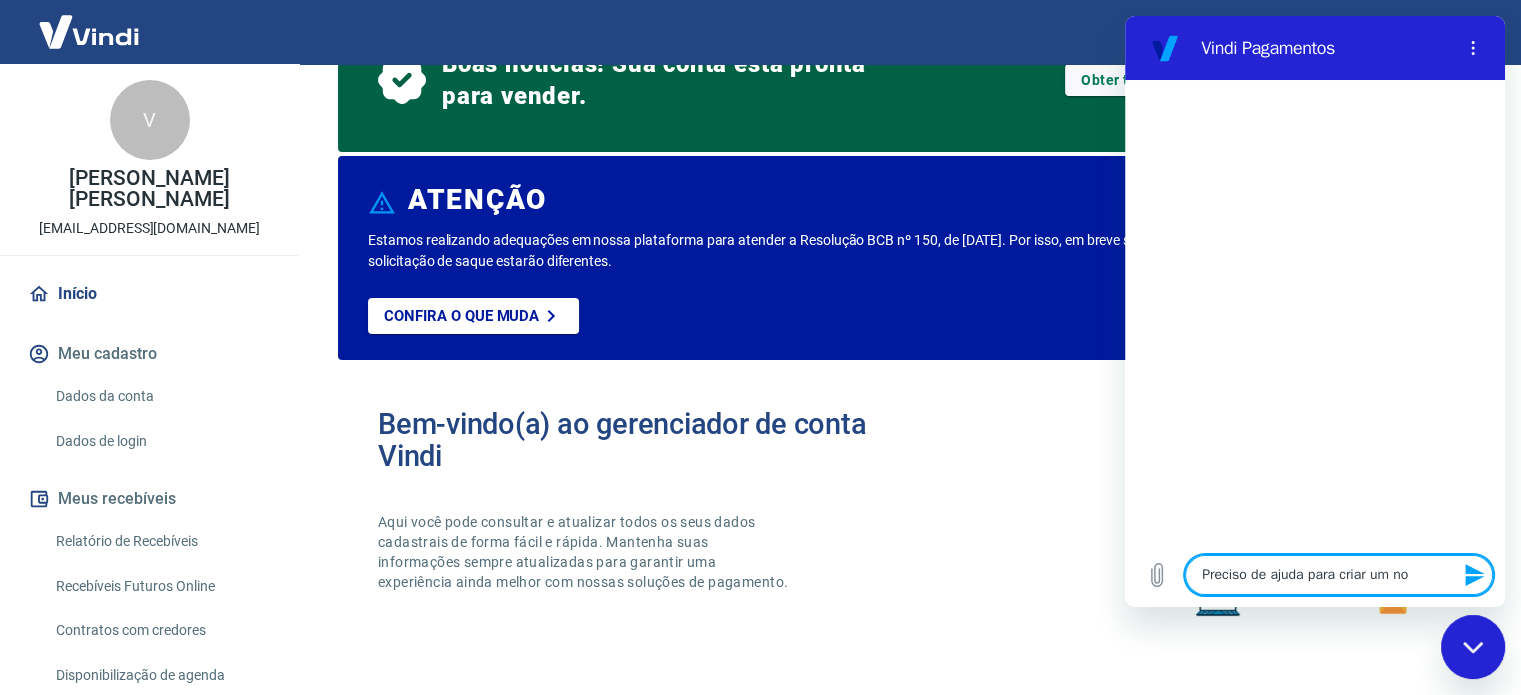 type on "Preciso de ajuda para criar um nov" 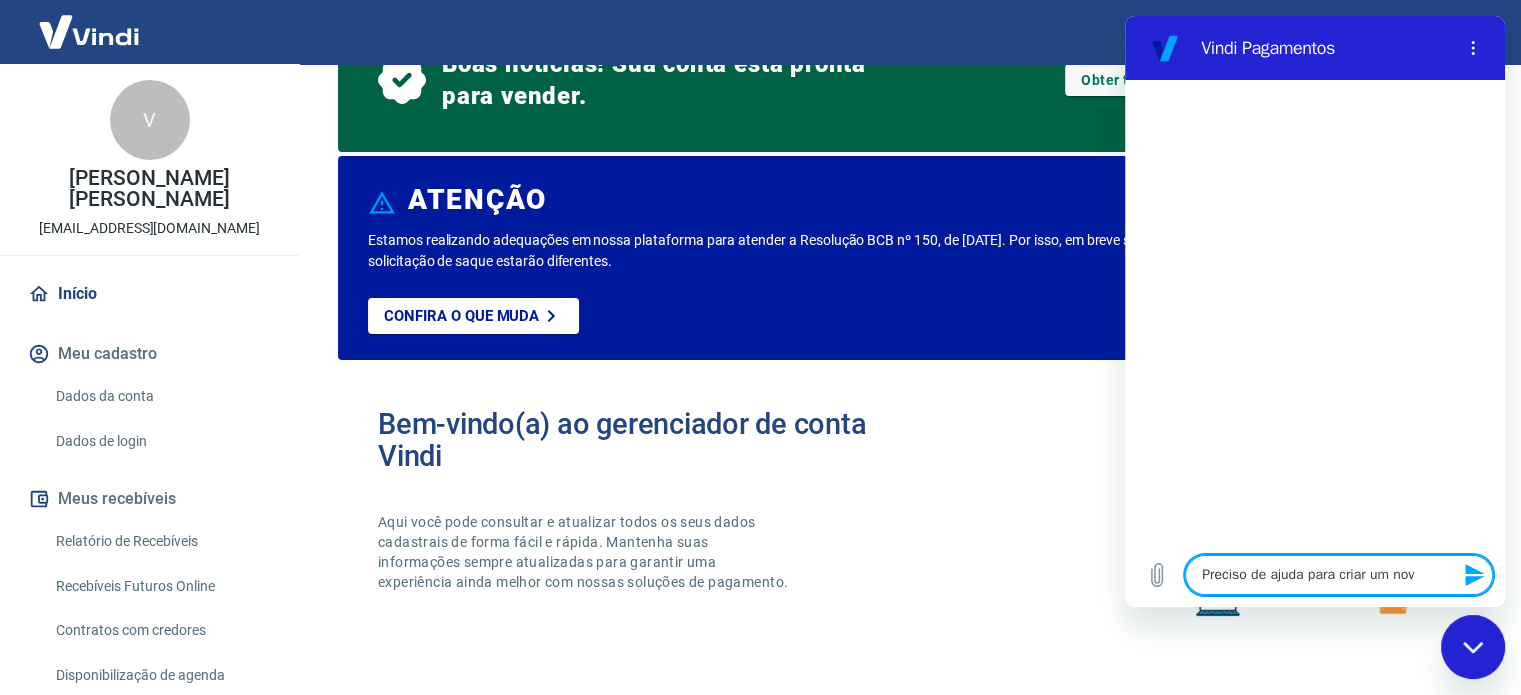 type on "Preciso de ajuda para criar um novo" 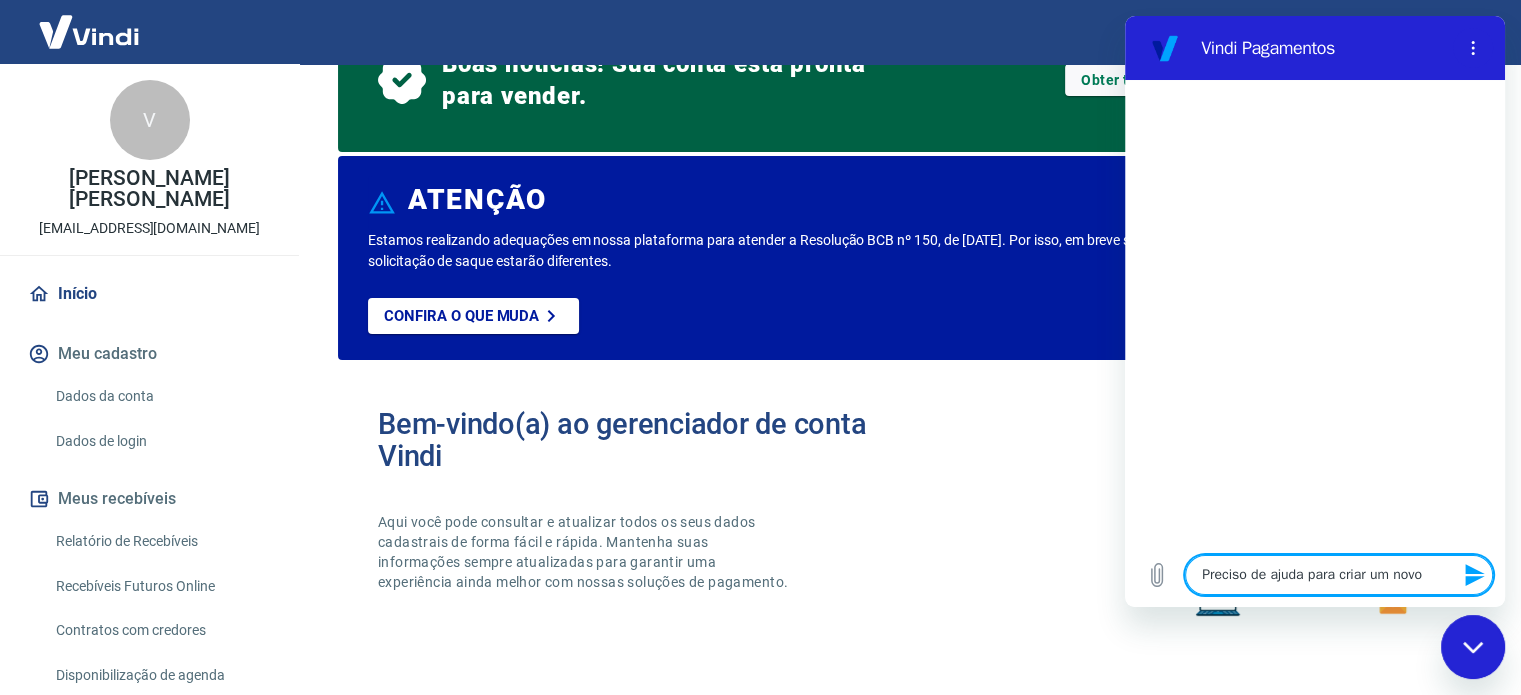 type on "Preciso de ajuda para criar um novo" 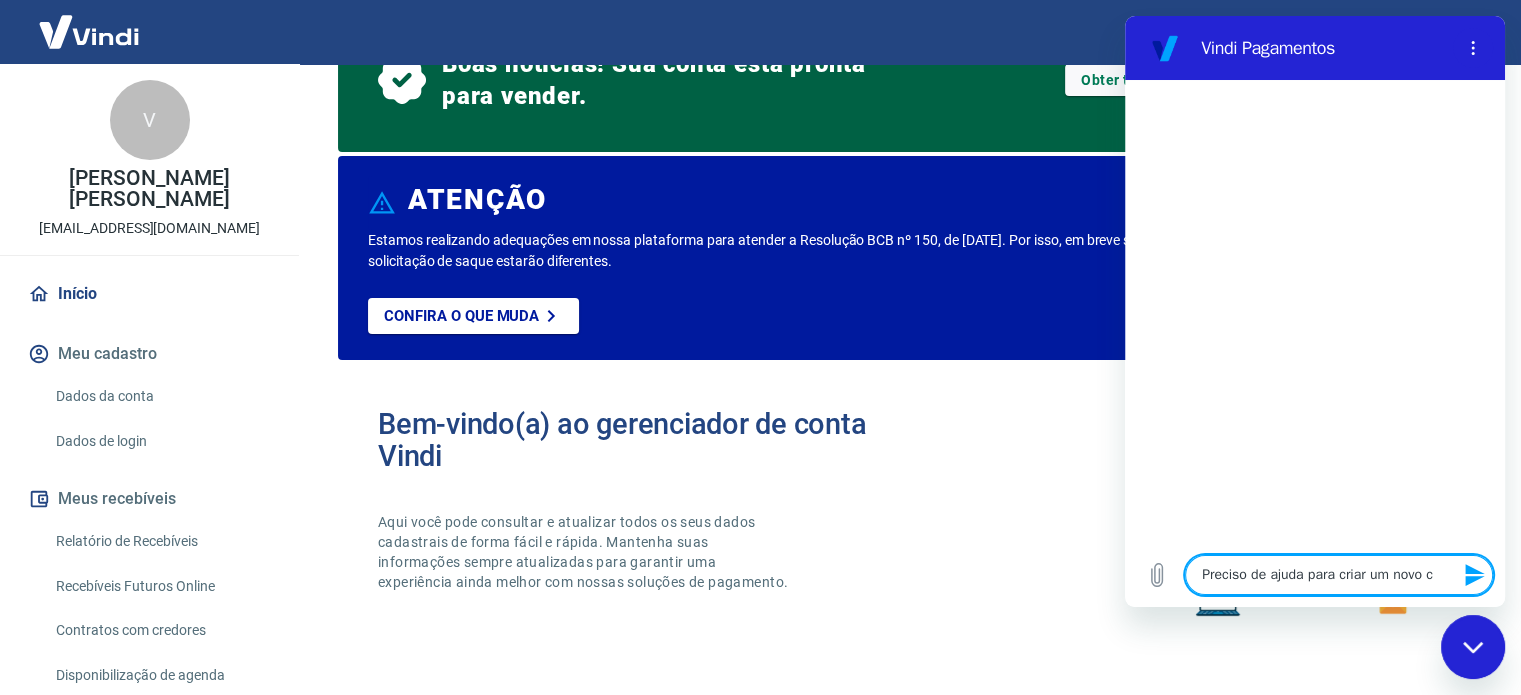 type on "Preciso de ajuda para criar um novo ca" 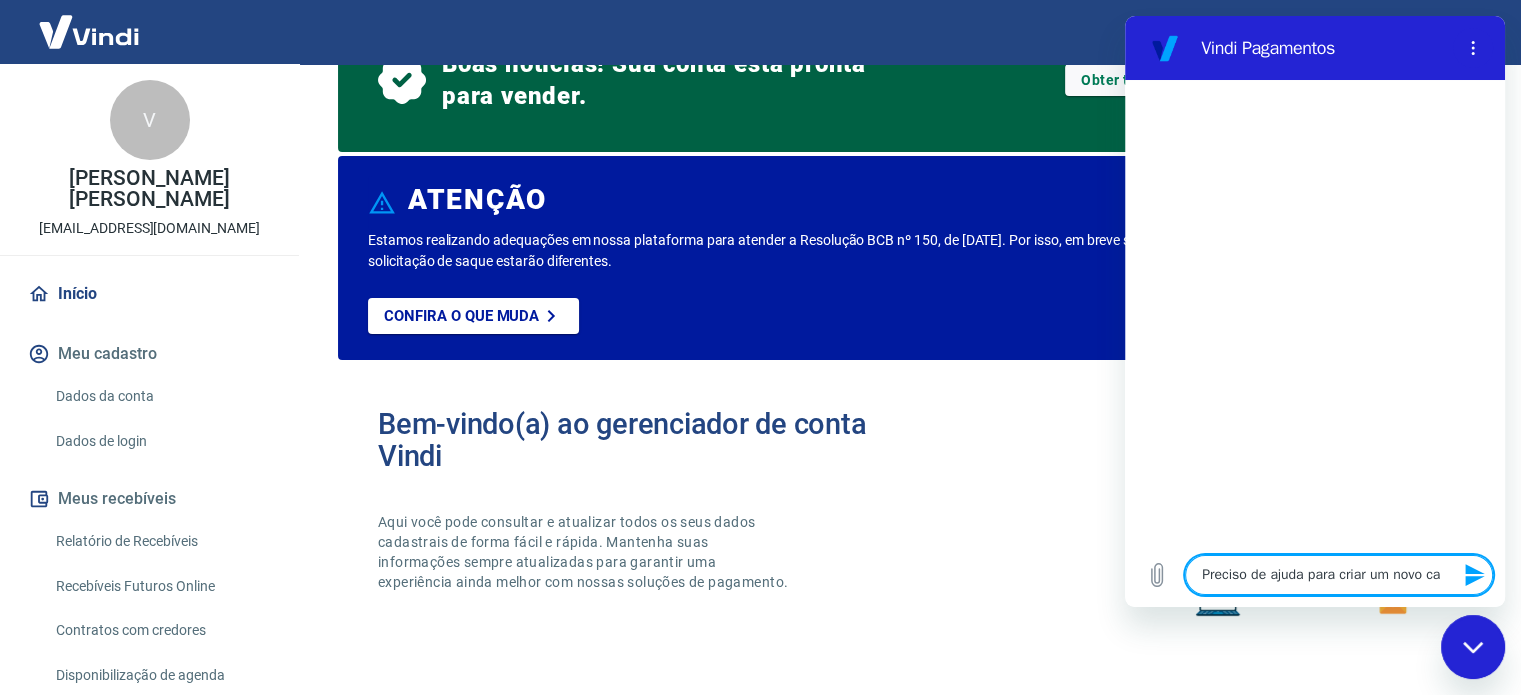 type on "Preciso de ajuda para criar um novo cad" 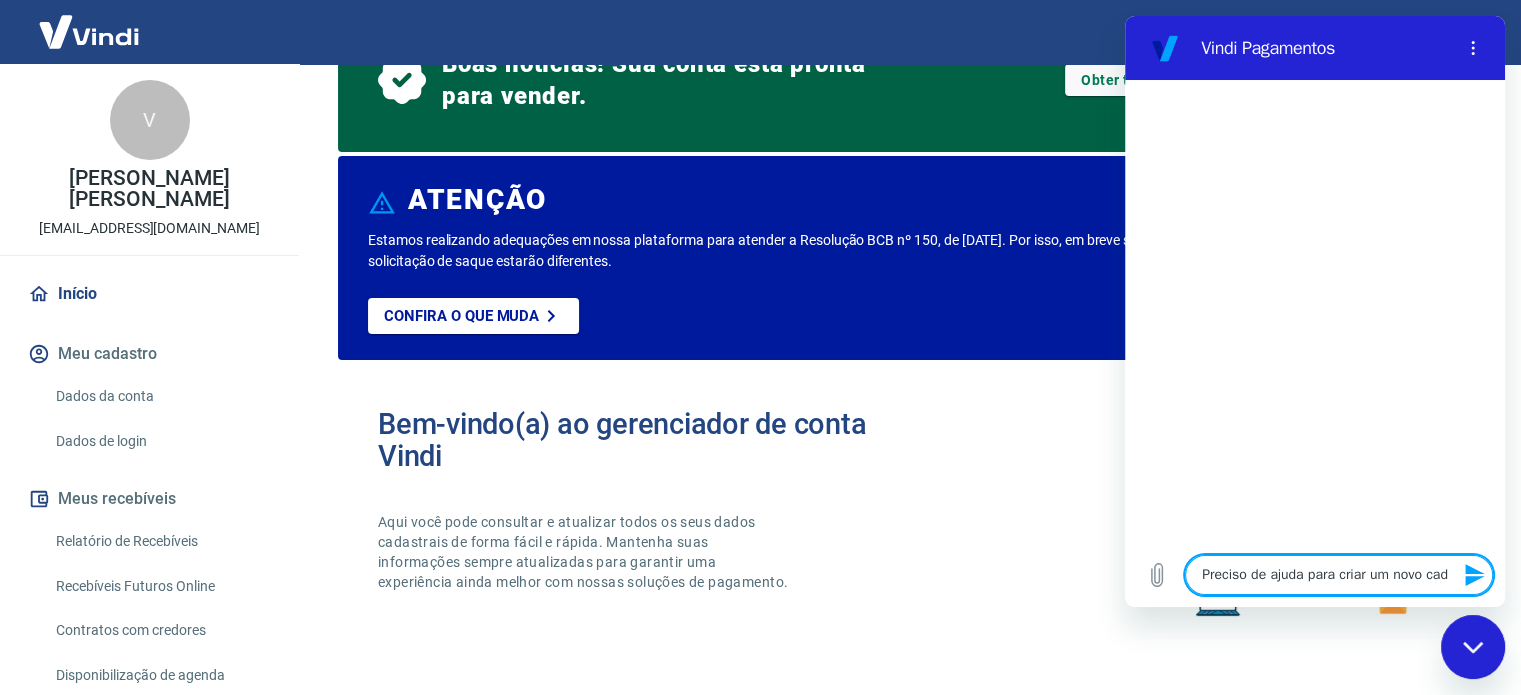 type on "Preciso de ajuda para criar um novo cada" 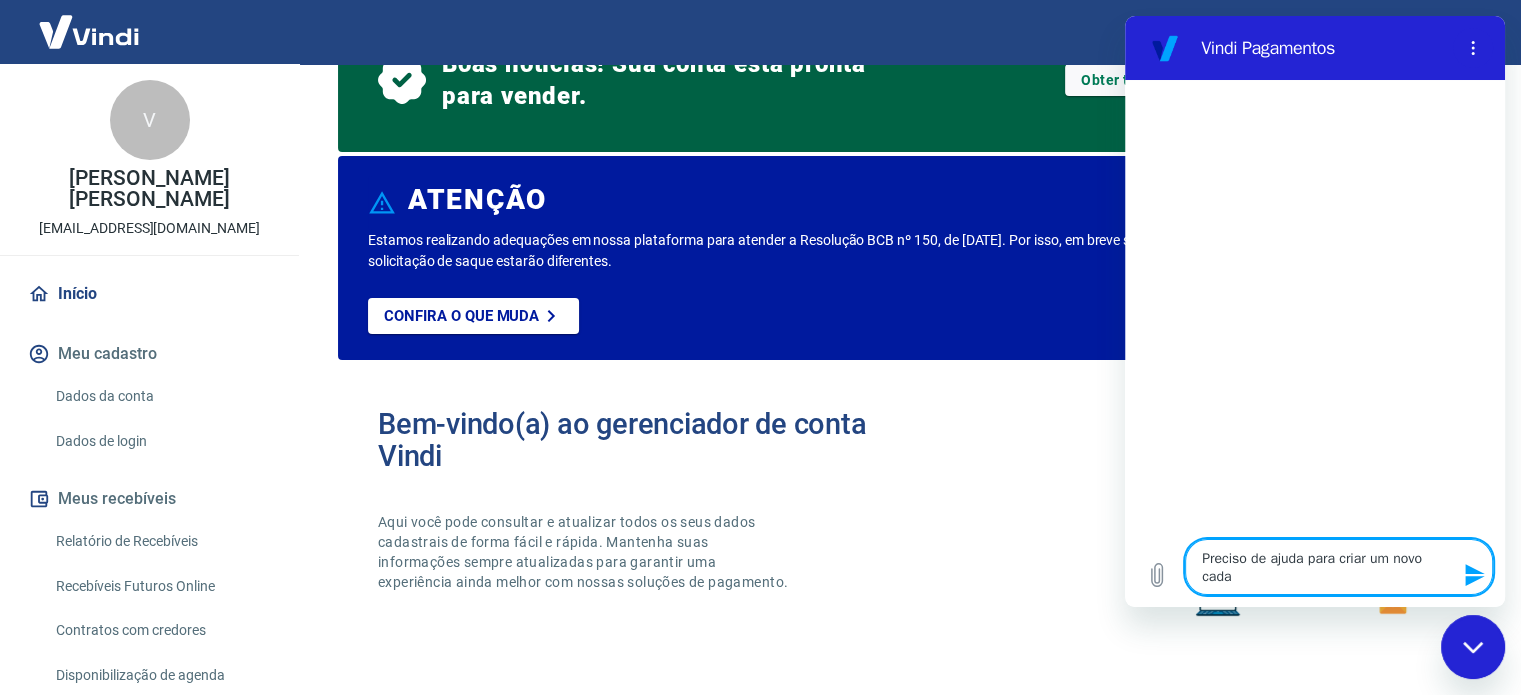 type on "Preciso de ajuda para criar um novo cadas" 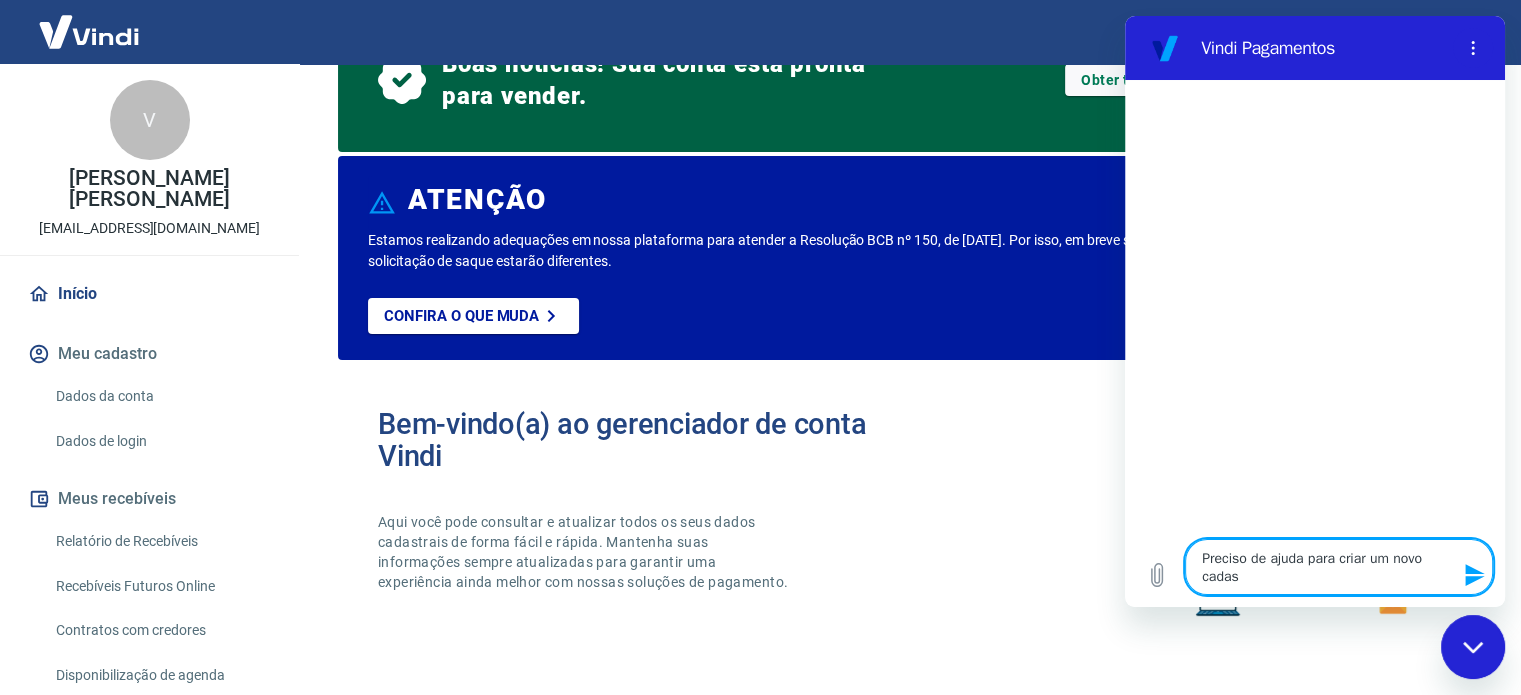 type on "Preciso de ajuda para criar um novo cadast" 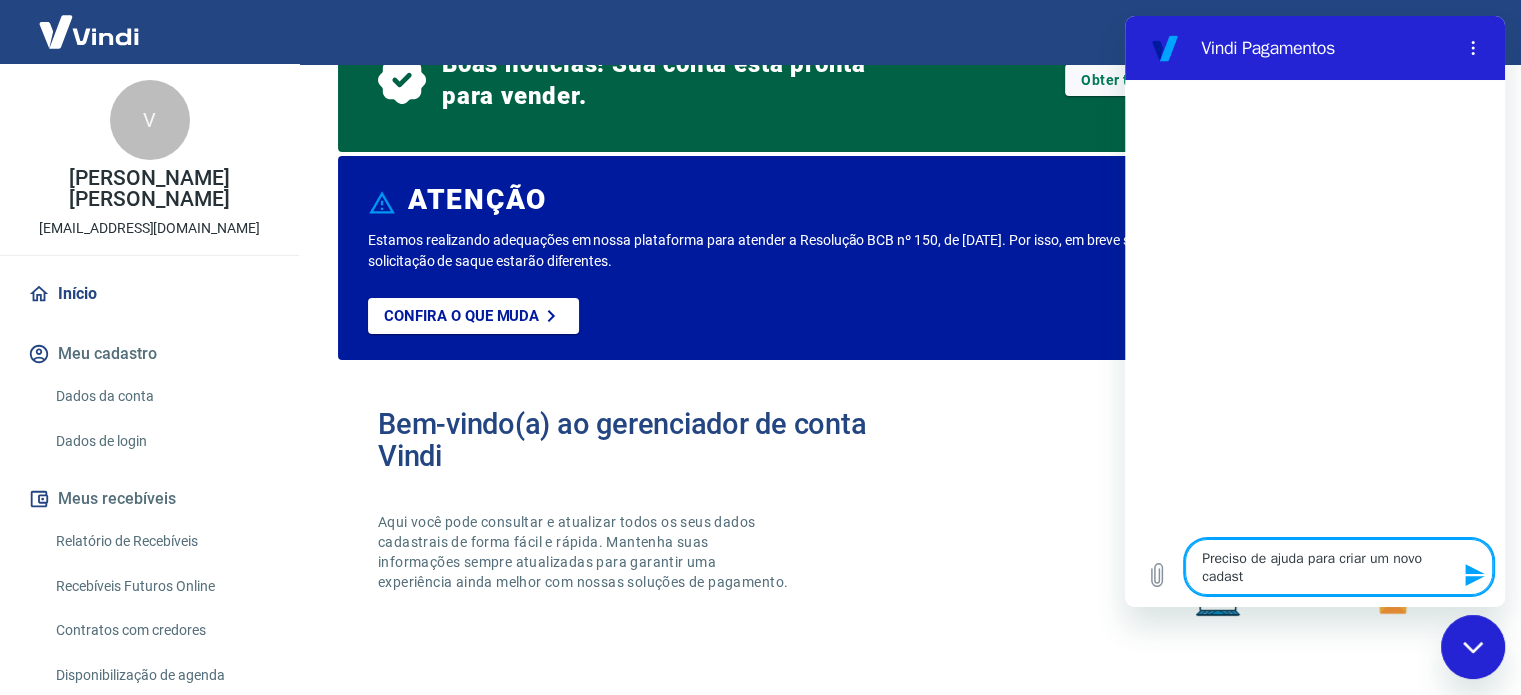 type on "Preciso de ajuda para criar um novo cadastr" 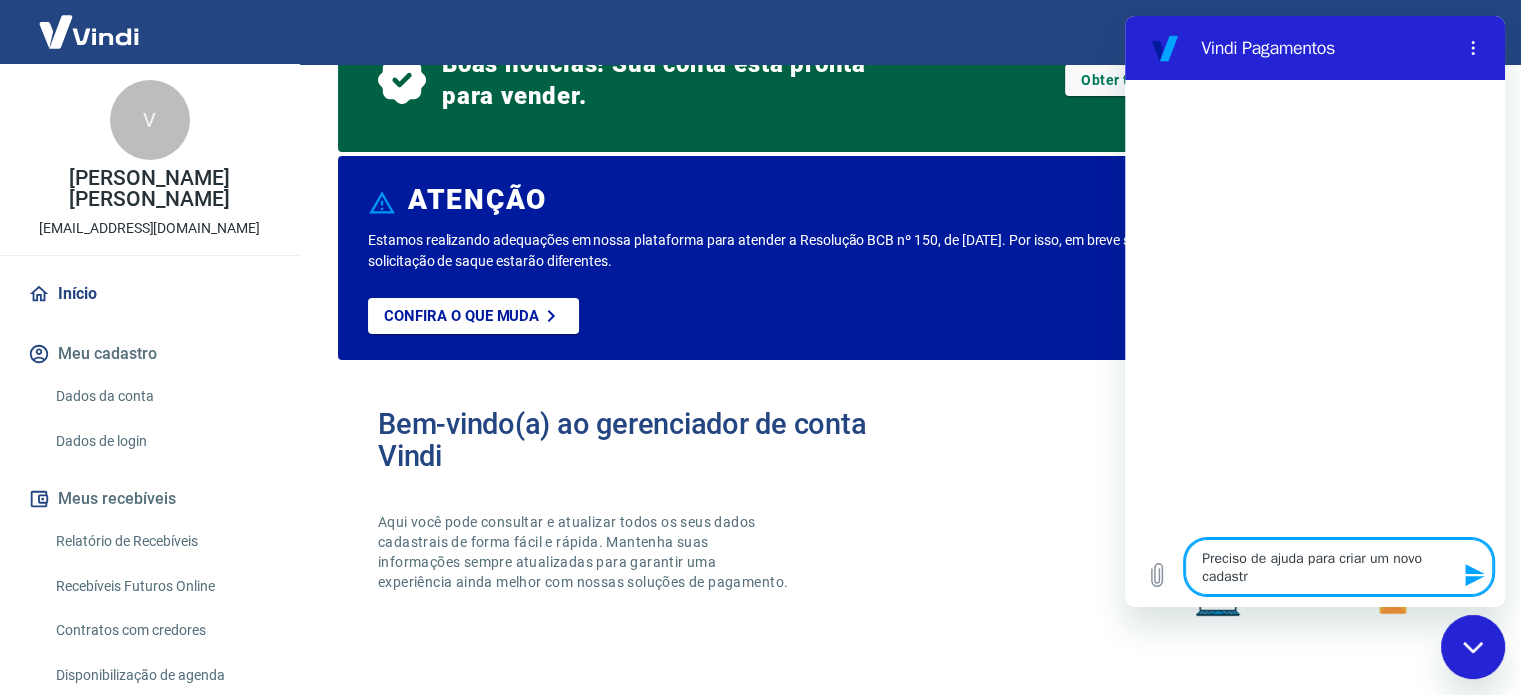 type on "Preciso de ajuda para criar um novo cadastro" 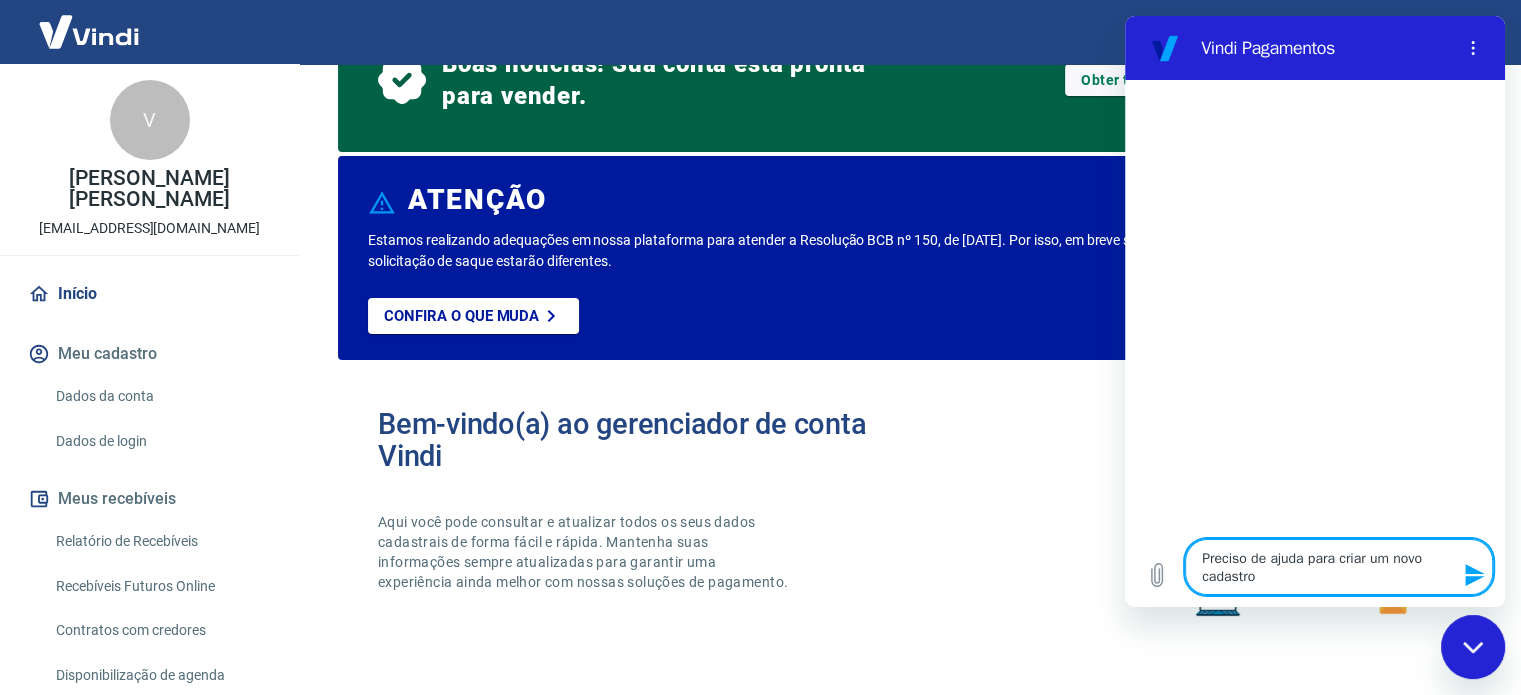 type on "Preciso de ajuda para criar um novo cadastro" 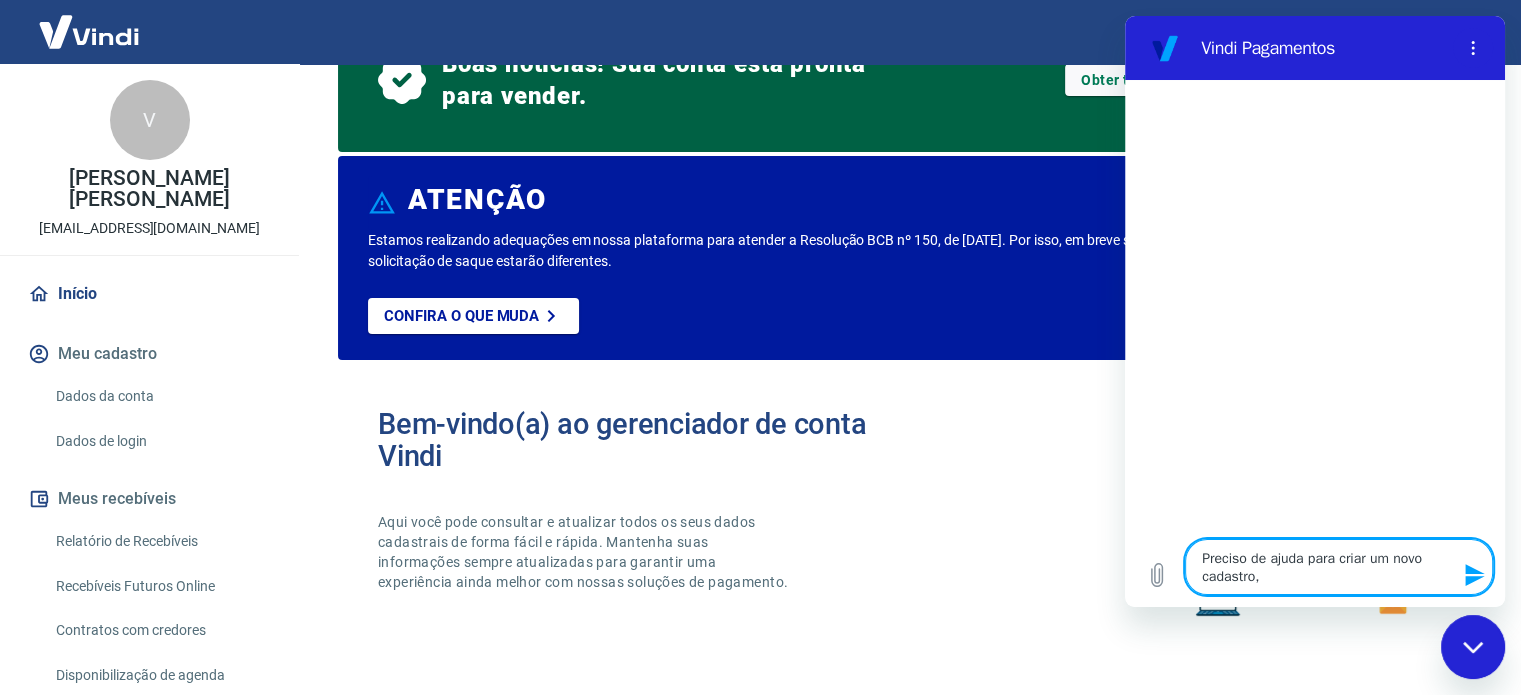 type on "Preciso de ajuda para criar um novo cadastro,c" 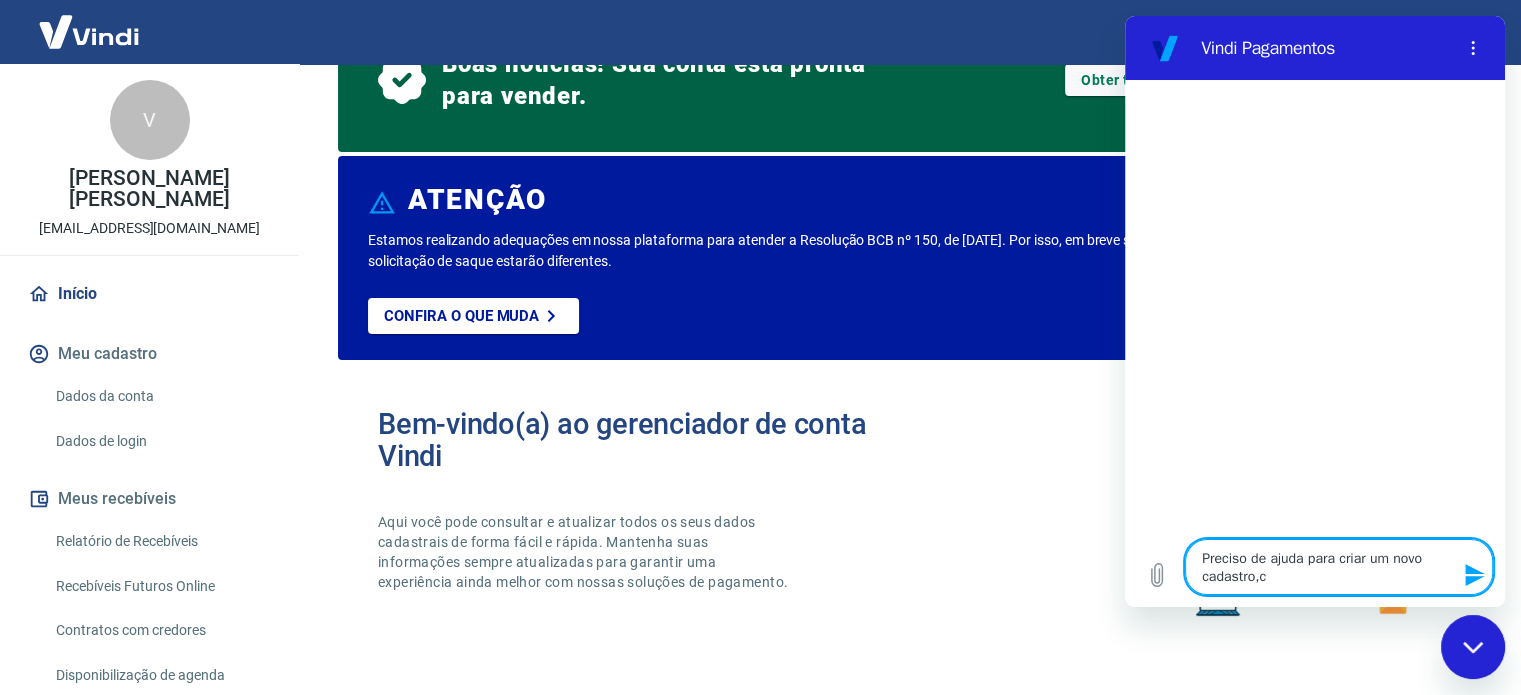 type on "Preciso de ajuda para criar um novo cadastro,co" 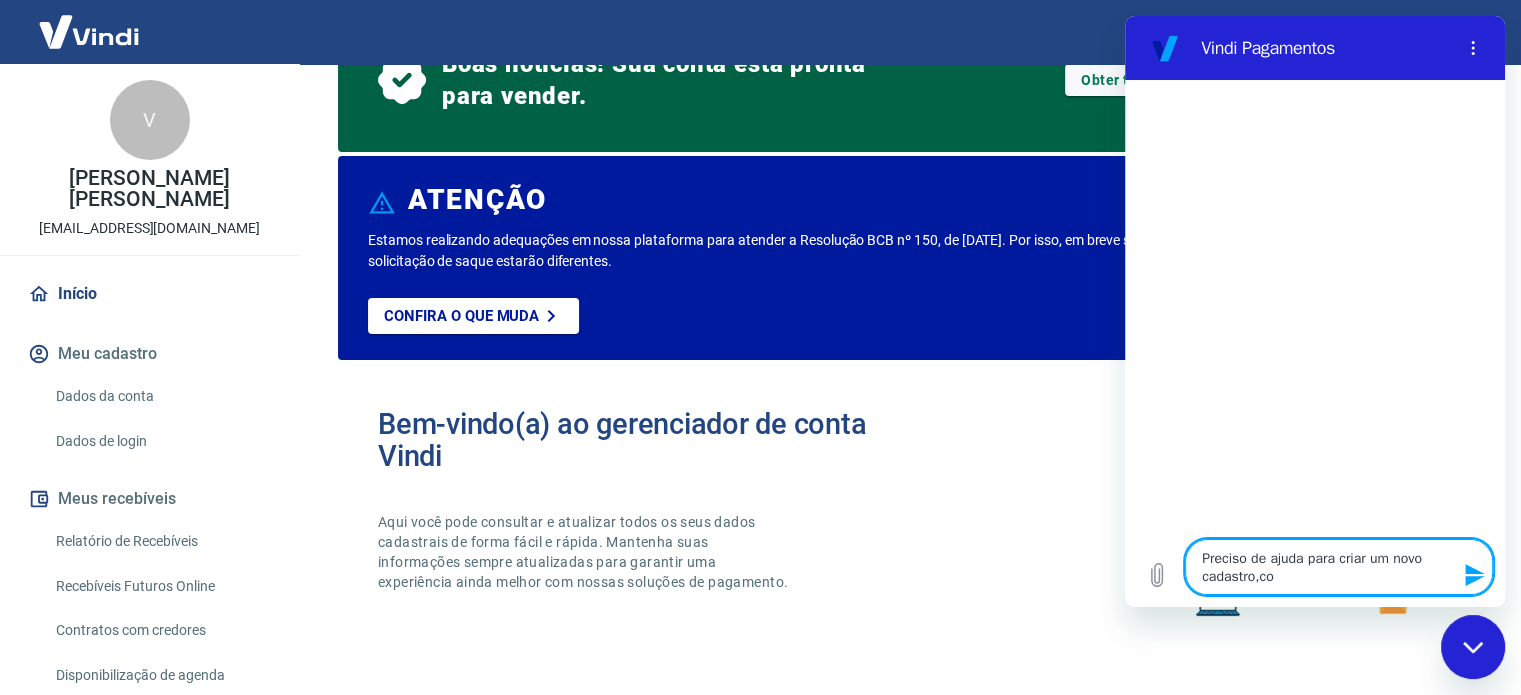 type on "Preciso de ajuda para criar um novo cadastro,com" 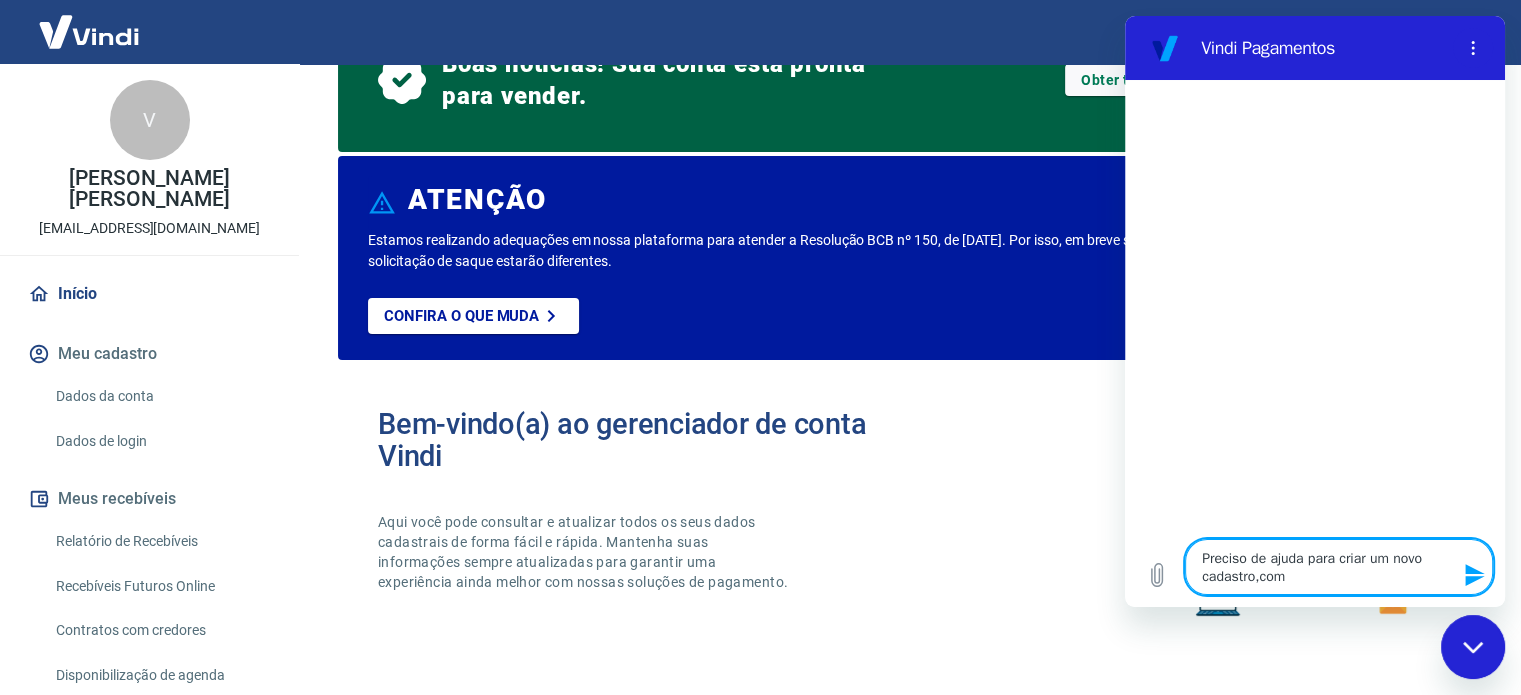type on "Preciso de ajuda para criar um novo cadastro,com" 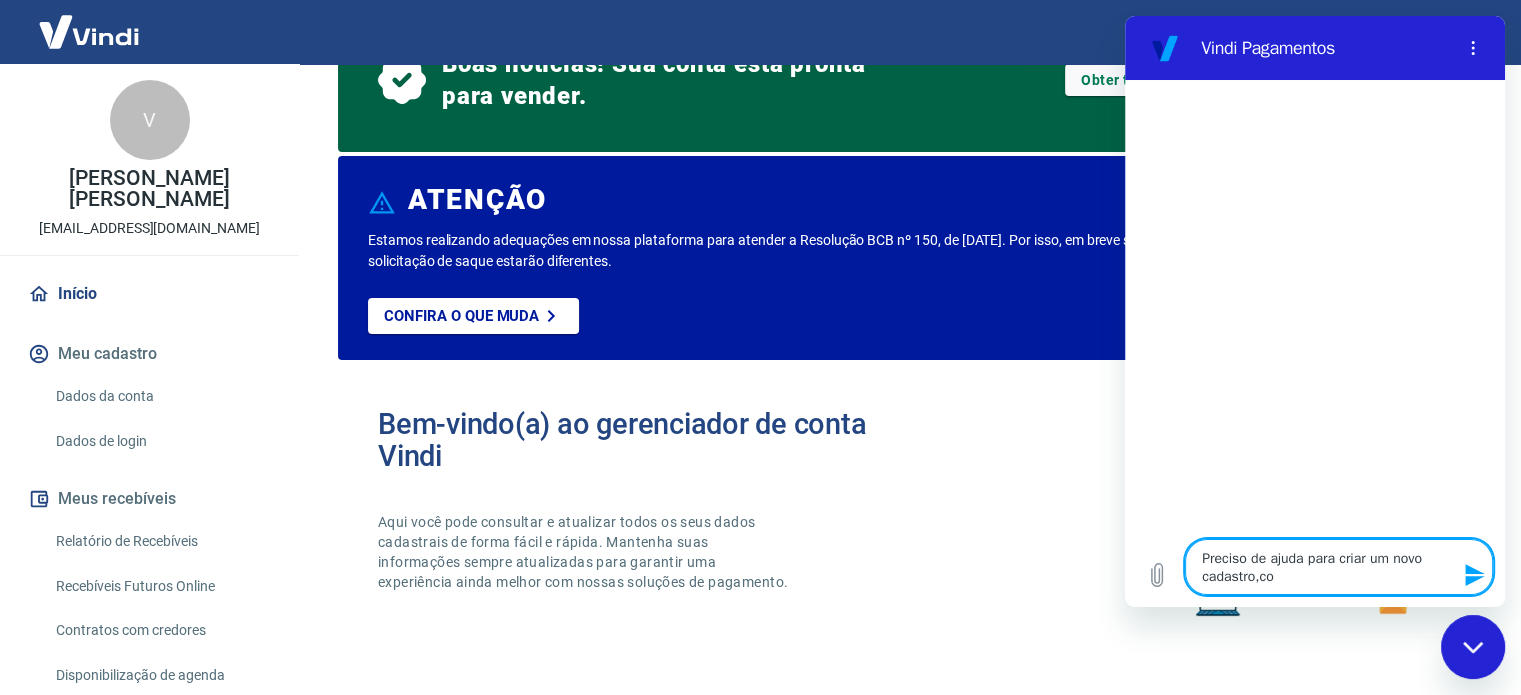 type on "Preciso de ajuda para criar um novo cadastro,c" 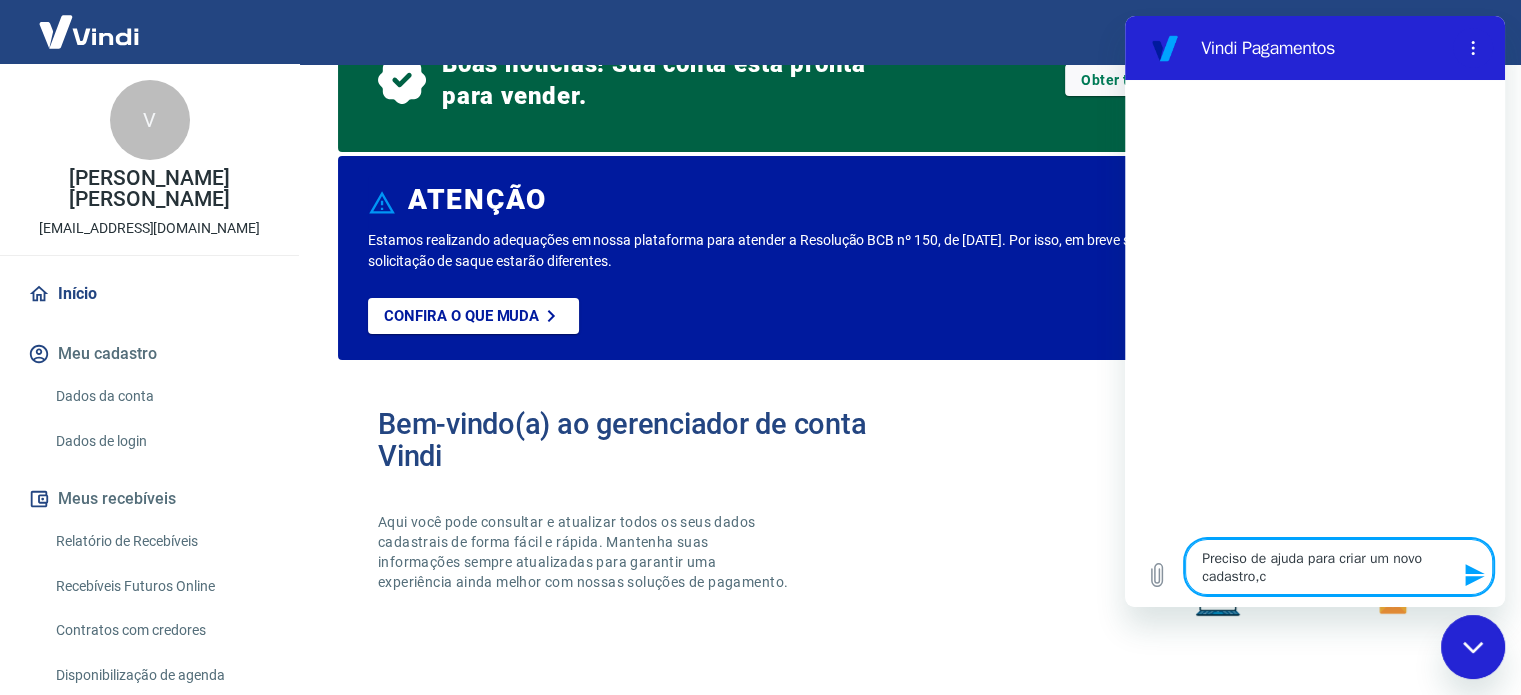 type on "Preciso de ajuda para criar um novo cadastro," 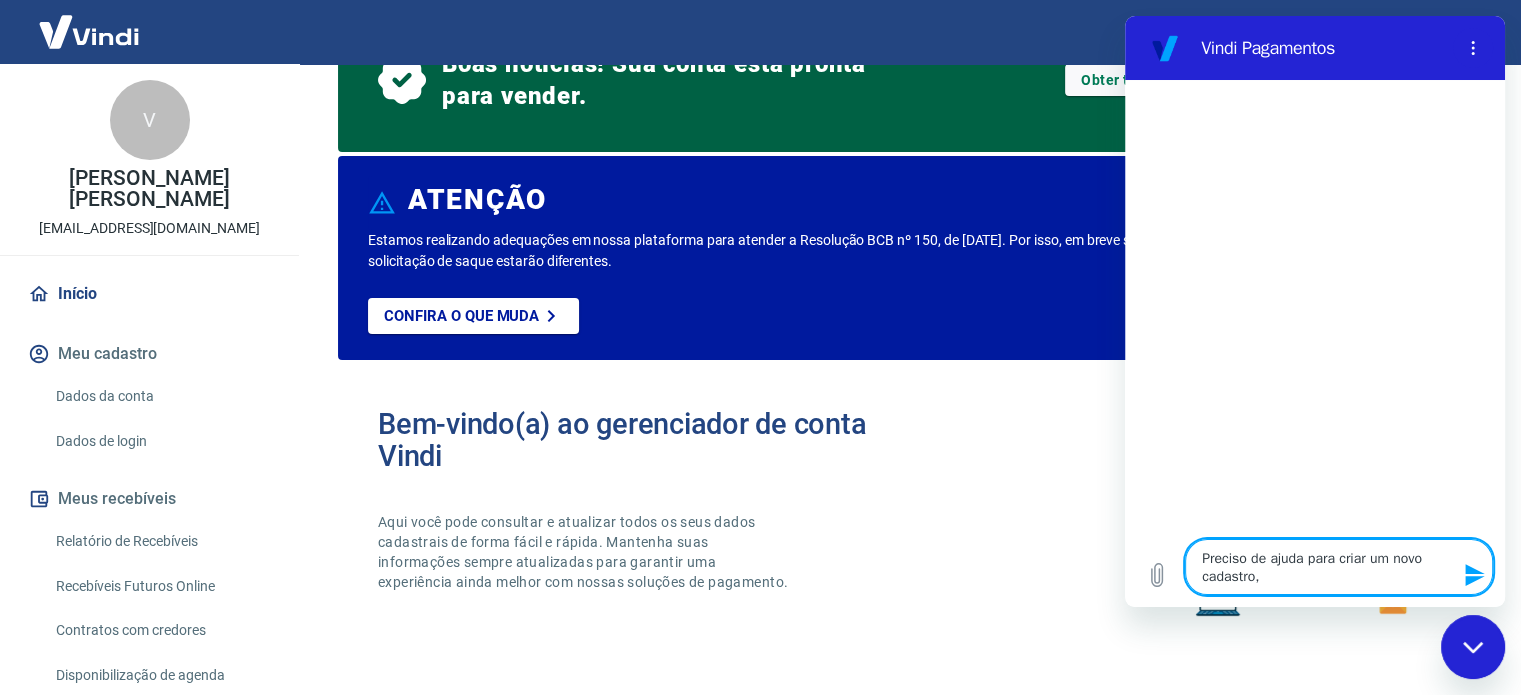 type on "Preciso de ajuda para criar um novo cadastro," 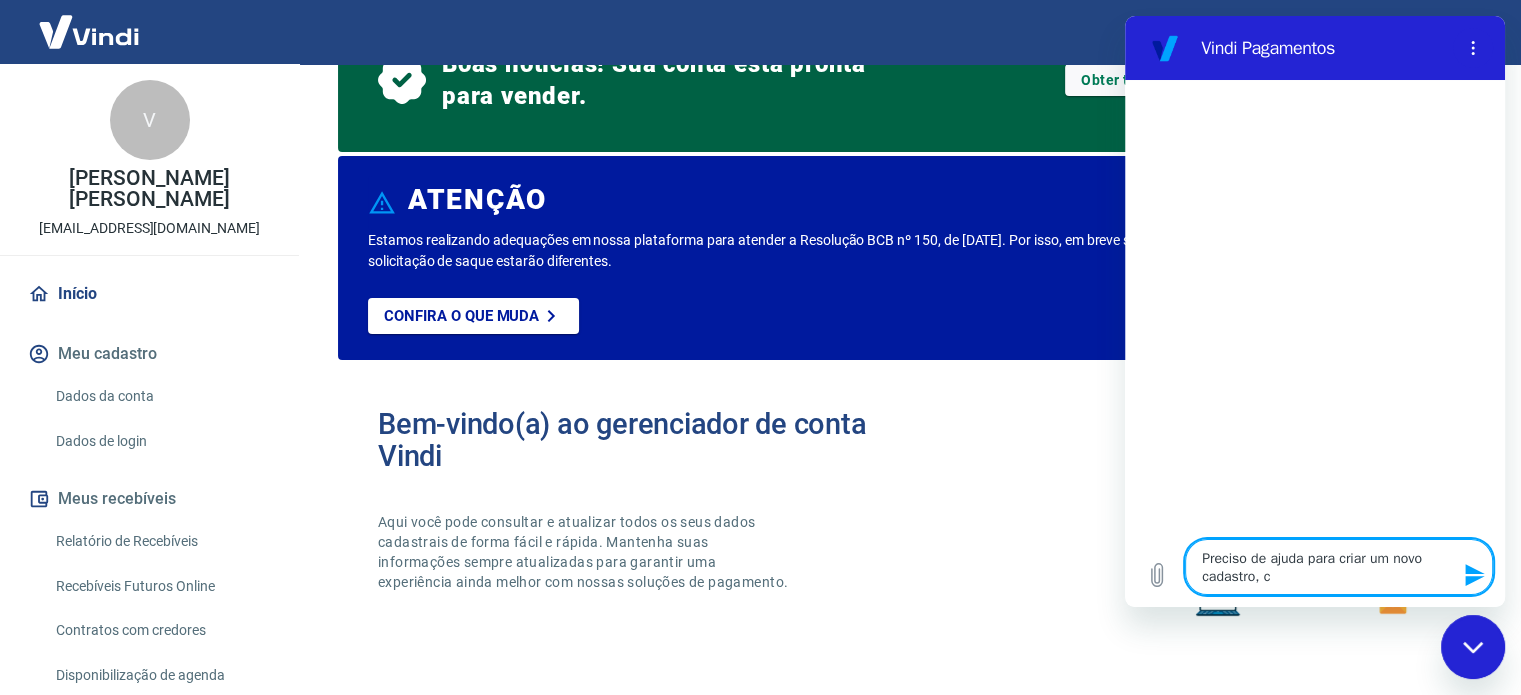 type on "Preciso de ajuda para criar um novo cadastro, co" 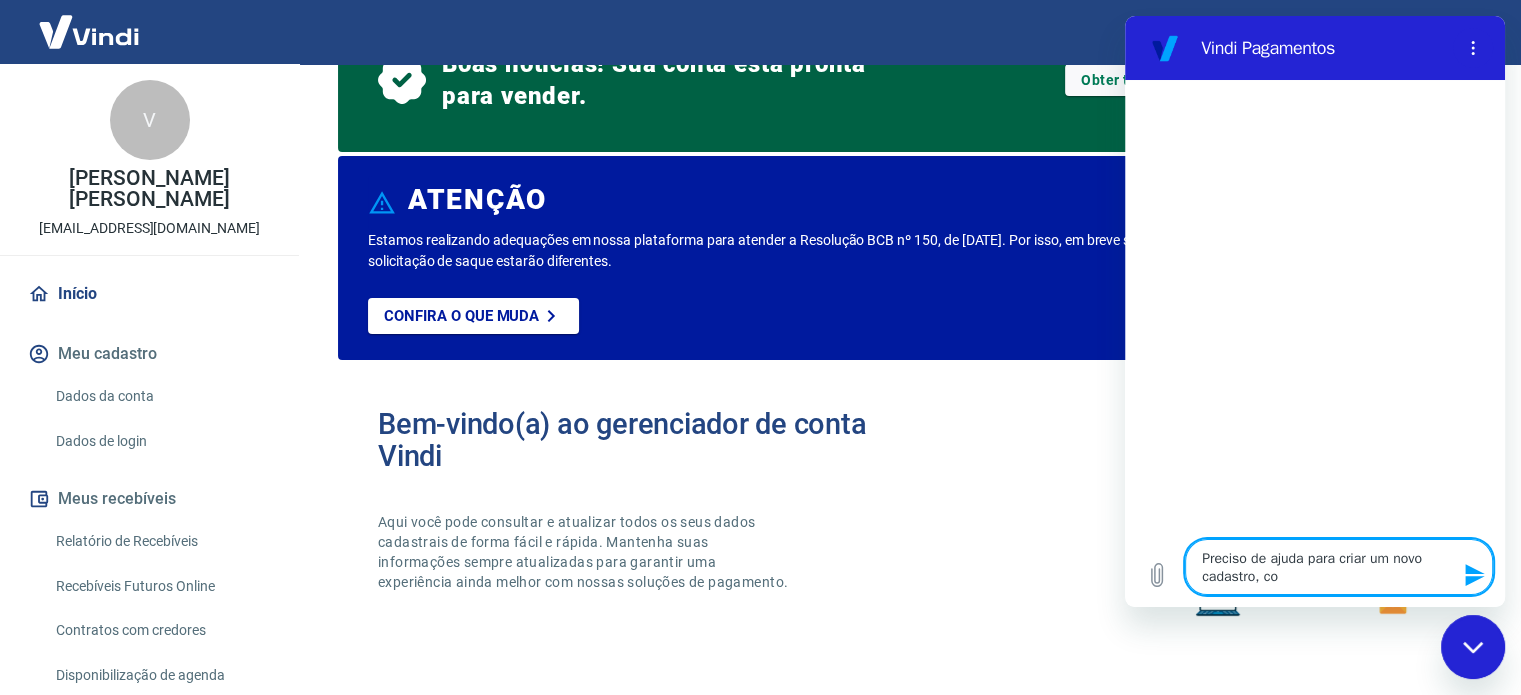 type on "Preciso de ajuda para criar um novo cadastro, com" 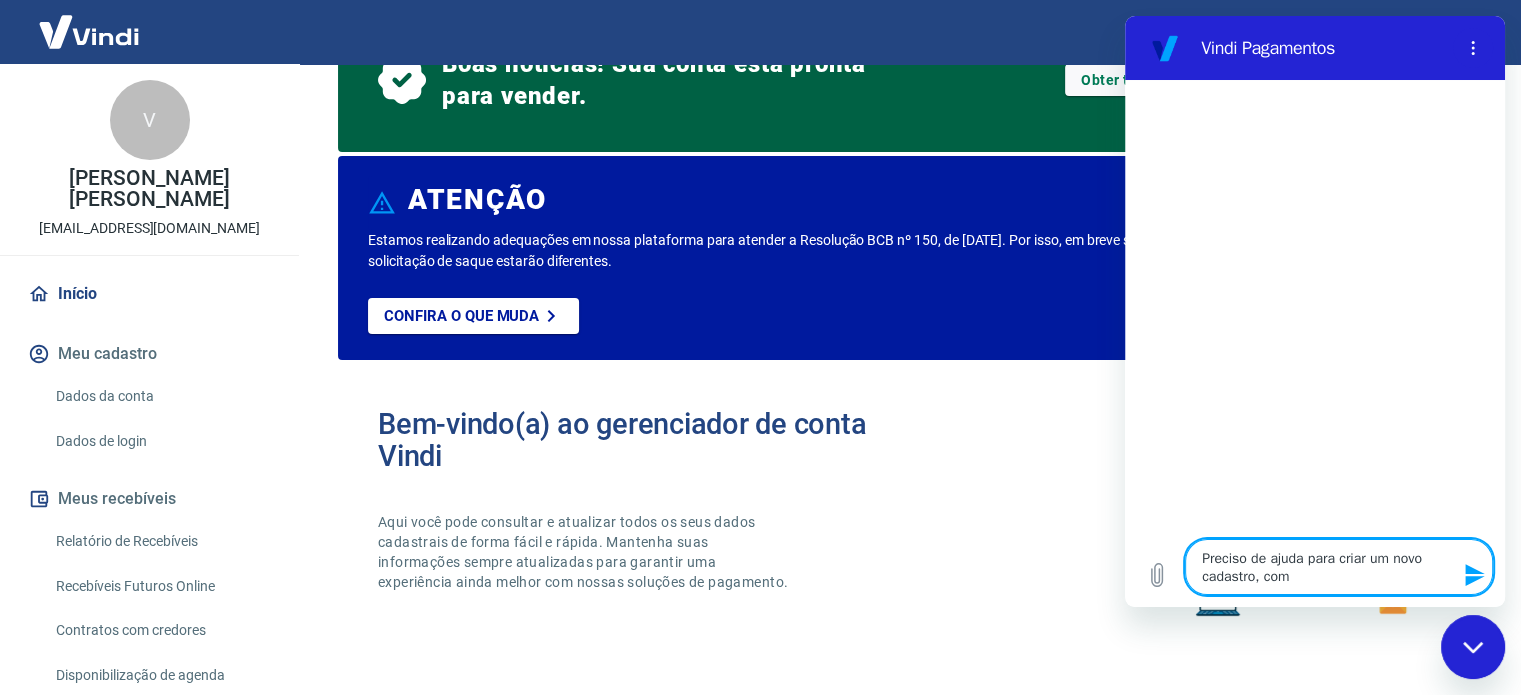 type on "Preciso de ajuda para criar um novo cadastro, com" 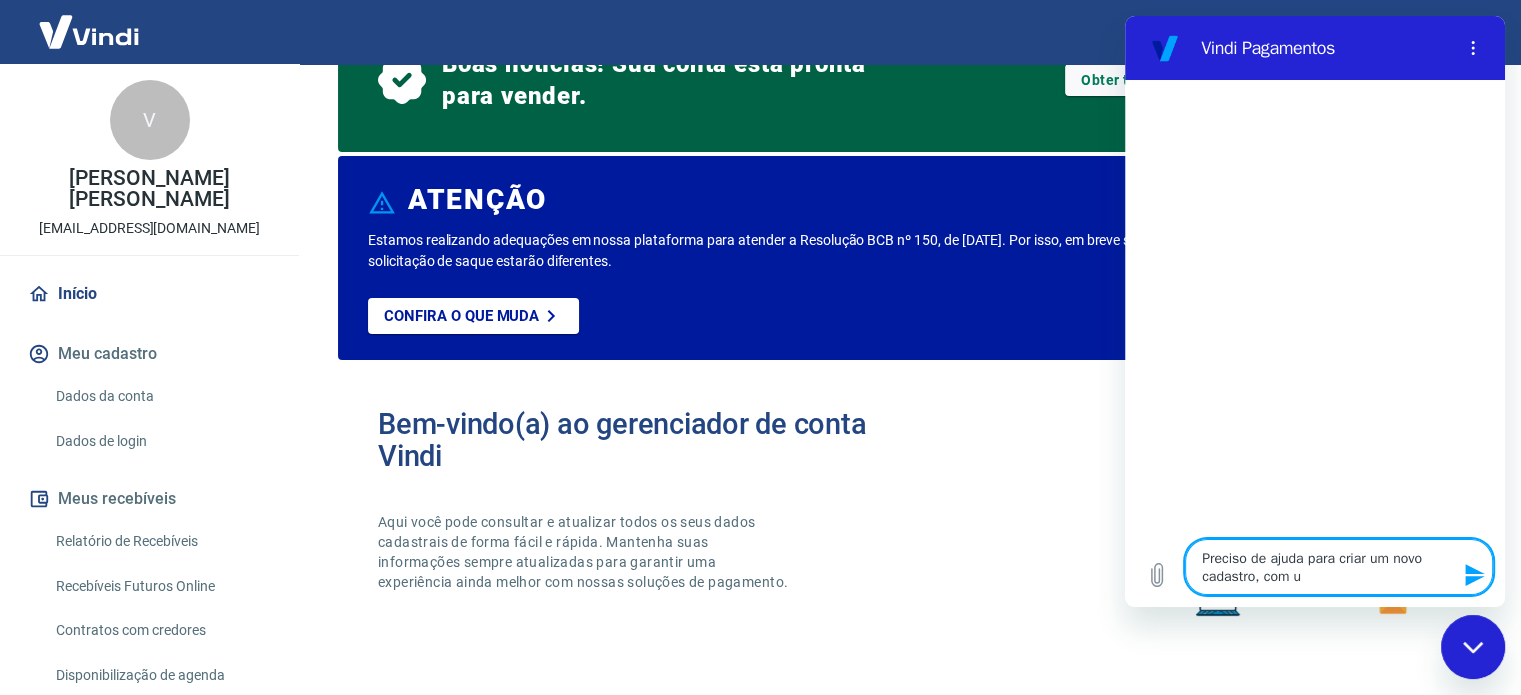 type on "Preciso de ajuda para criar um novo cadastro, com um" 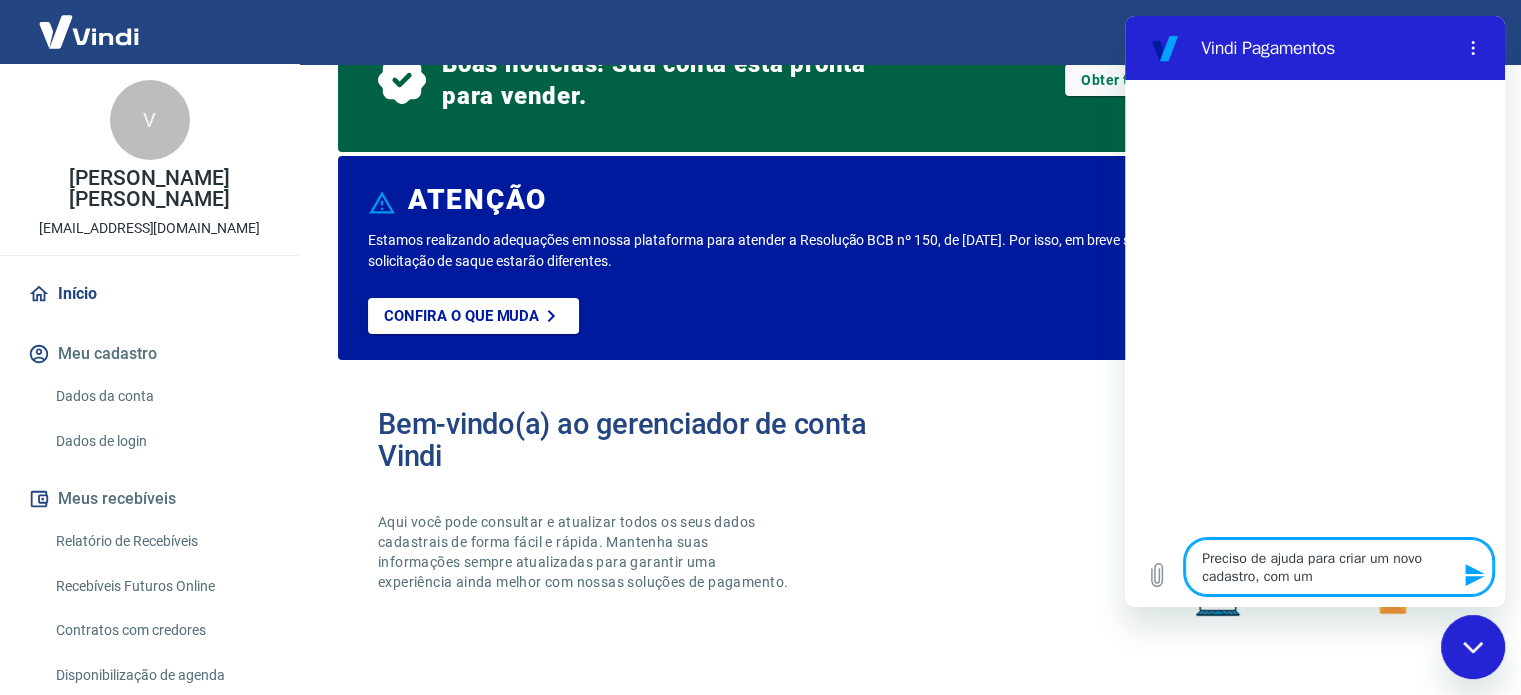type on "Preciso de ajuda para criar um novo cadastro, com um" 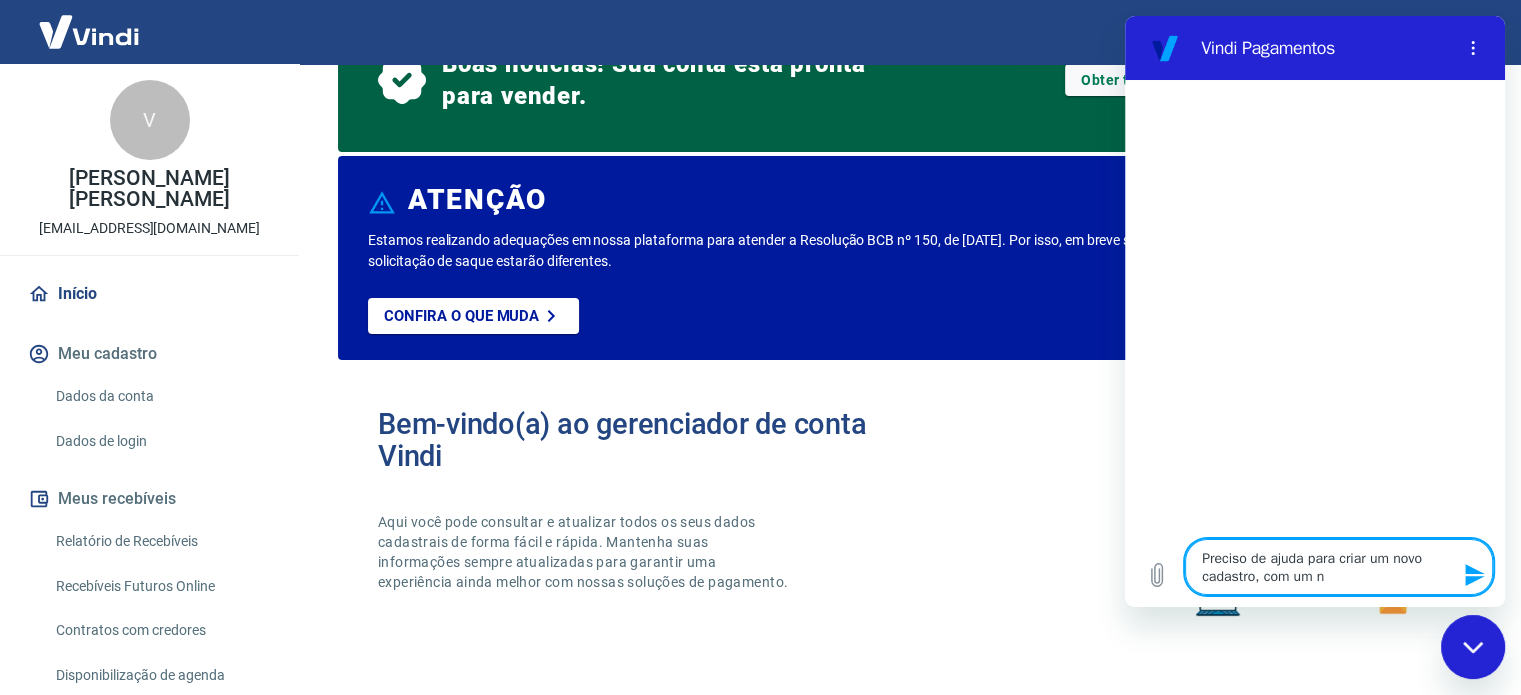 type on "Preciso de ajuda para criar um novo cadastro, com um no" 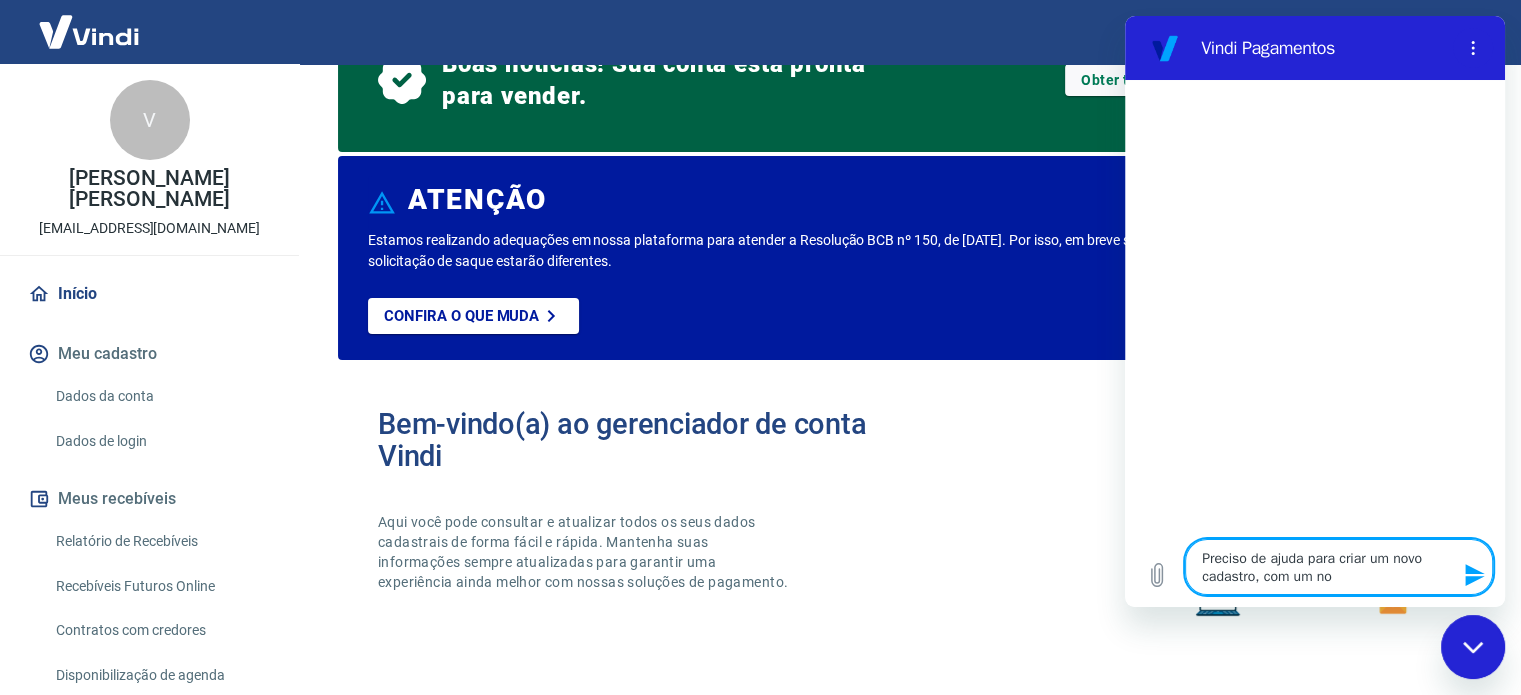 type on "Preciso de ajuda para criar um novo cadastro, com um nov" 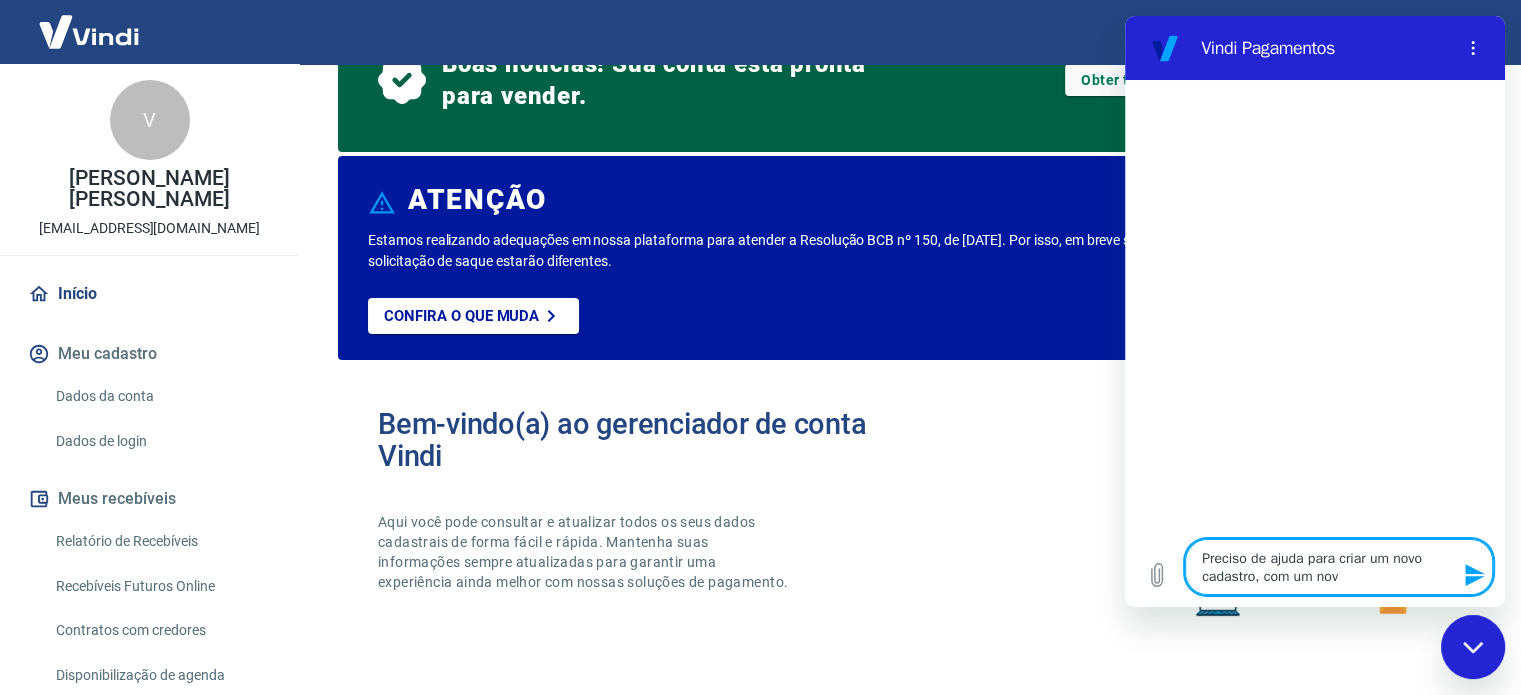 type on "Preciso de ajuda para criar um novo cadastro, com um novo" 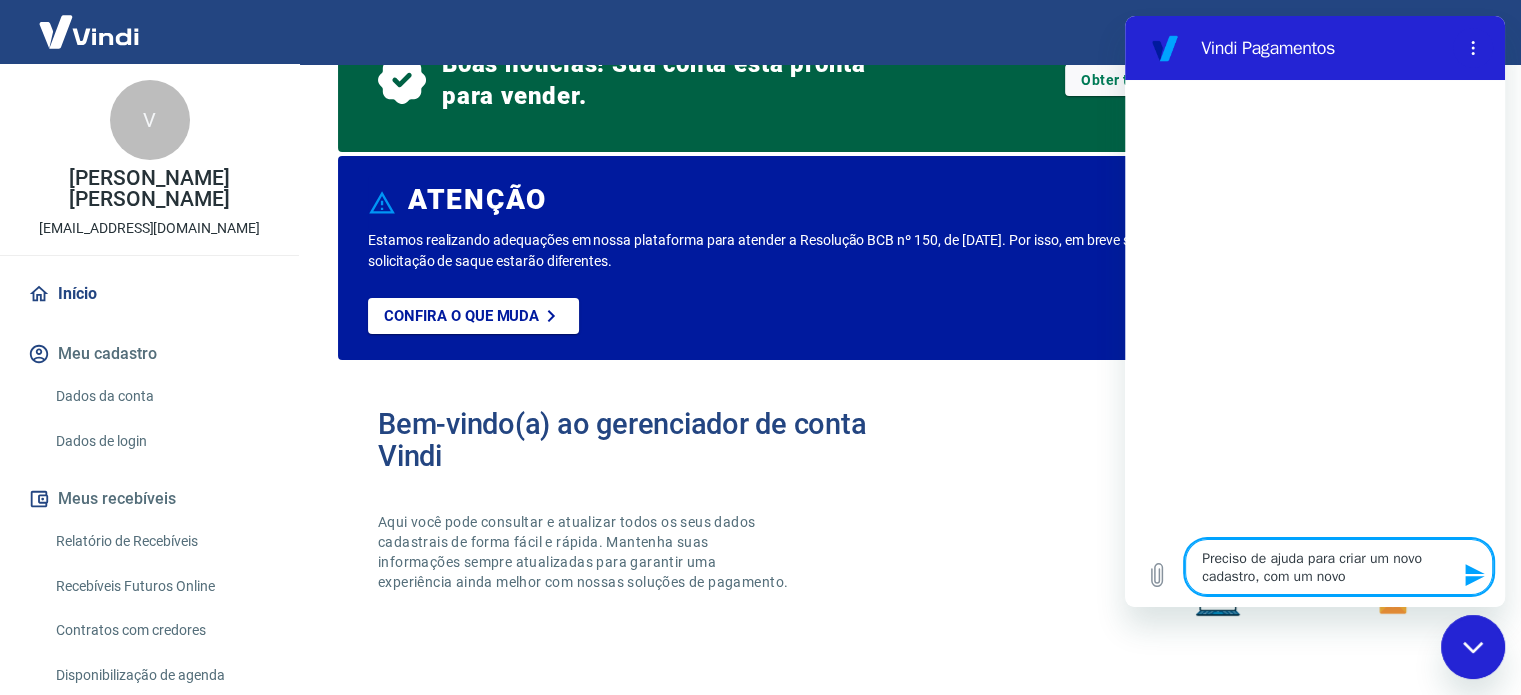 type on "Preciso de ajuda para criar um novo cadastro, com um novo" 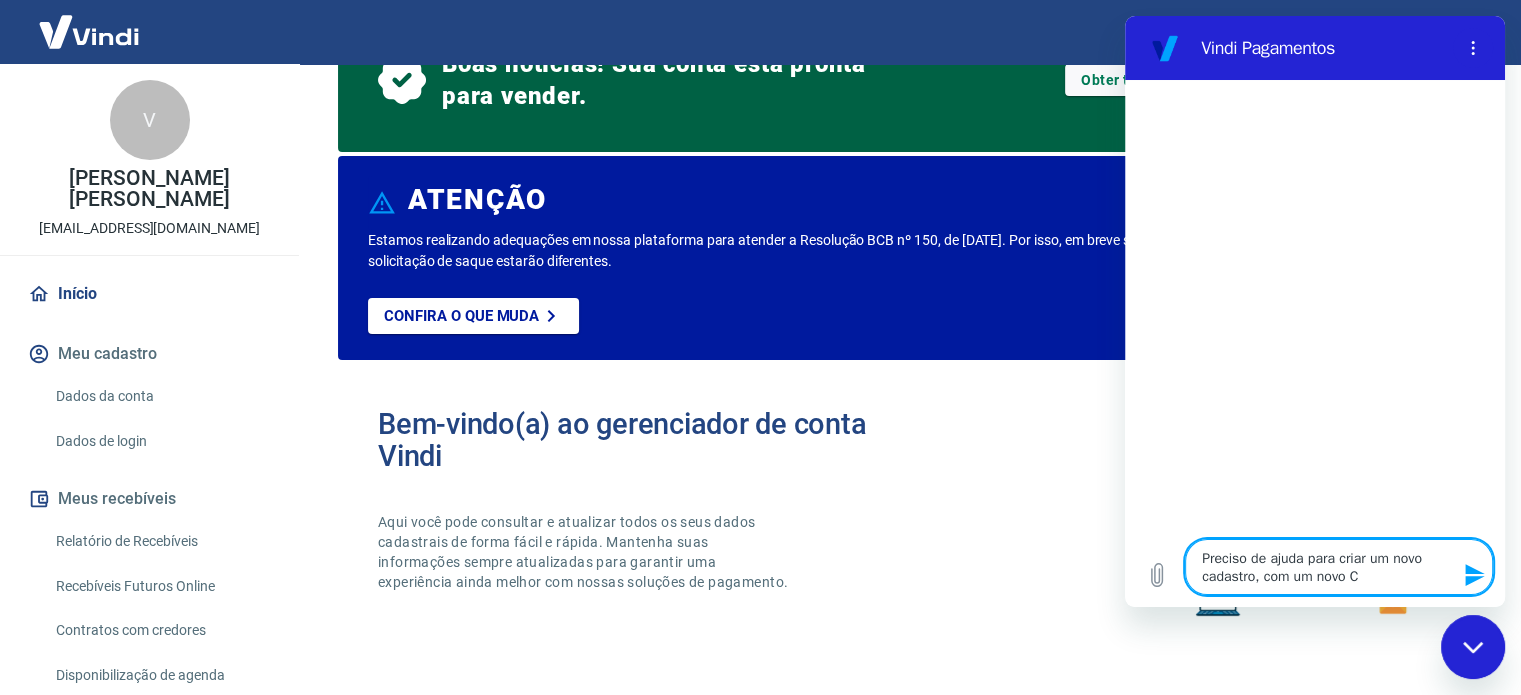 type on "Preciso de ajuda para criar um novo cadastro, com um novo CN" 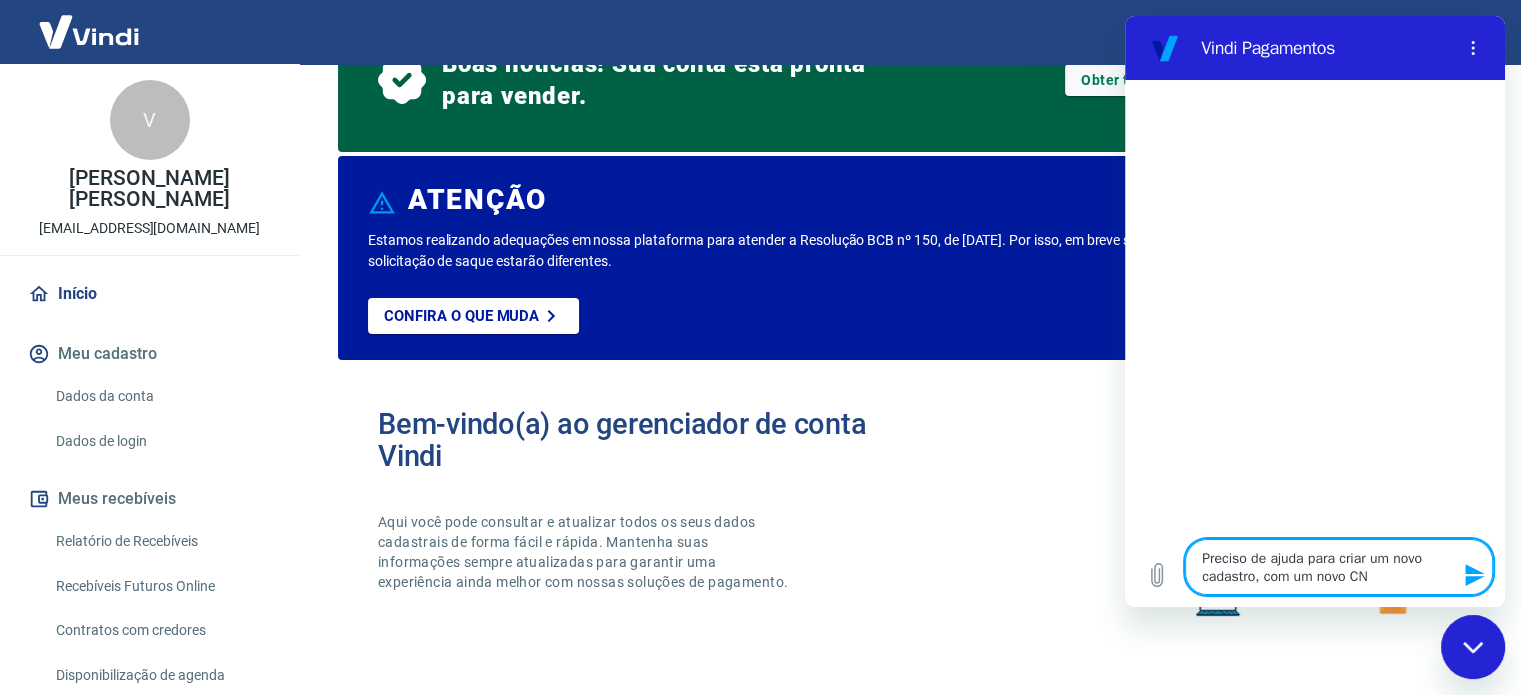 type on "Preciso de ajuda para criar um novo cadastro, com um novo CNP" 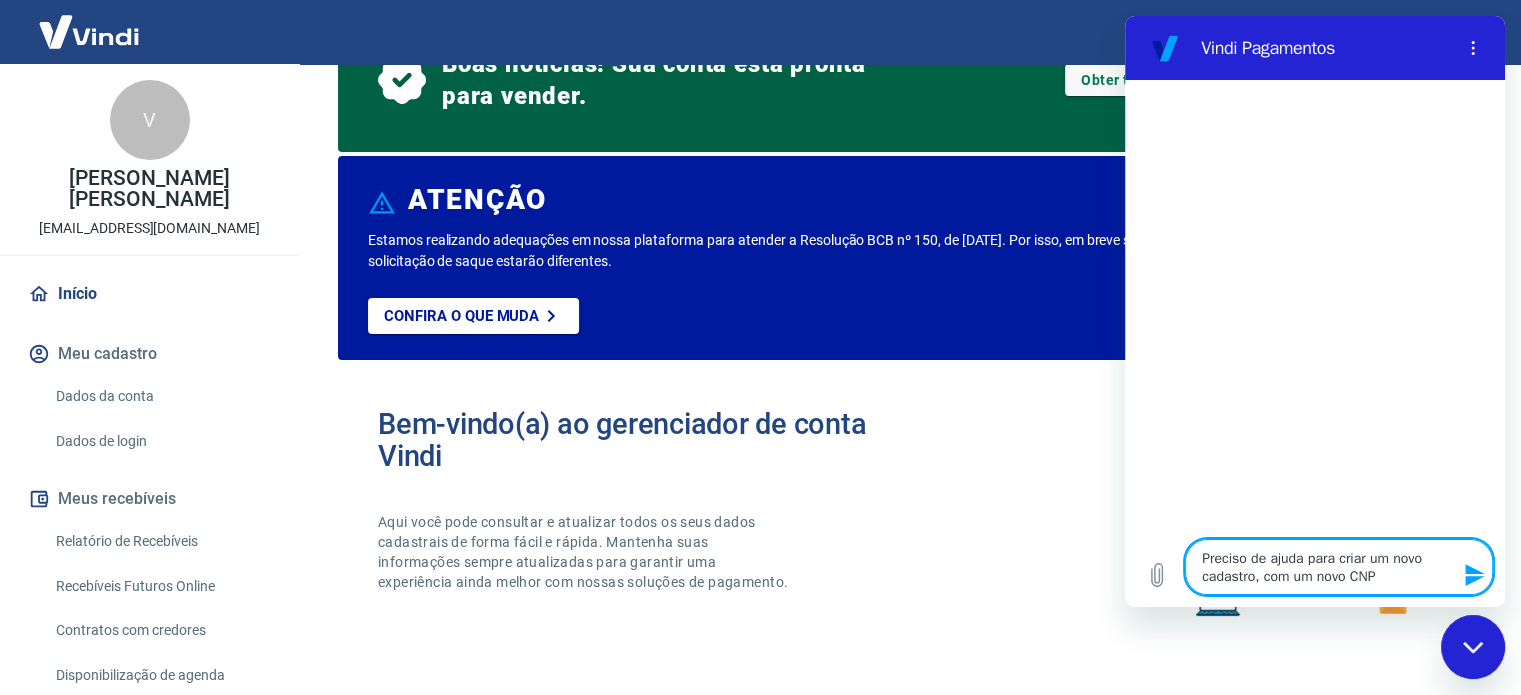type on "Preciso de ajuda para criar um novo cadastro, com um novo CNPJ" 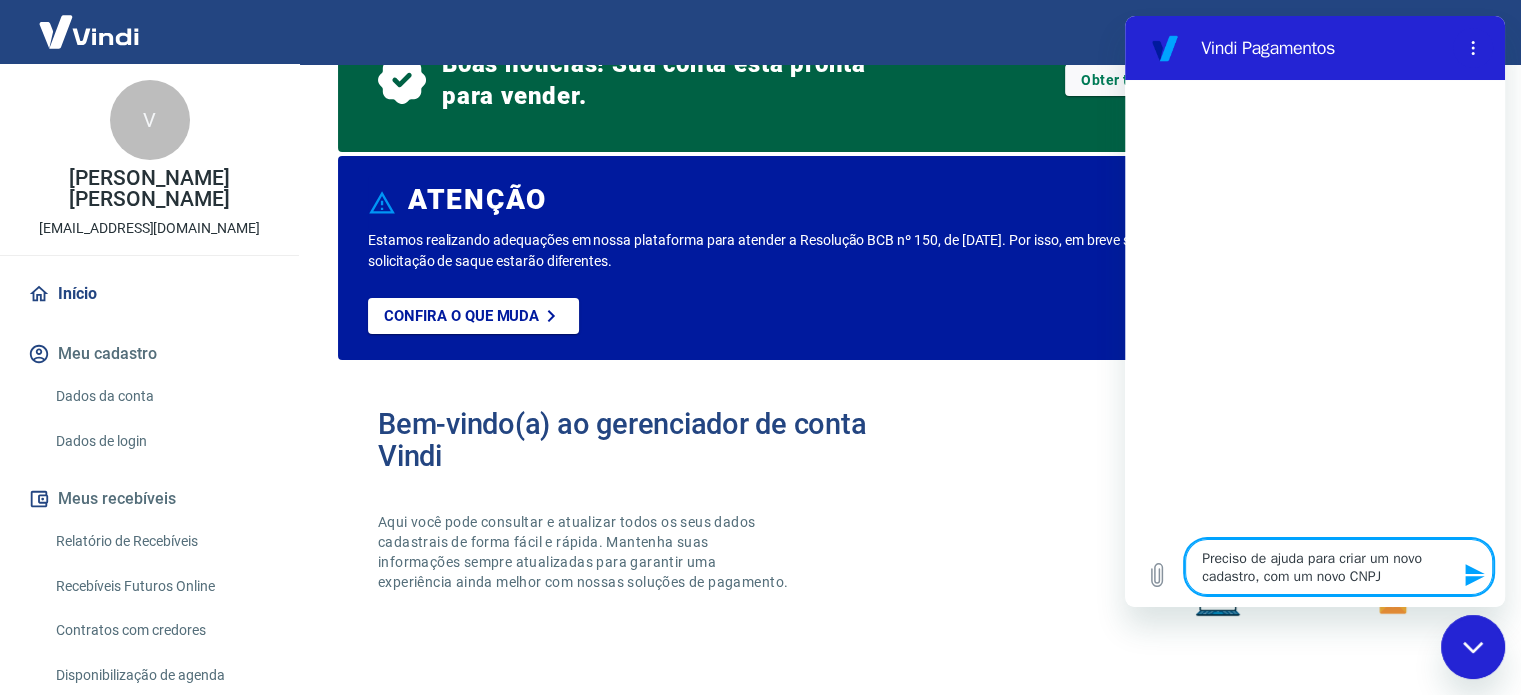 type on "Preciso de ajuda para criar um novo cadastro, com um novo CNPJ," 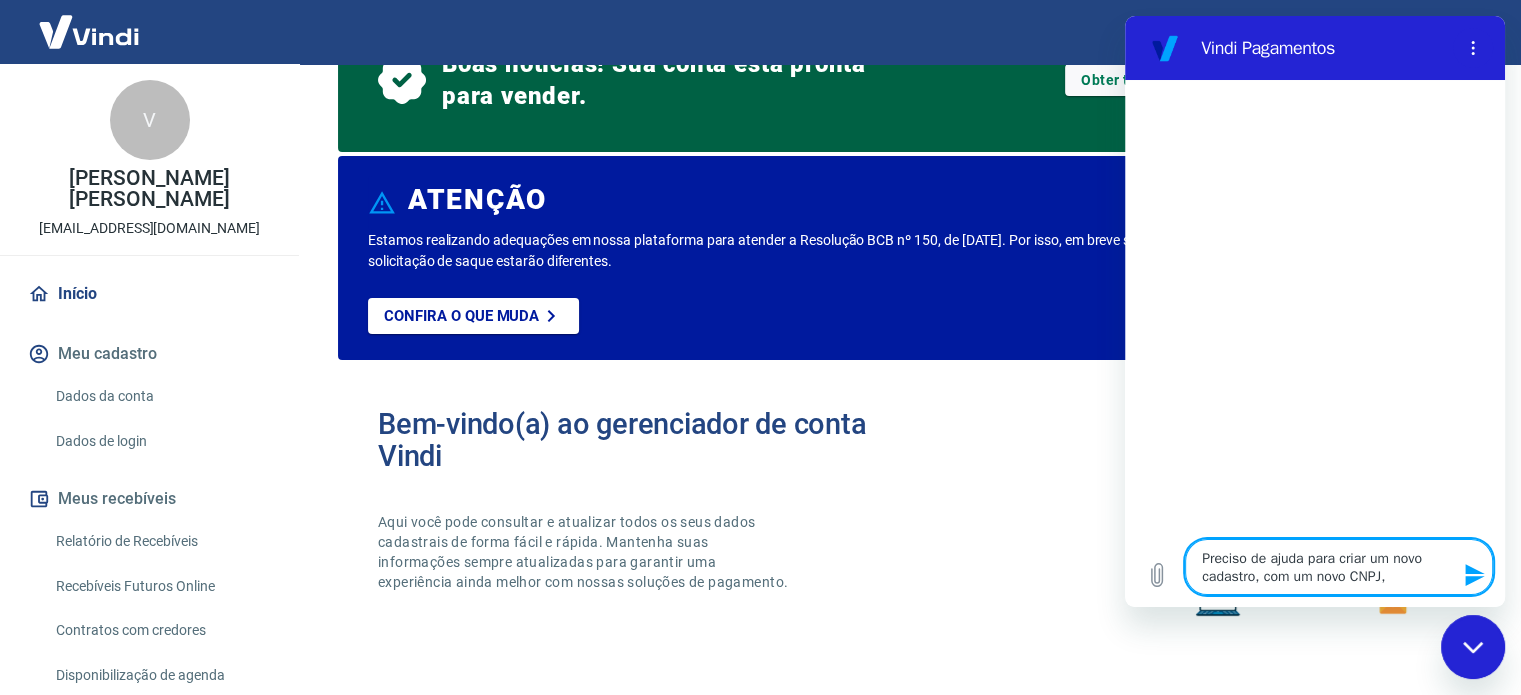 type on "Preciso de ajuda para criar um novo cadastro, com um novo CNPJ," 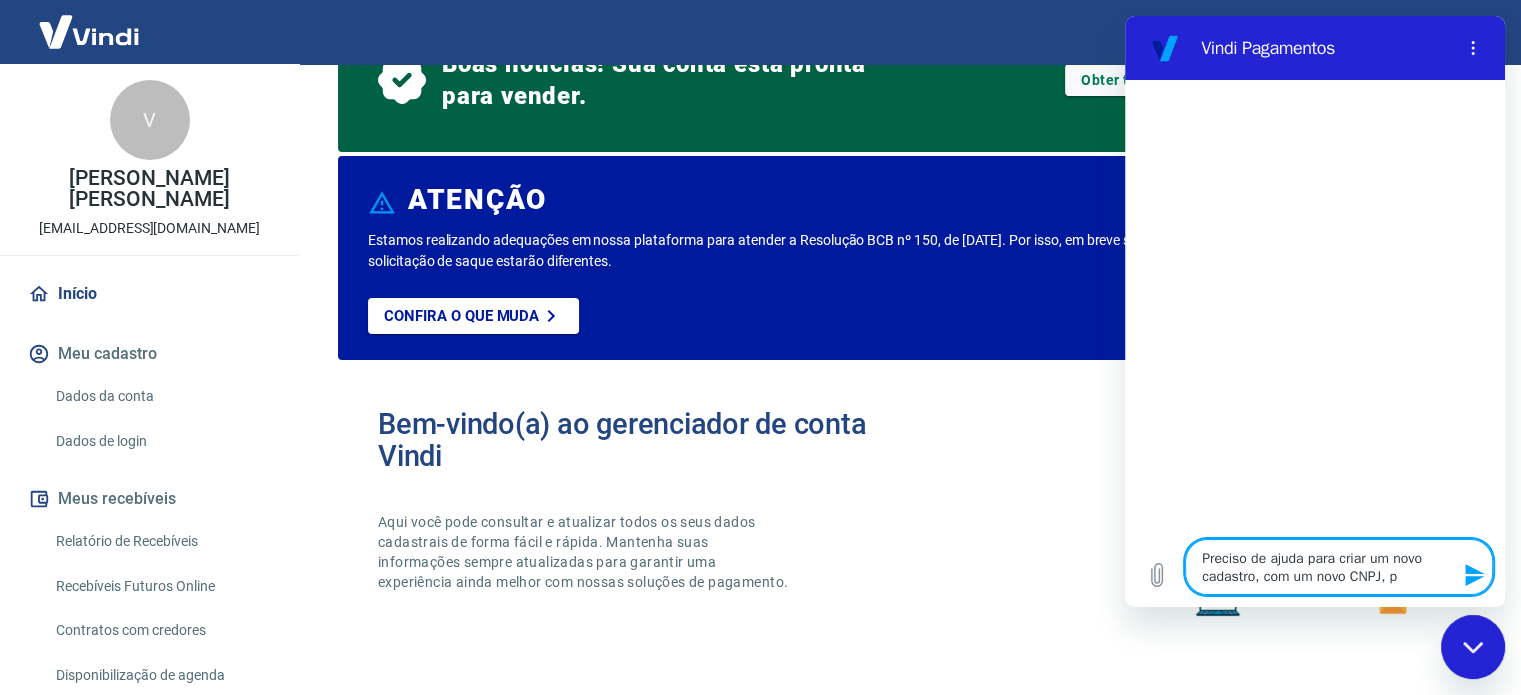 type on "Preciso de ajuda para criar um novo cadastro, com um novo CNPJ, po" 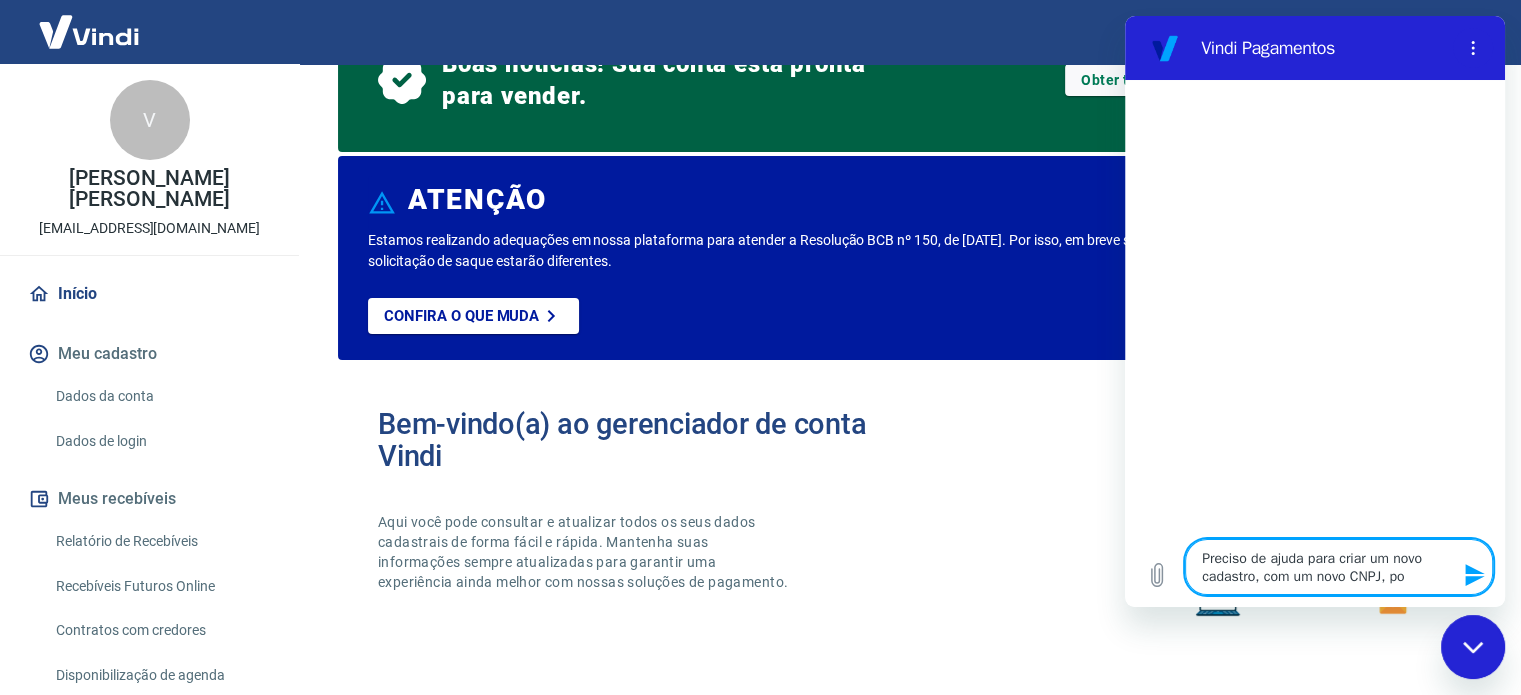 type on "Preciso de ajuda para criar um novo cadastro, com um novo CNPJ, por" 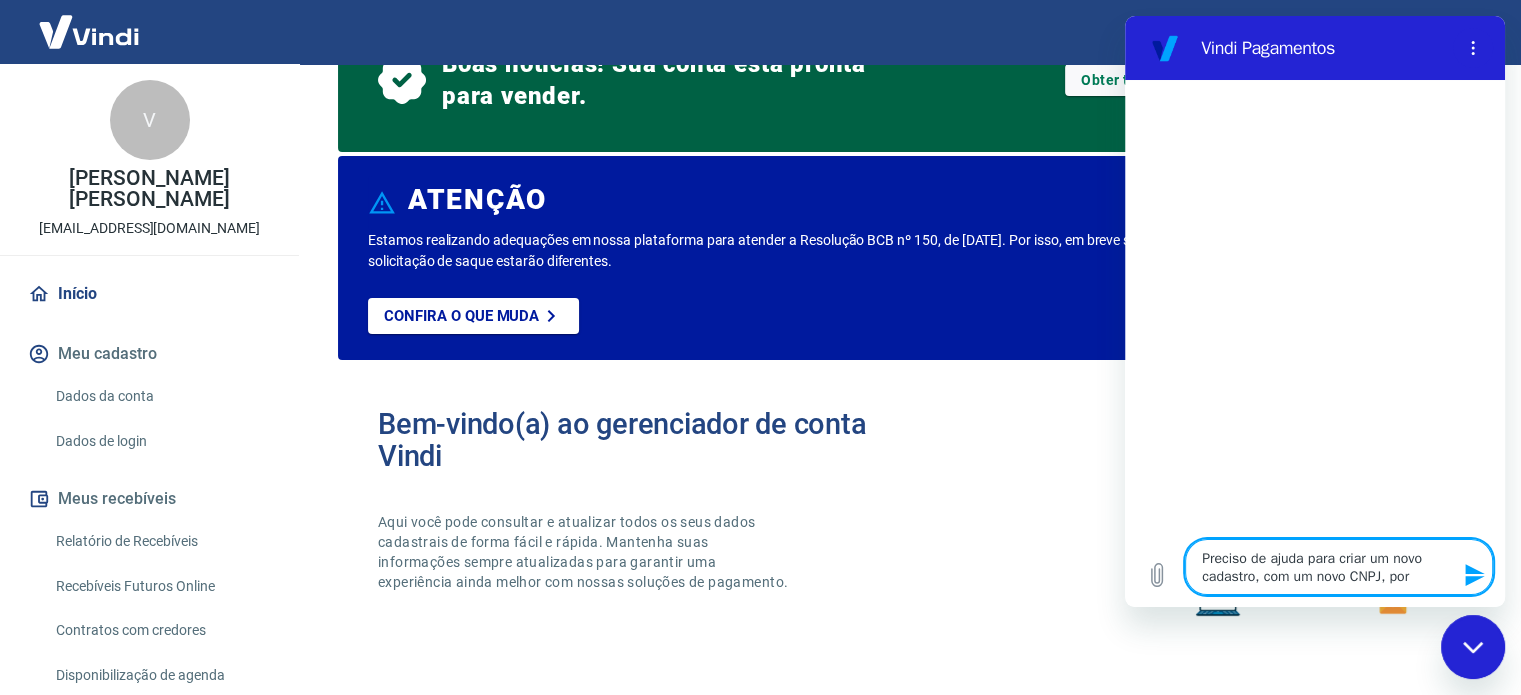 type on "Preciso de ajuda para criar um novo cadastro, com um novo CNPJ, por" 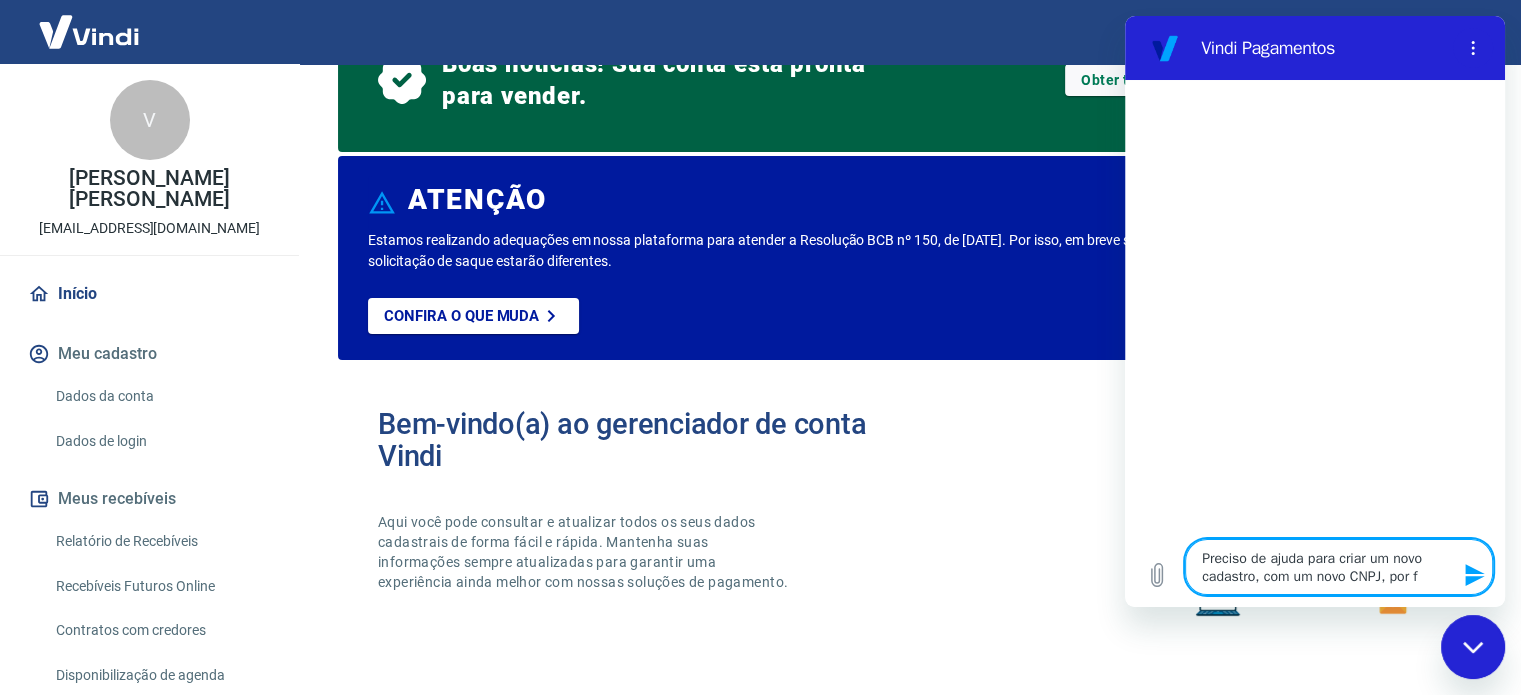 type on "Preciso de ajuda para criar um novo cadastro, com um novo CNPJ, por fa" 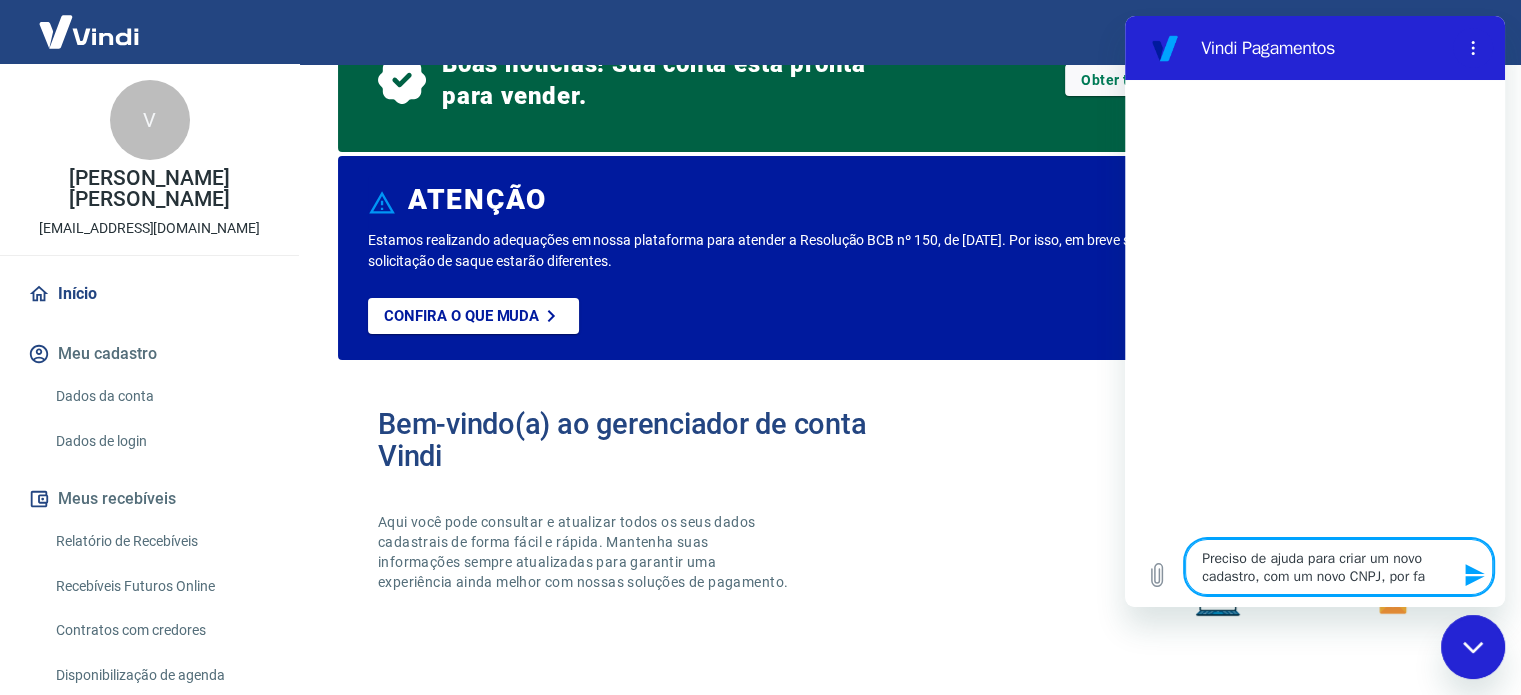 type on "x" 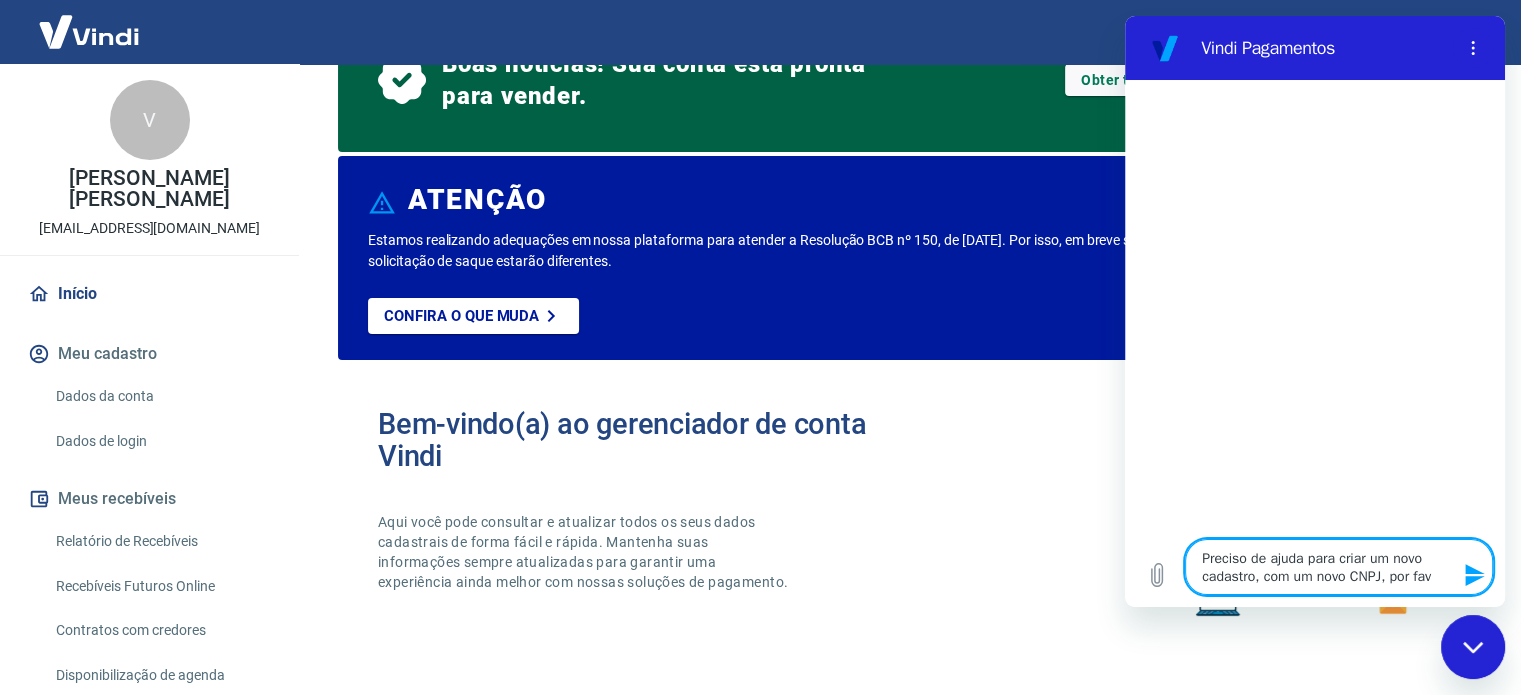 type on "Preciso de ajuda para criar um novo cadastro, com um novo CNPJ, por favo" 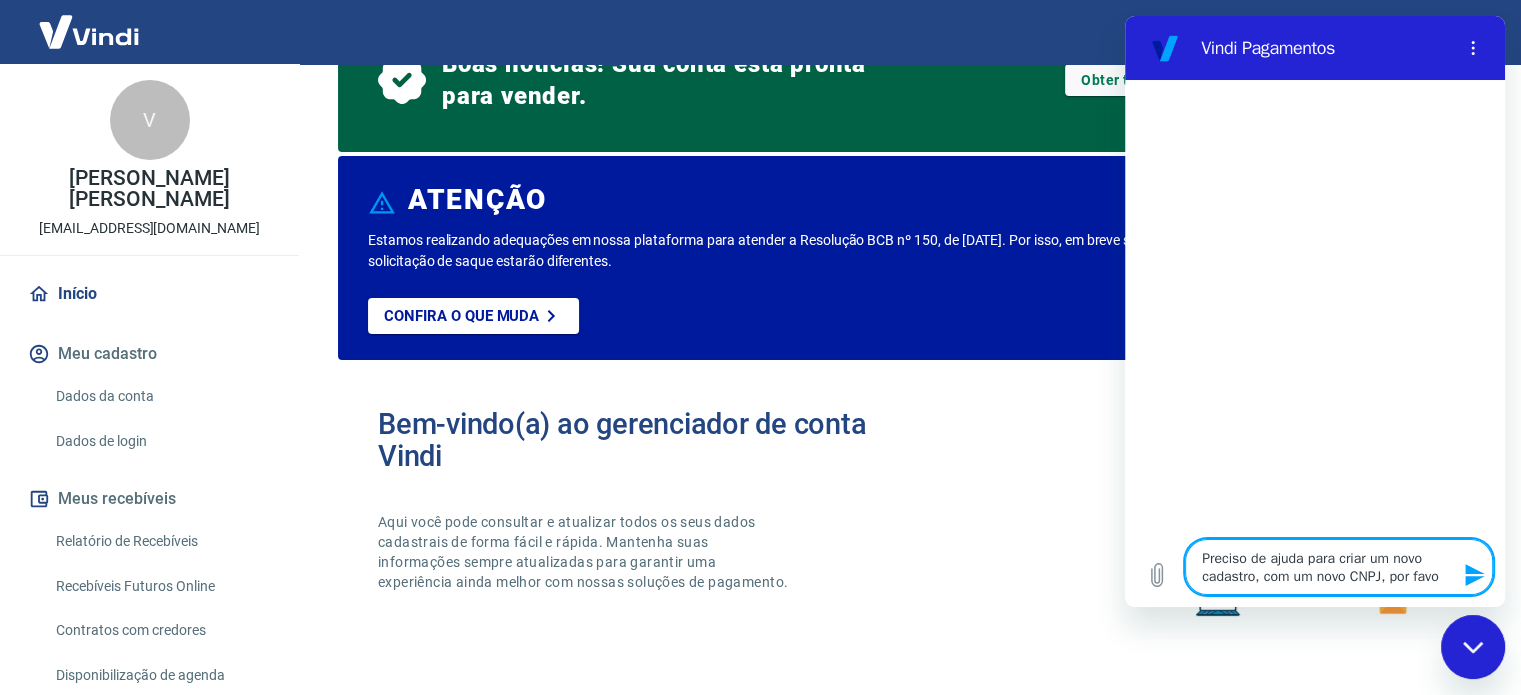type on "Preciso de ajuda para criar um novo cadastro, com um novo CNPJ, por favor" 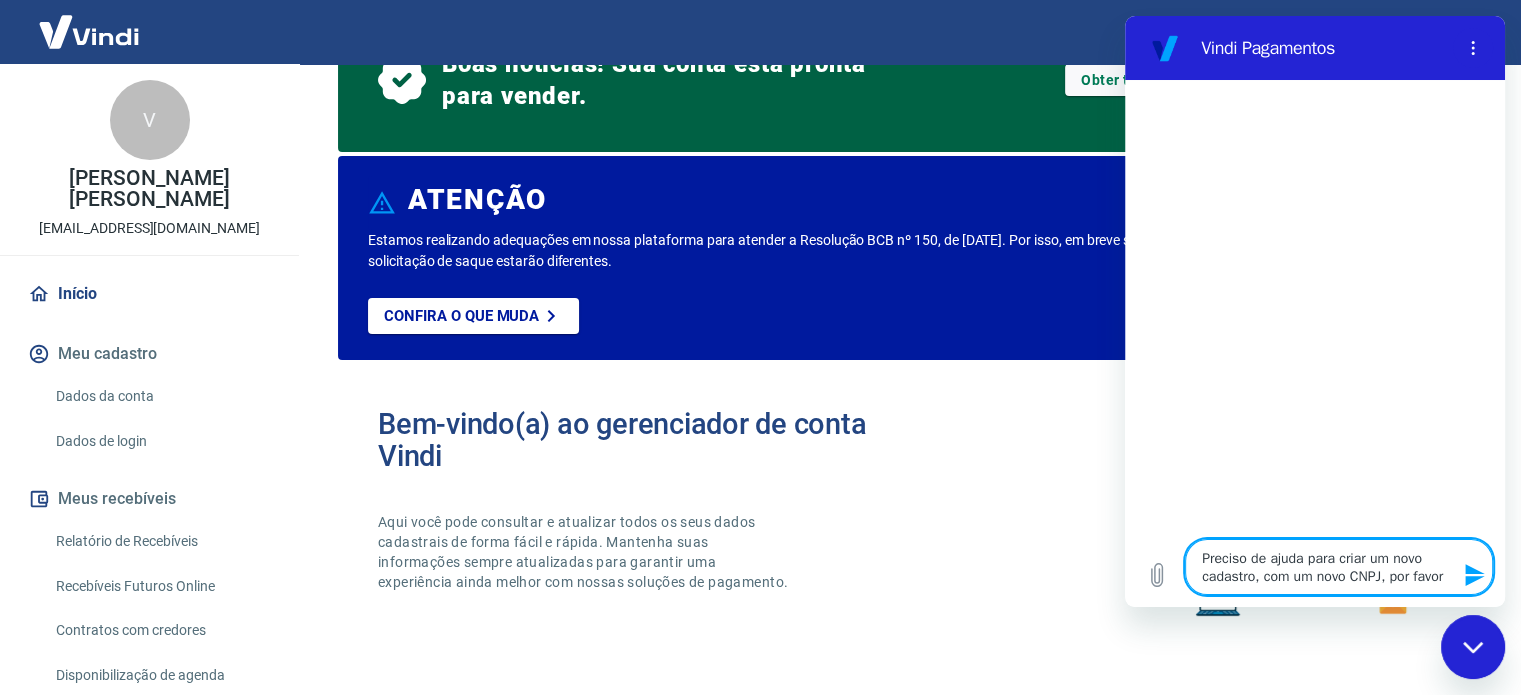 type on "x" 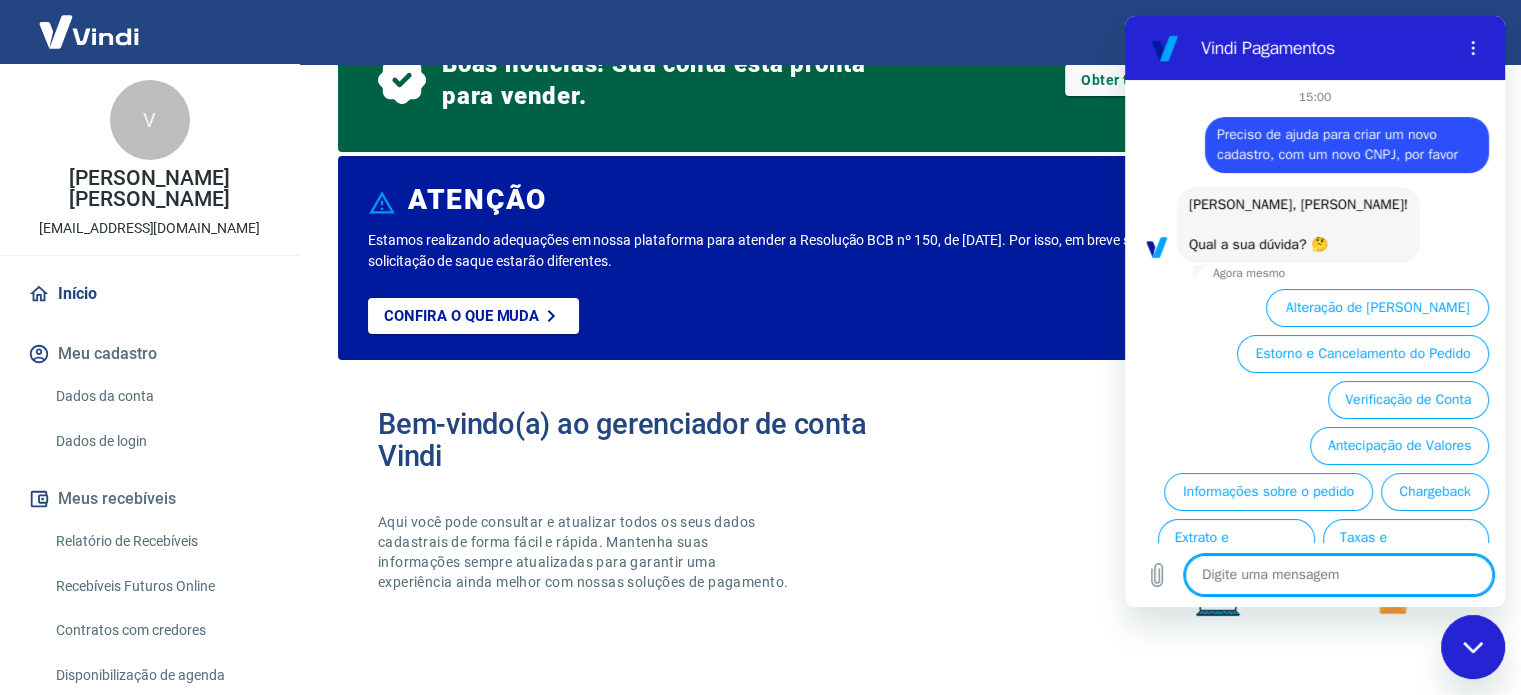 scroll, scrollTop: 0, scrollLeft: 0, axis: both 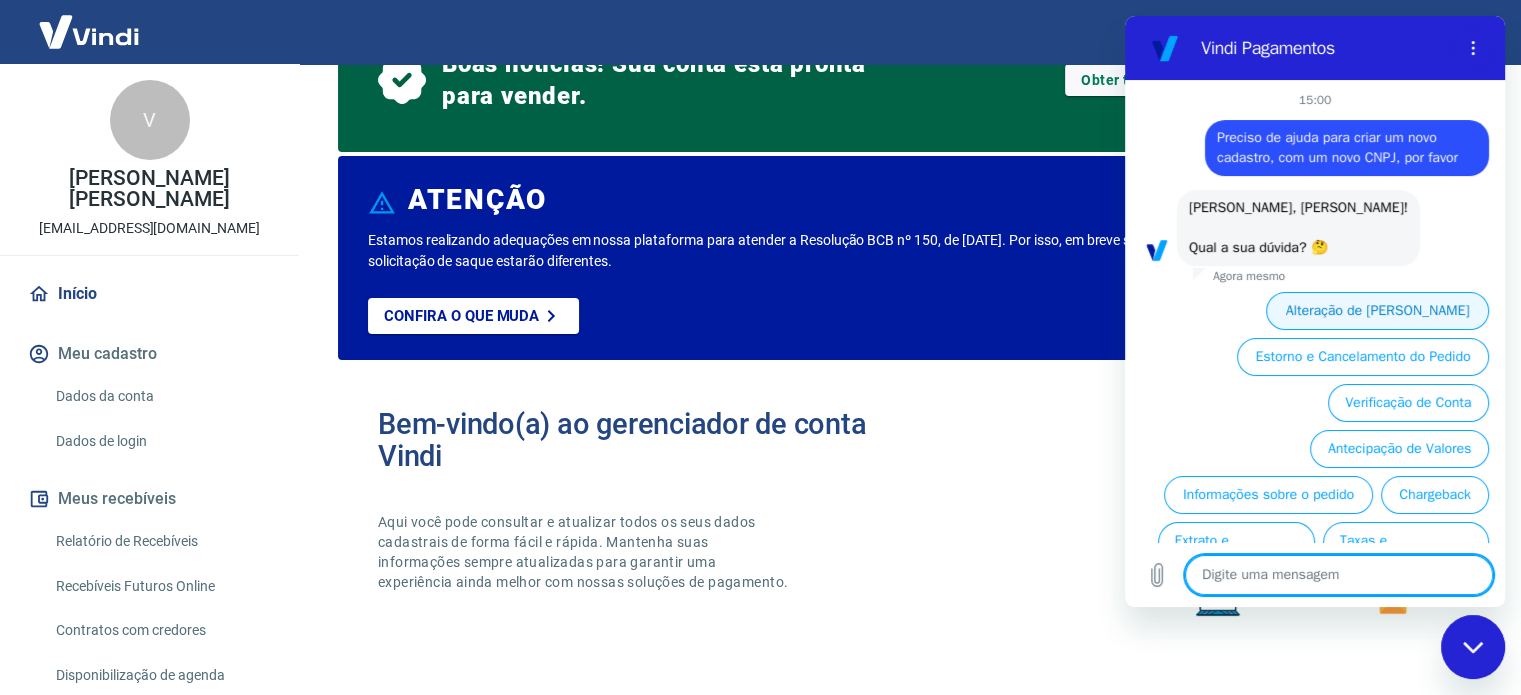 click on "Alteração de Dados Cadastrais" at bounding box center [1377, 311] 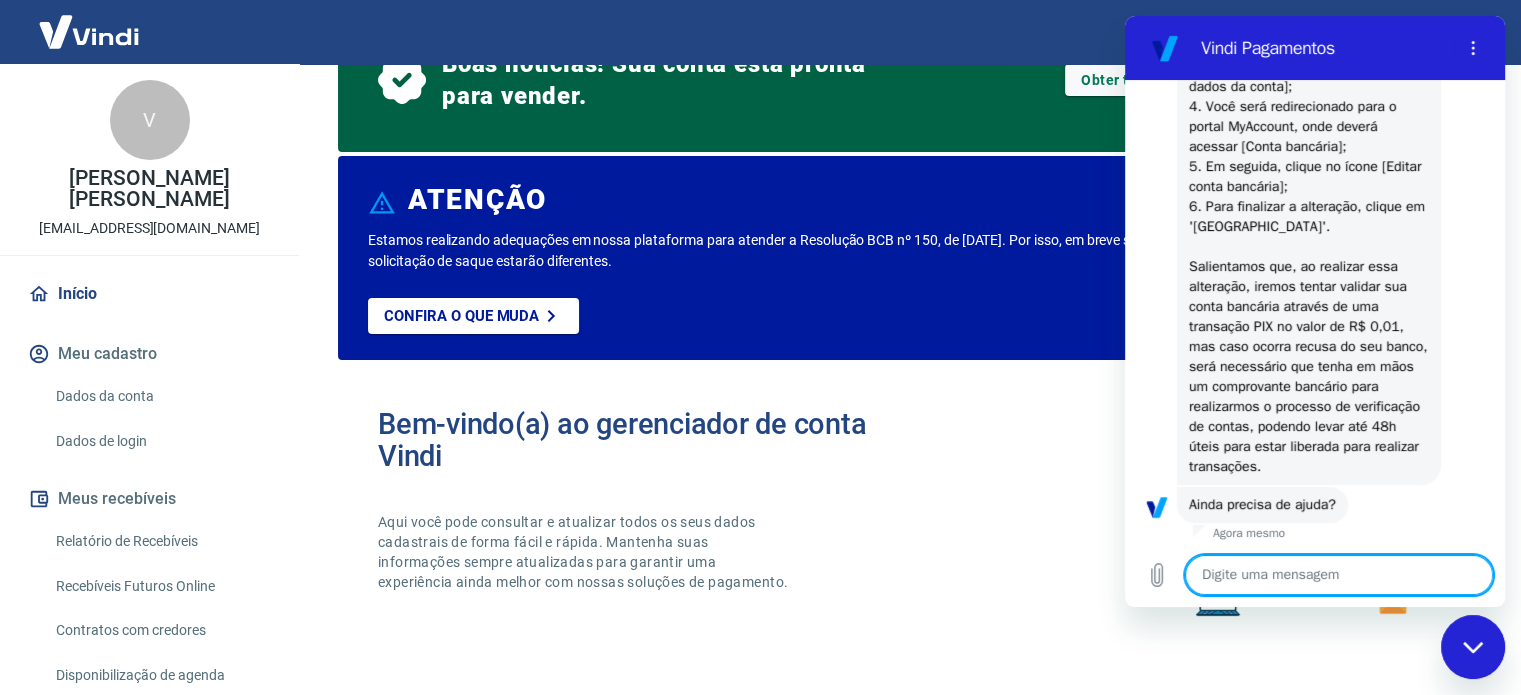 scroll, scrollTop: 483, scrollLeft: 0, axis: vertical 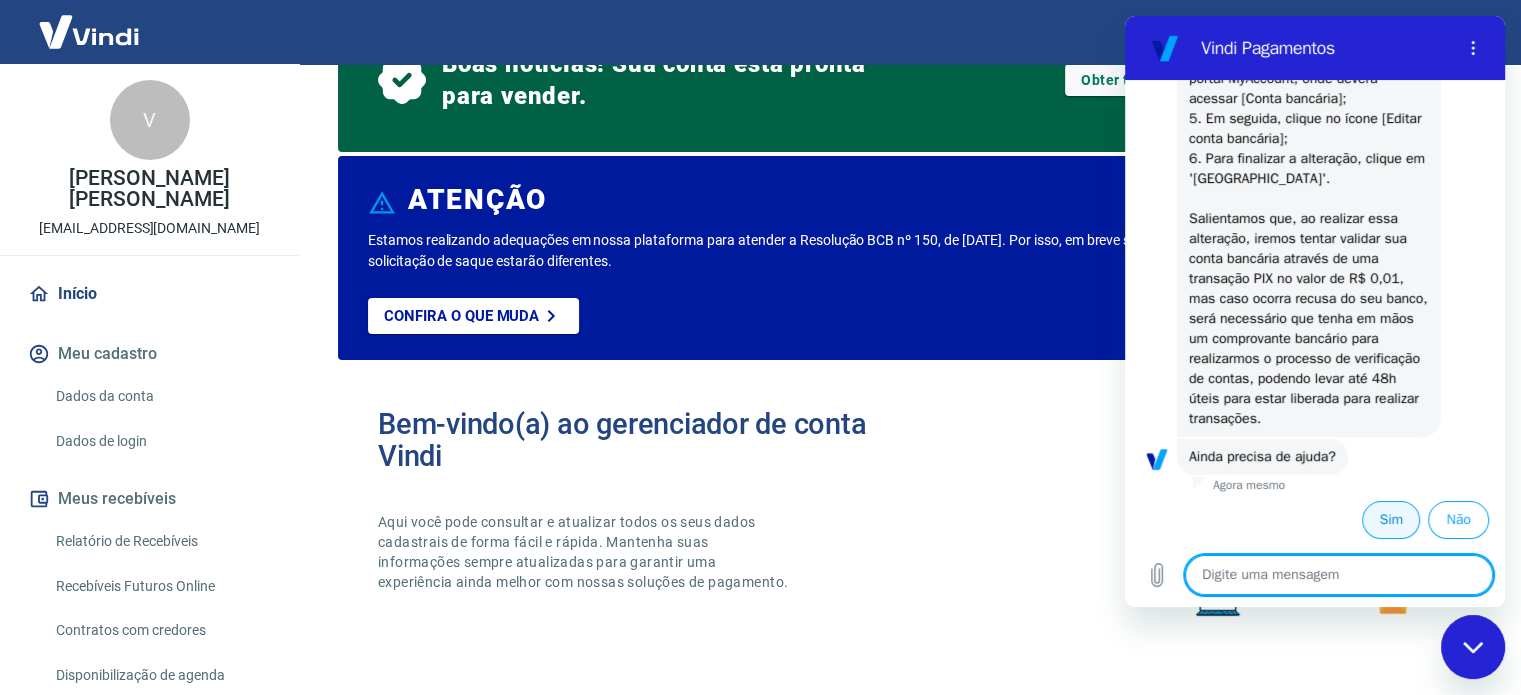 click on "Sim" at bounding box center [1391, 520] 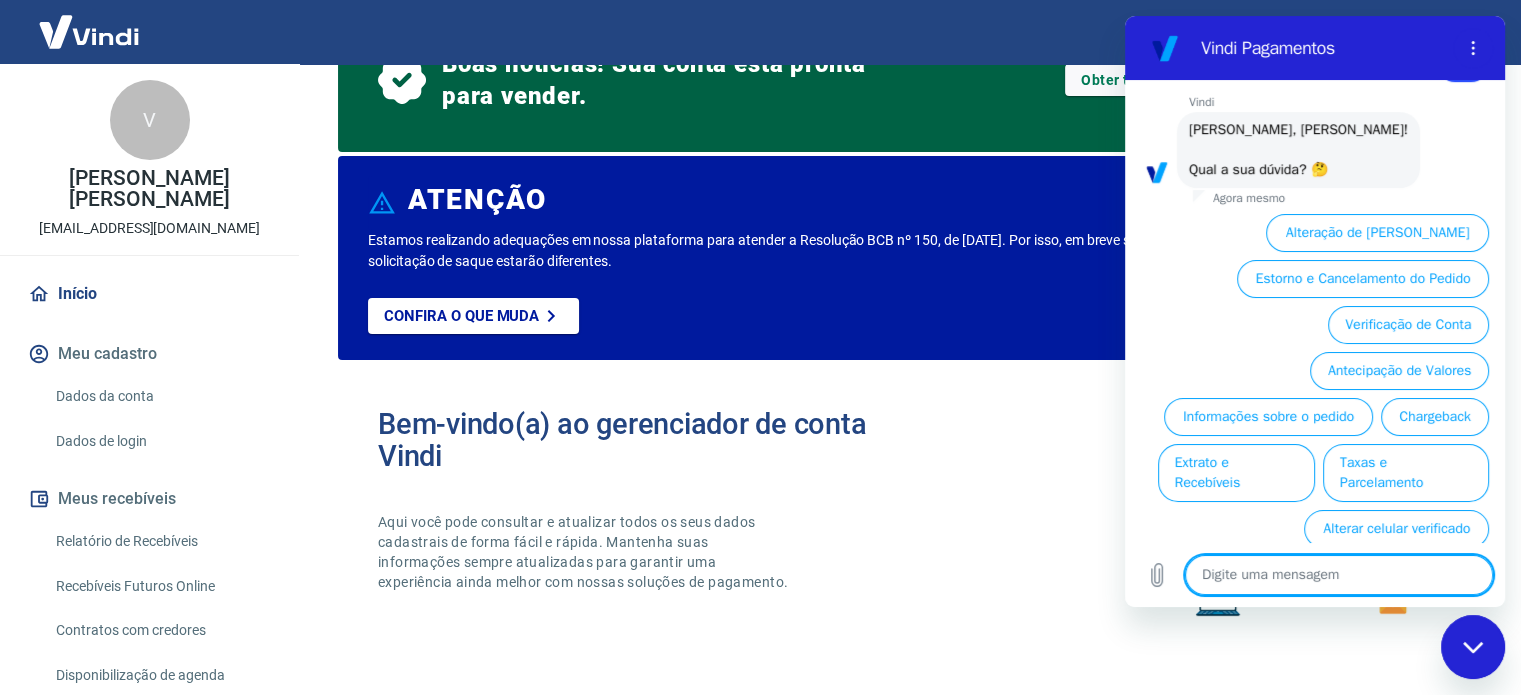 scroll, scrollTop: 956, scrollLeft: 0, axis: vertical 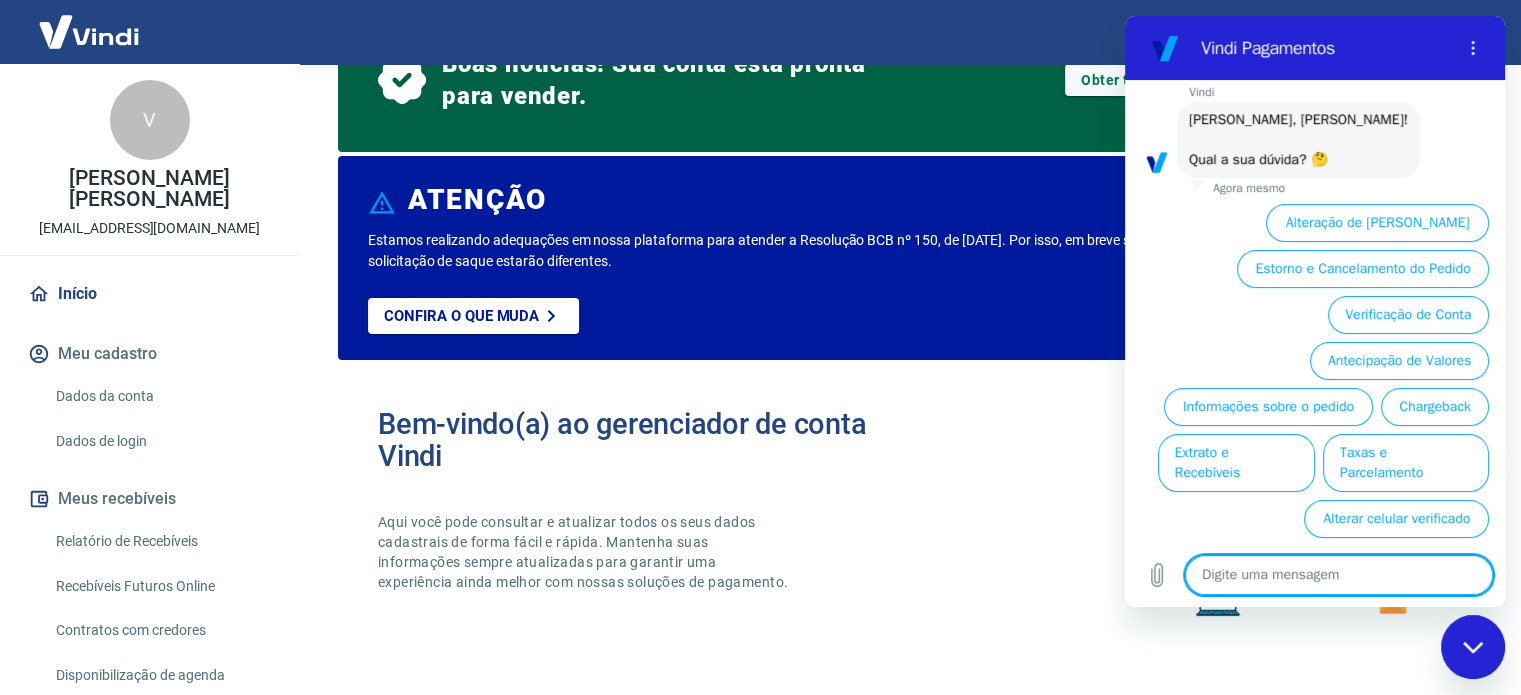 click on "Bem-vindo(a) ao gerenciador de conta Vindi Aqui você pode consultar e atualizar todos os seus dados cadastrais de forma fácil e rápida. Mantenha suas informações sempre atualizadas para garantir uma experiência ainda melhor com nossas soluções de pagamento." at bounding box center (905, 518) 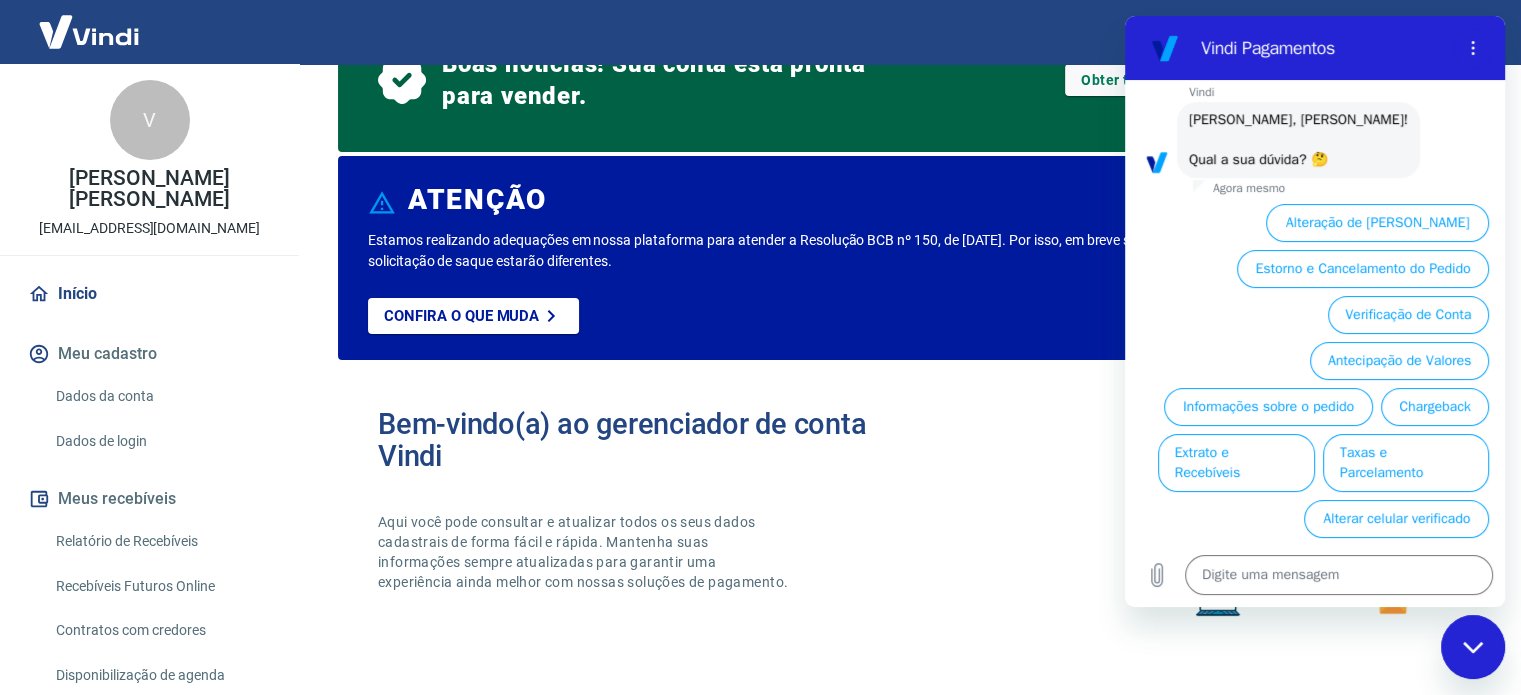 click at bounding box center (1473, 647) 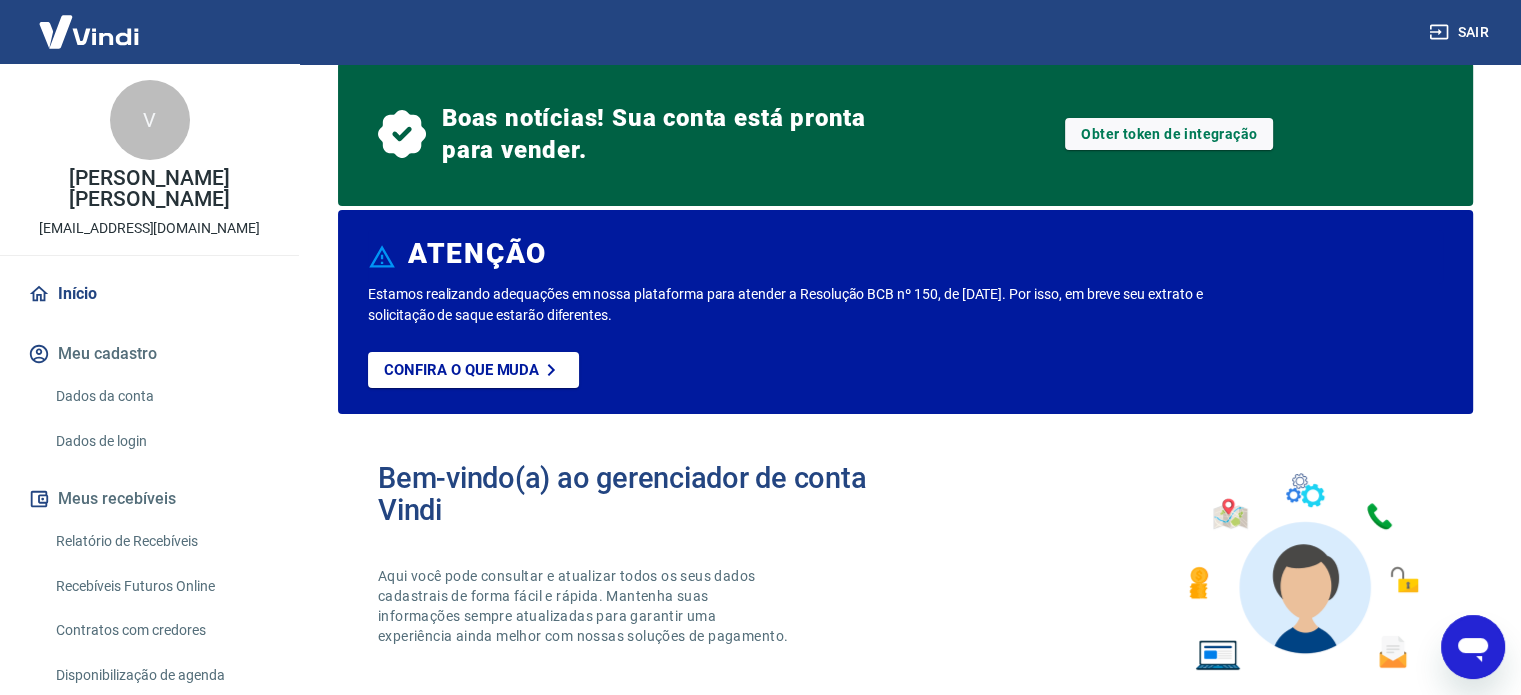 scroll, scrollTop: 0, scrollLeft: 0, axis: both 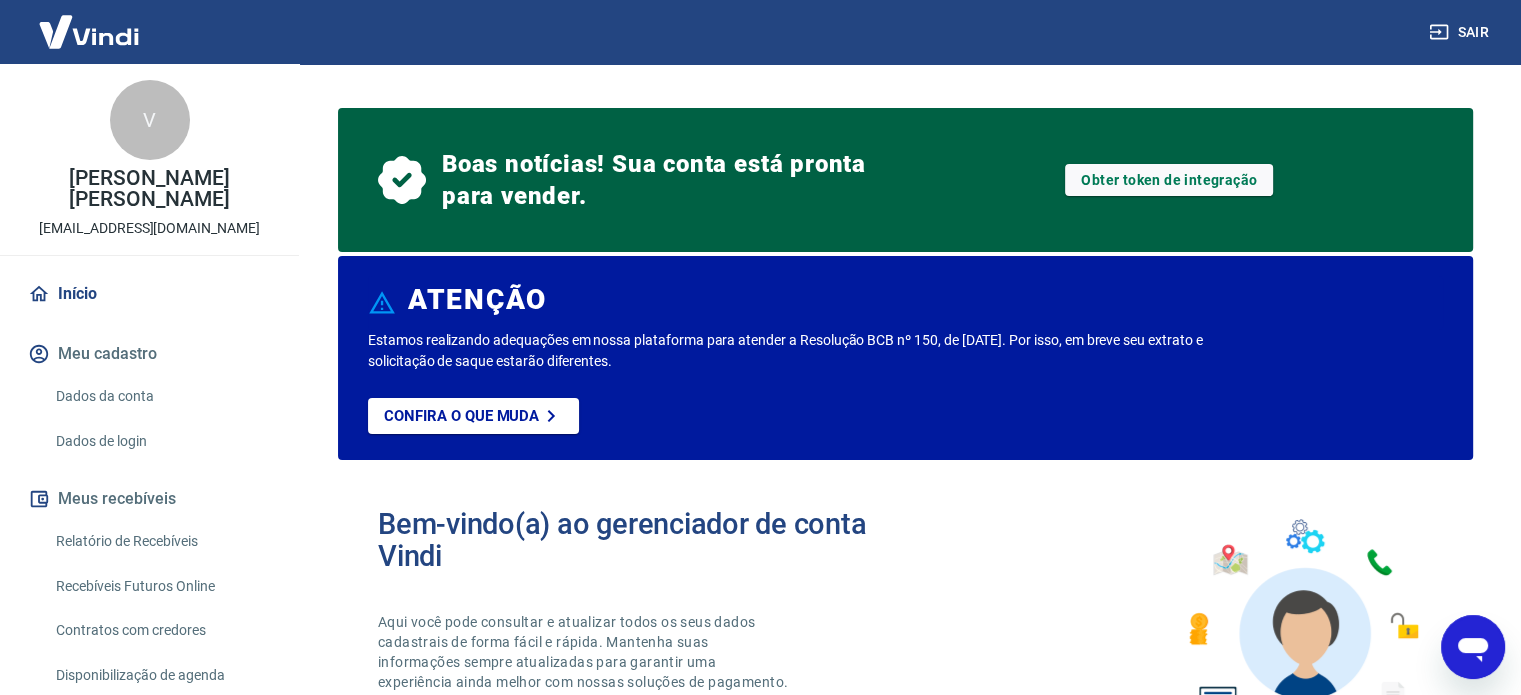 type on "x" 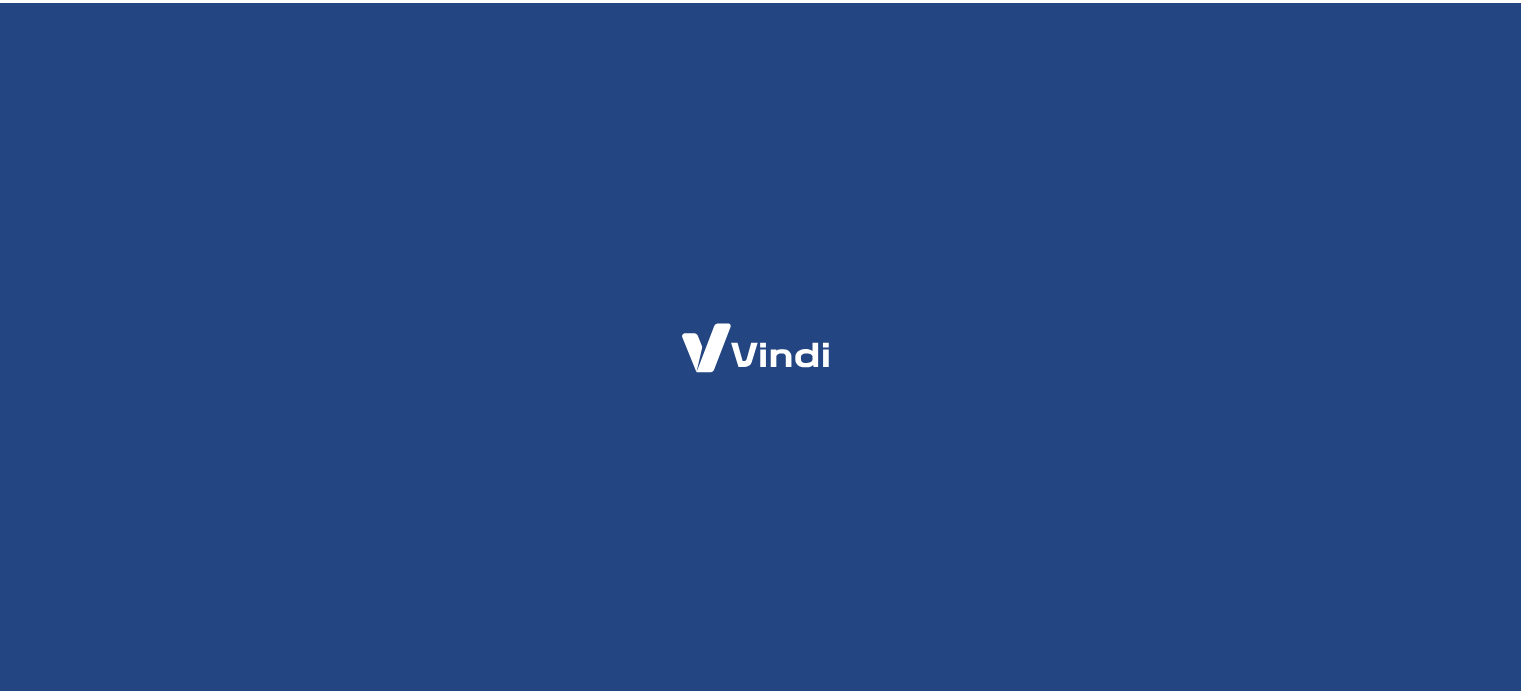 scroll, scrollTop: 0, scrollLeft: 0, axis: both 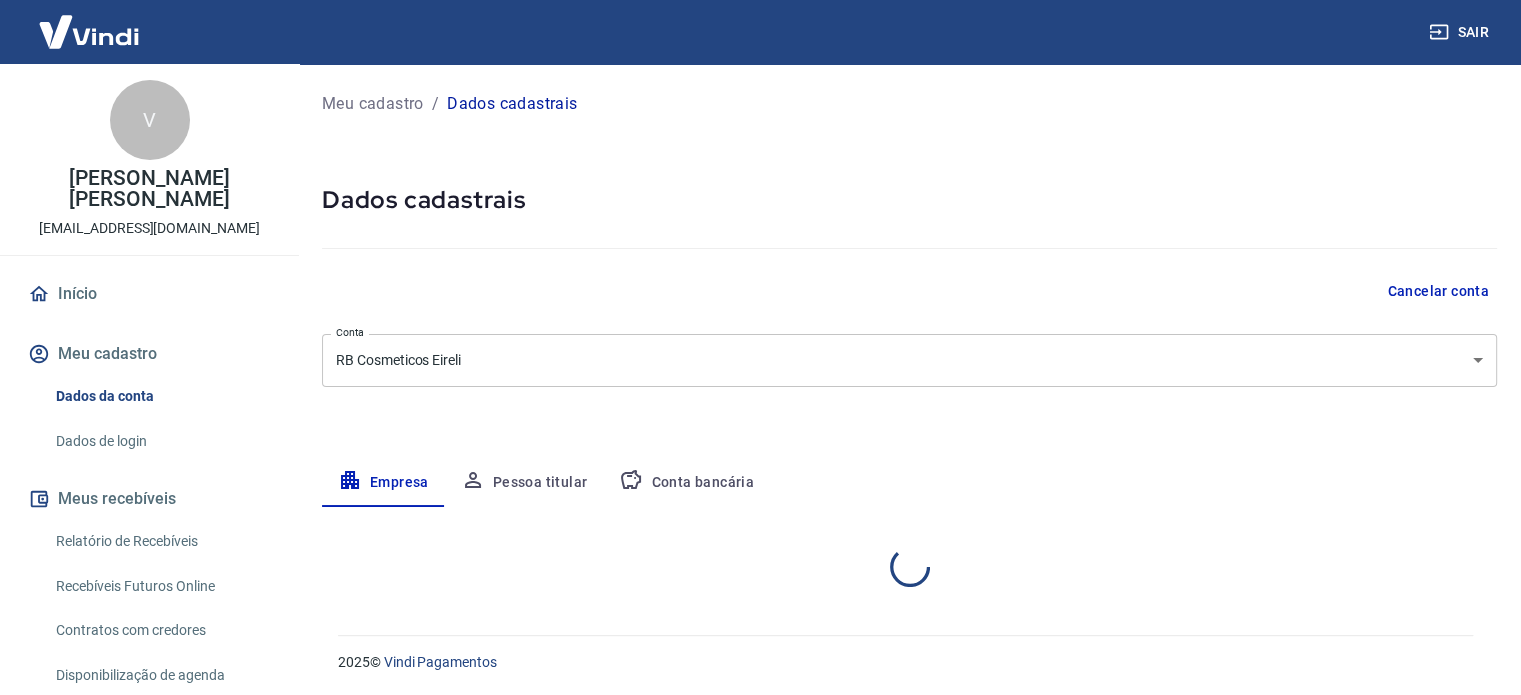 select on "SP" 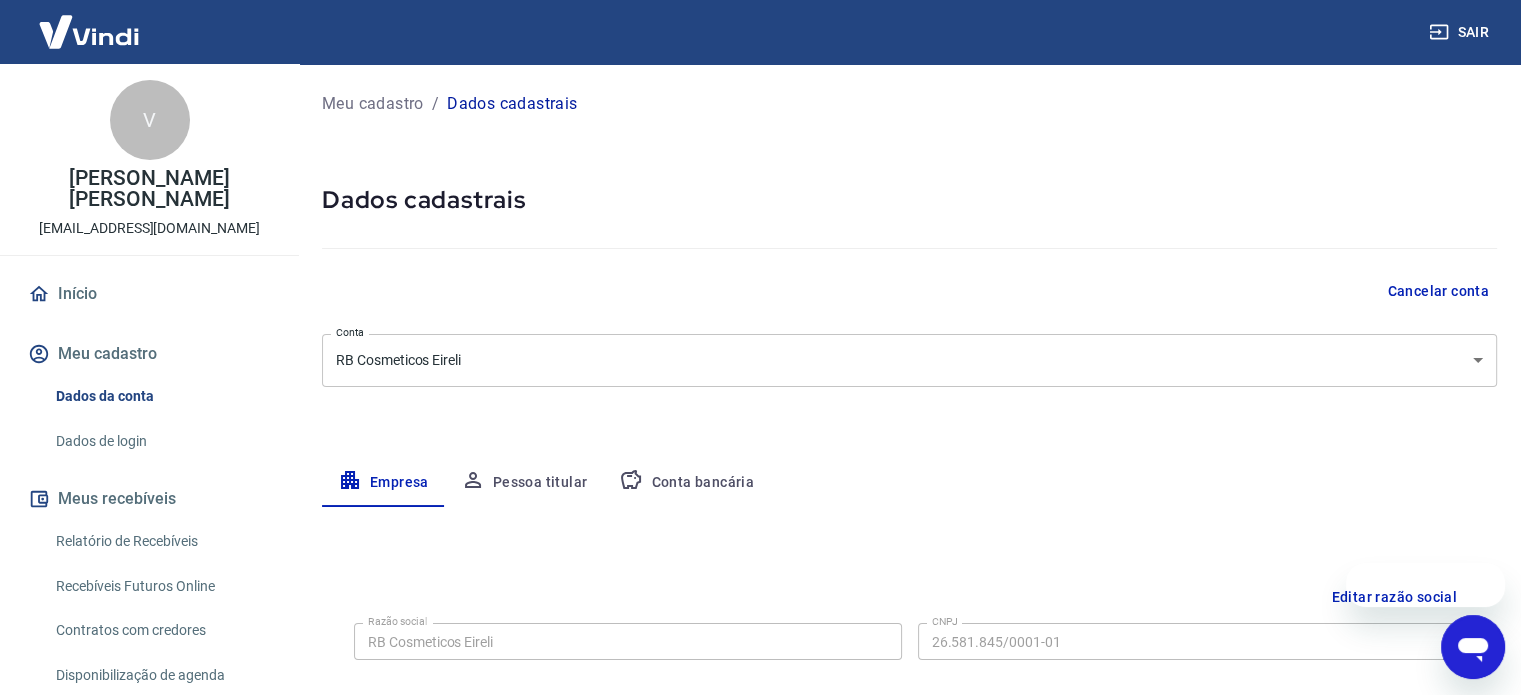 scroll, scrollTop: 0, scrollLeft: 0, axis: both 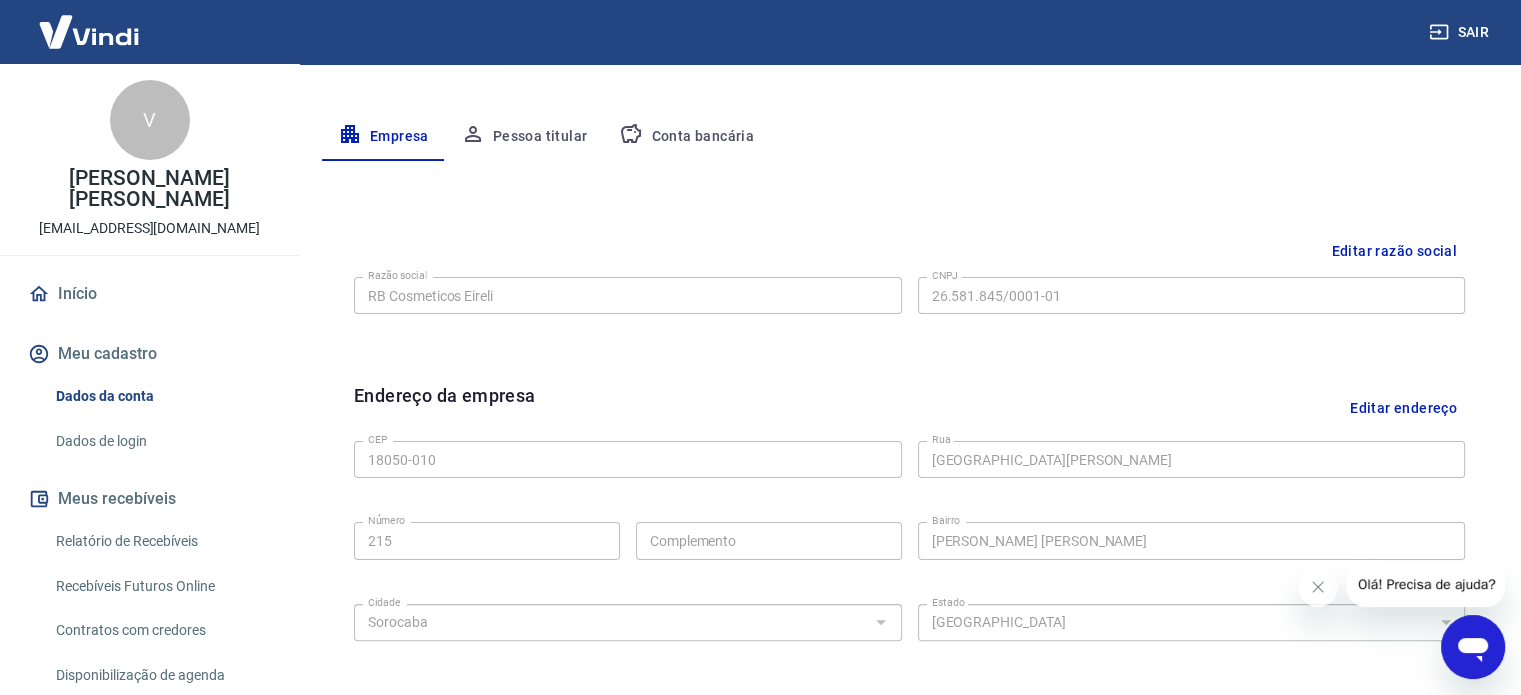 click on "Pessoa titular" at bounding box center (524, 137) 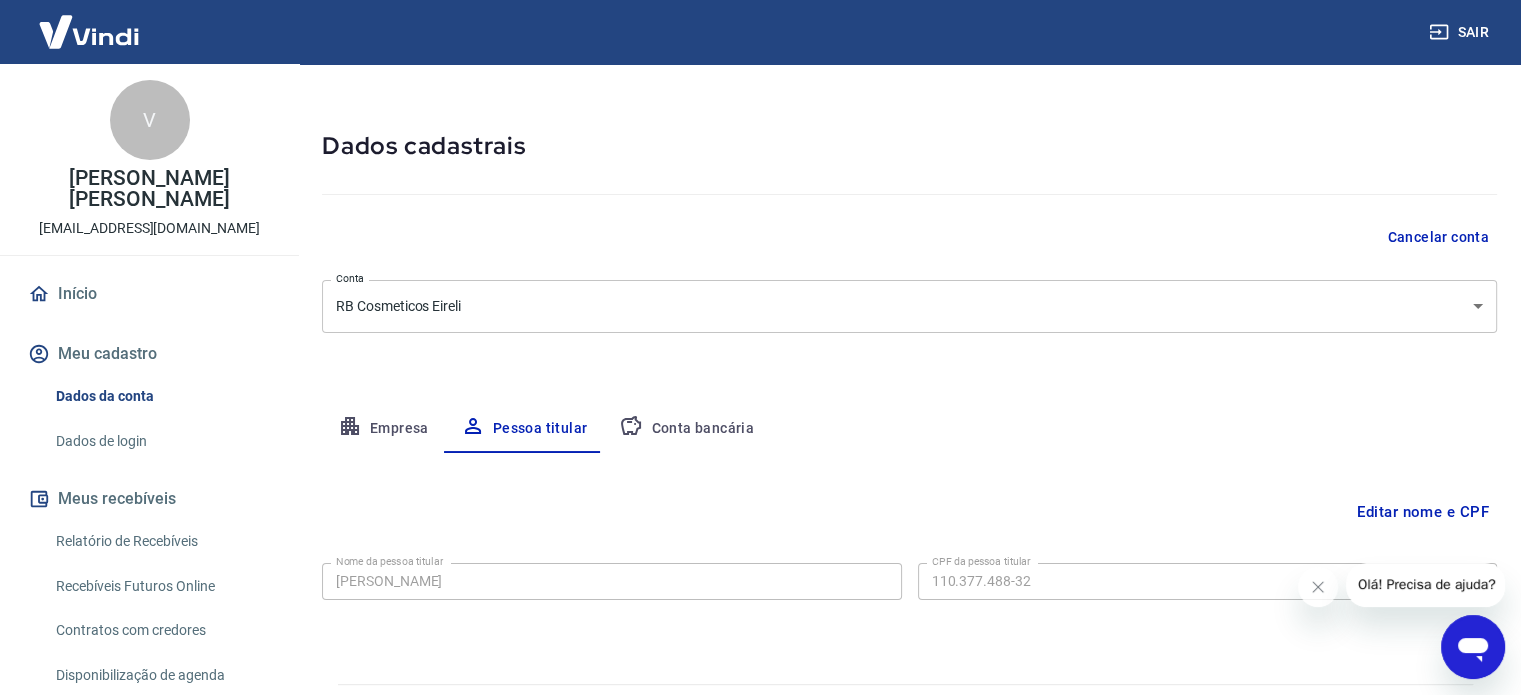 scroll, scrollTop: 104, scrollLeft: 0, axis: vertical 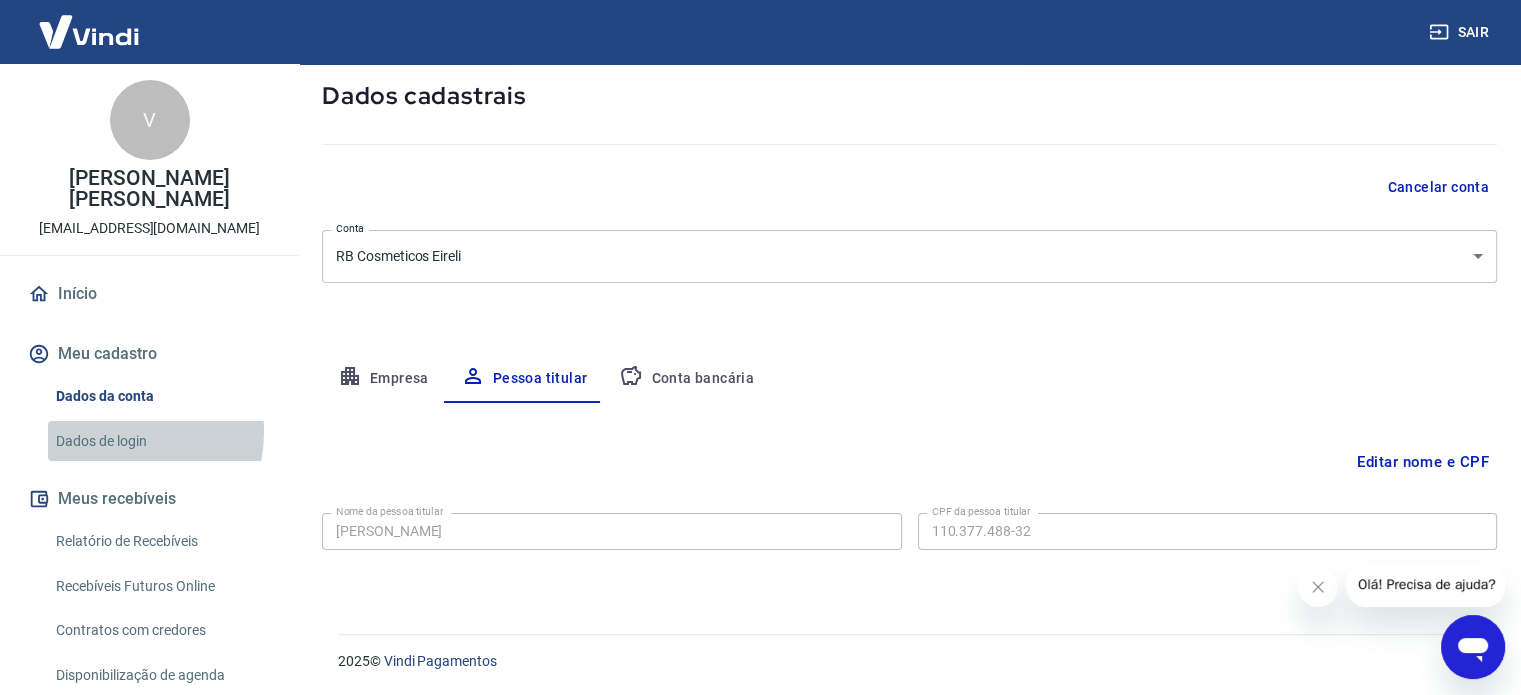 click on "Dados de login" at bounding box center [161, 441] 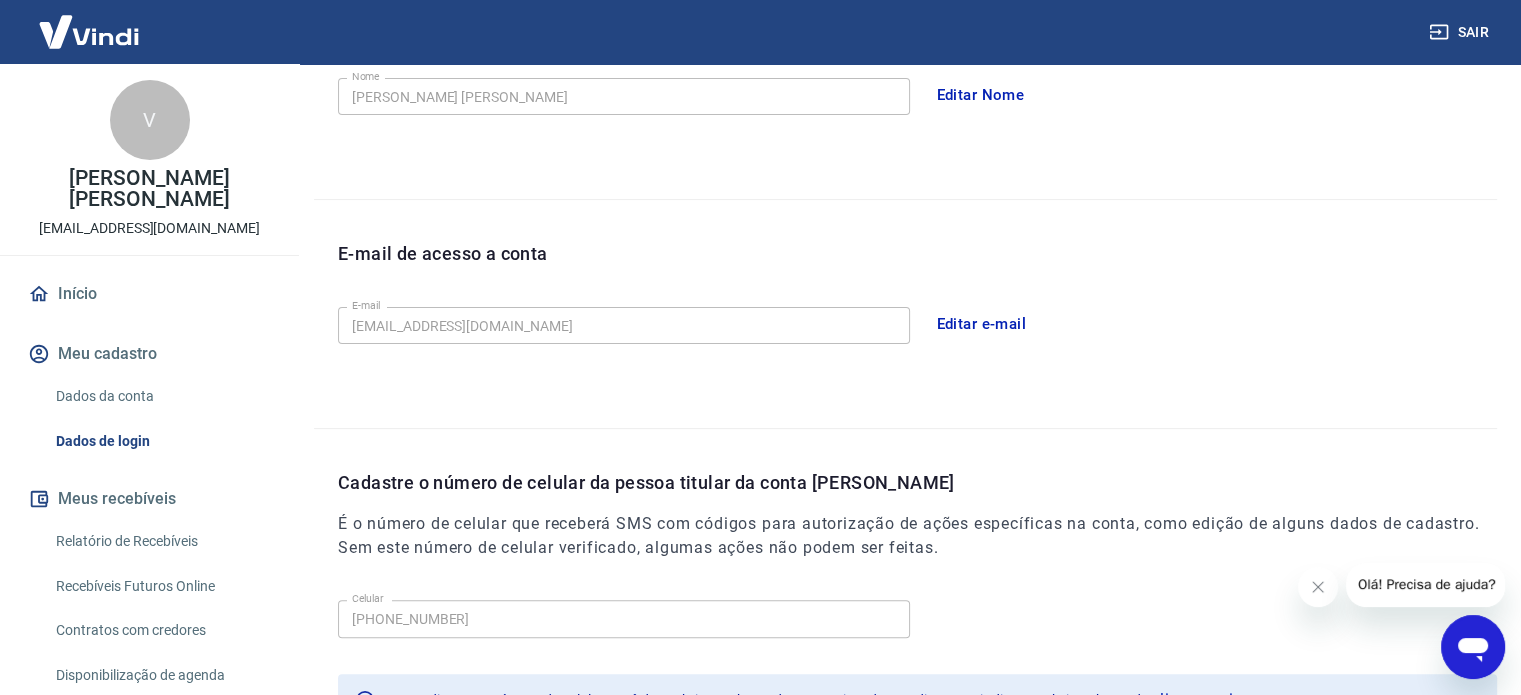 scroll, scrollTop: 368, scrollLeft: 0, axis: vertical 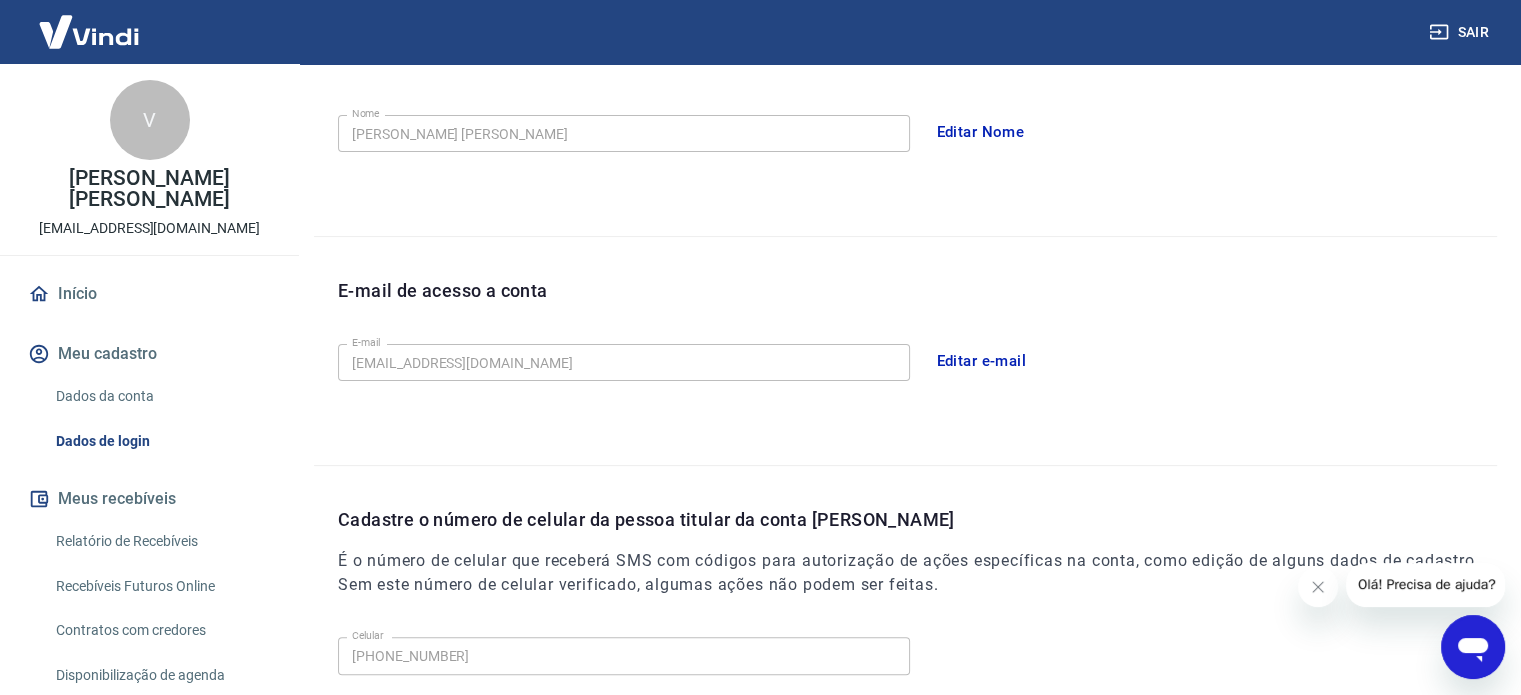 click on "Editar e-mail" at bounding box center [982, 361] 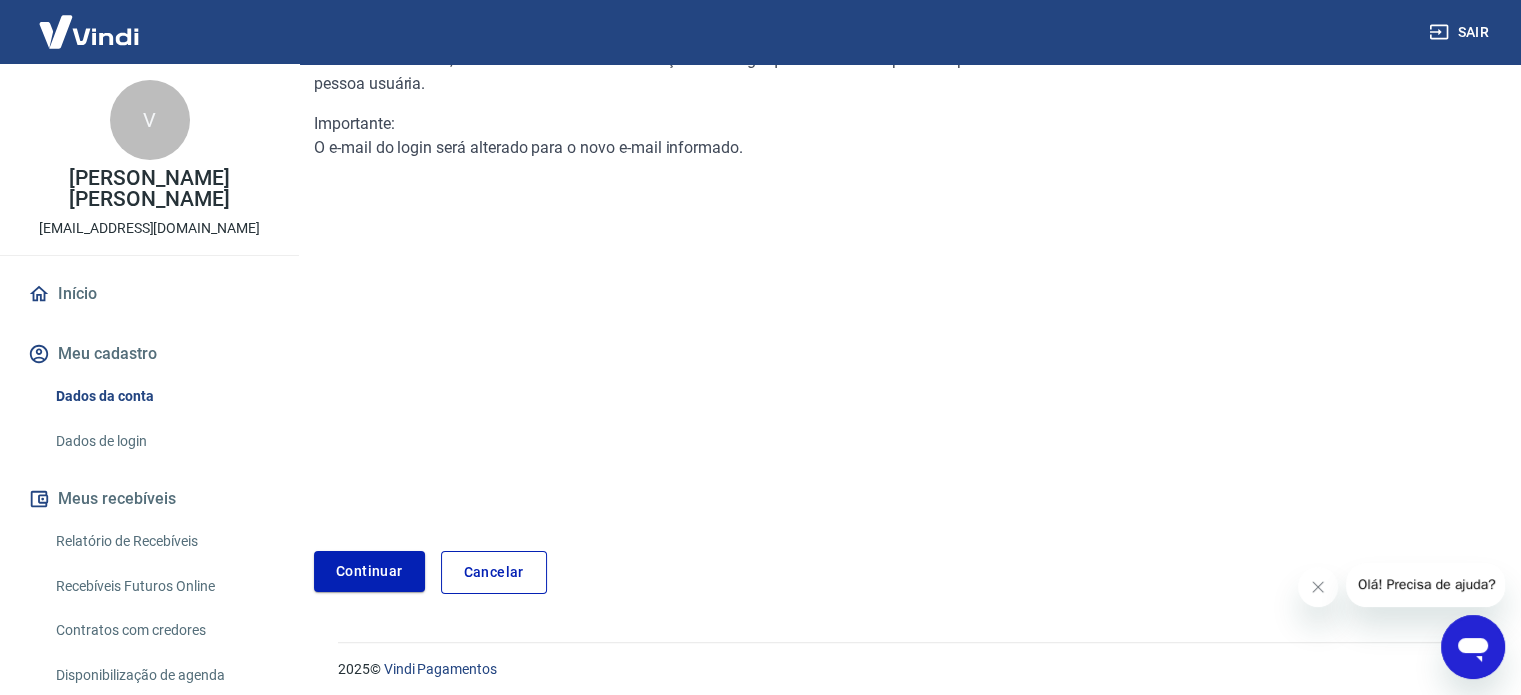 scroll, scrollTop: 244, scrollLeft: 0, axis: vertical 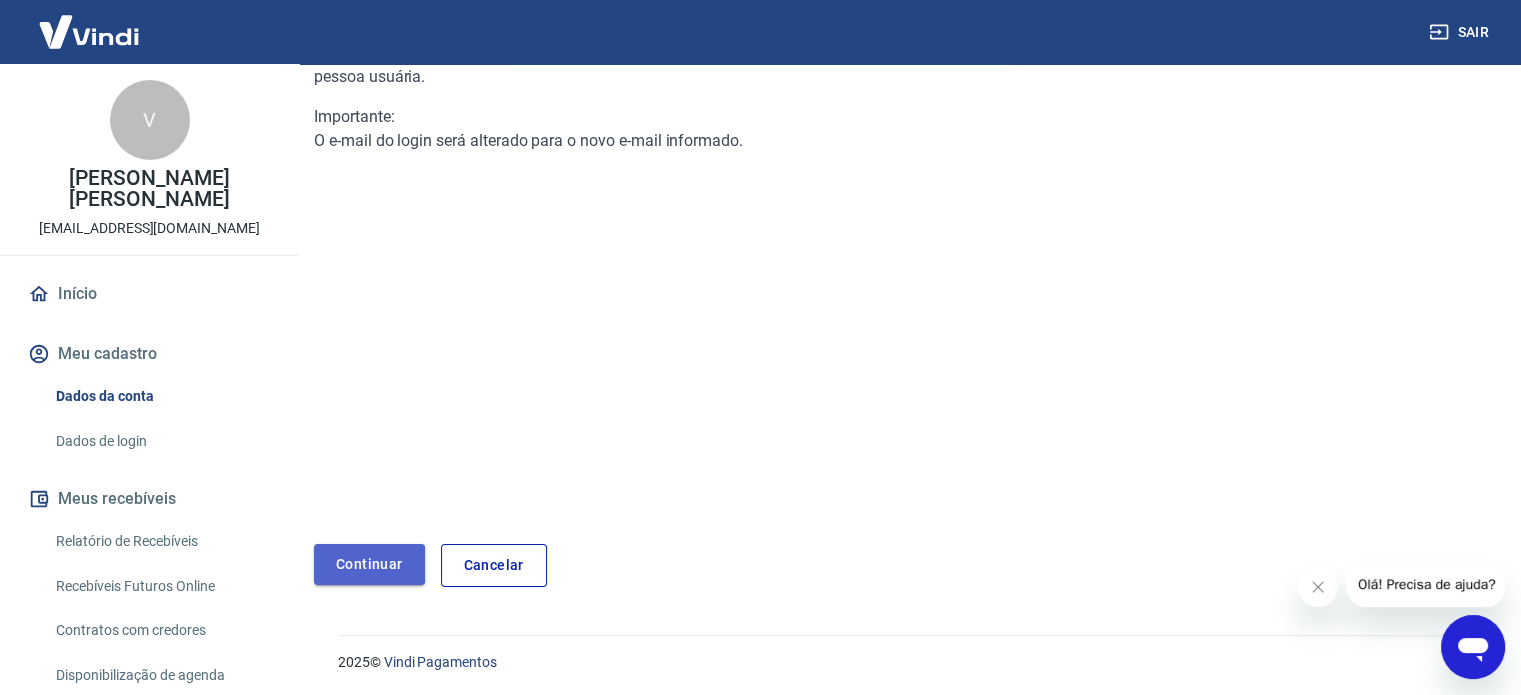click on "Continuar" at bounding box center [369, 564] 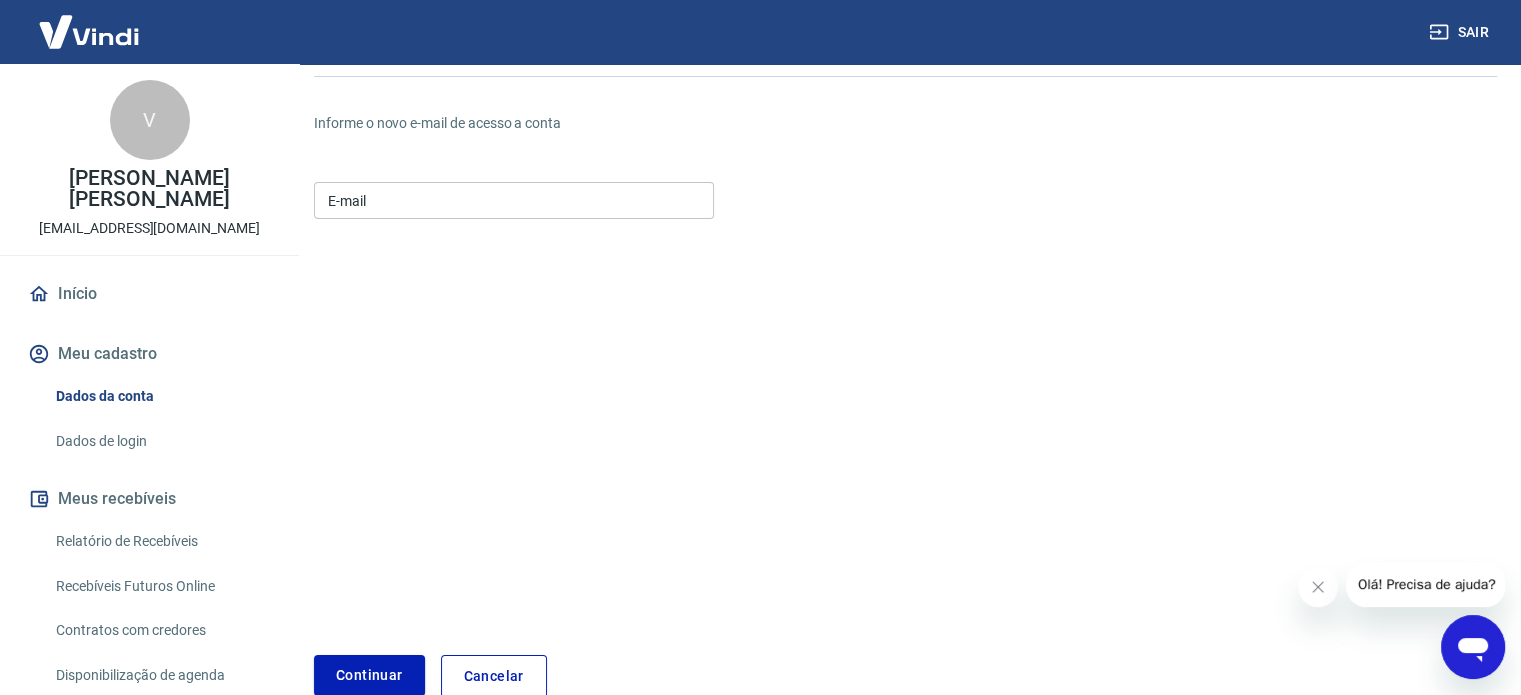 scroll, scrollTop: 0, scrollLeft: 0, axis: both 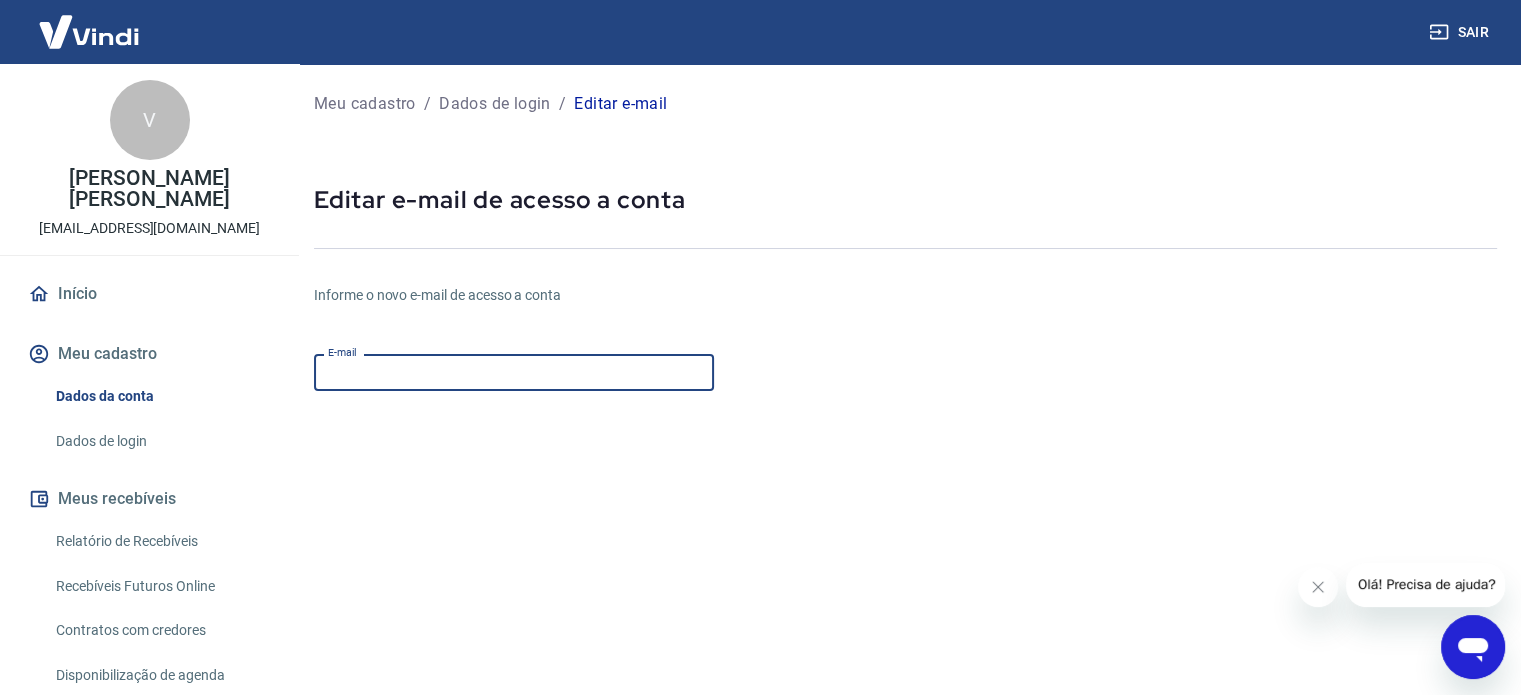 click on "E-mail" at bounding box center (514, 372) 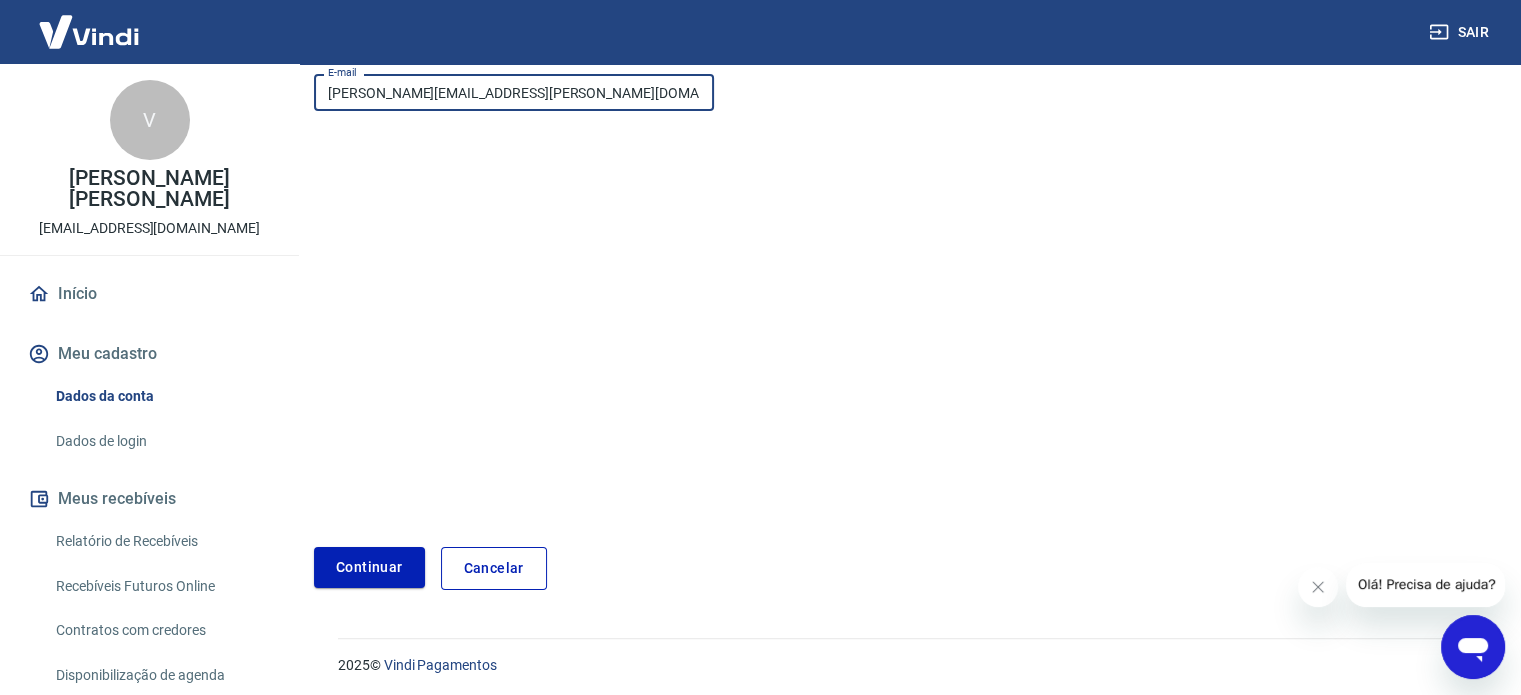 scroll, scrollTop: 284, scrollLeft: 0, axis: vertical 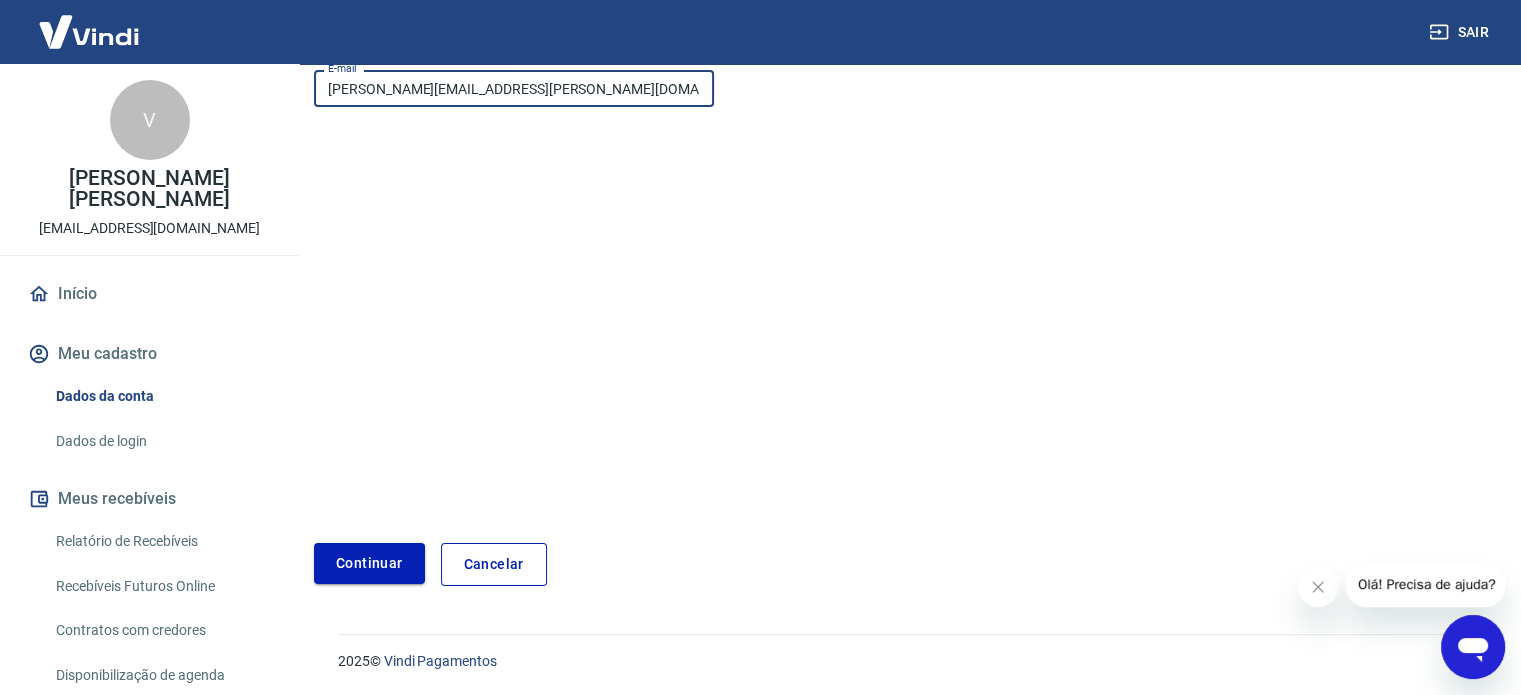 type on "vanessa.bueno@rbkollors.com.br" 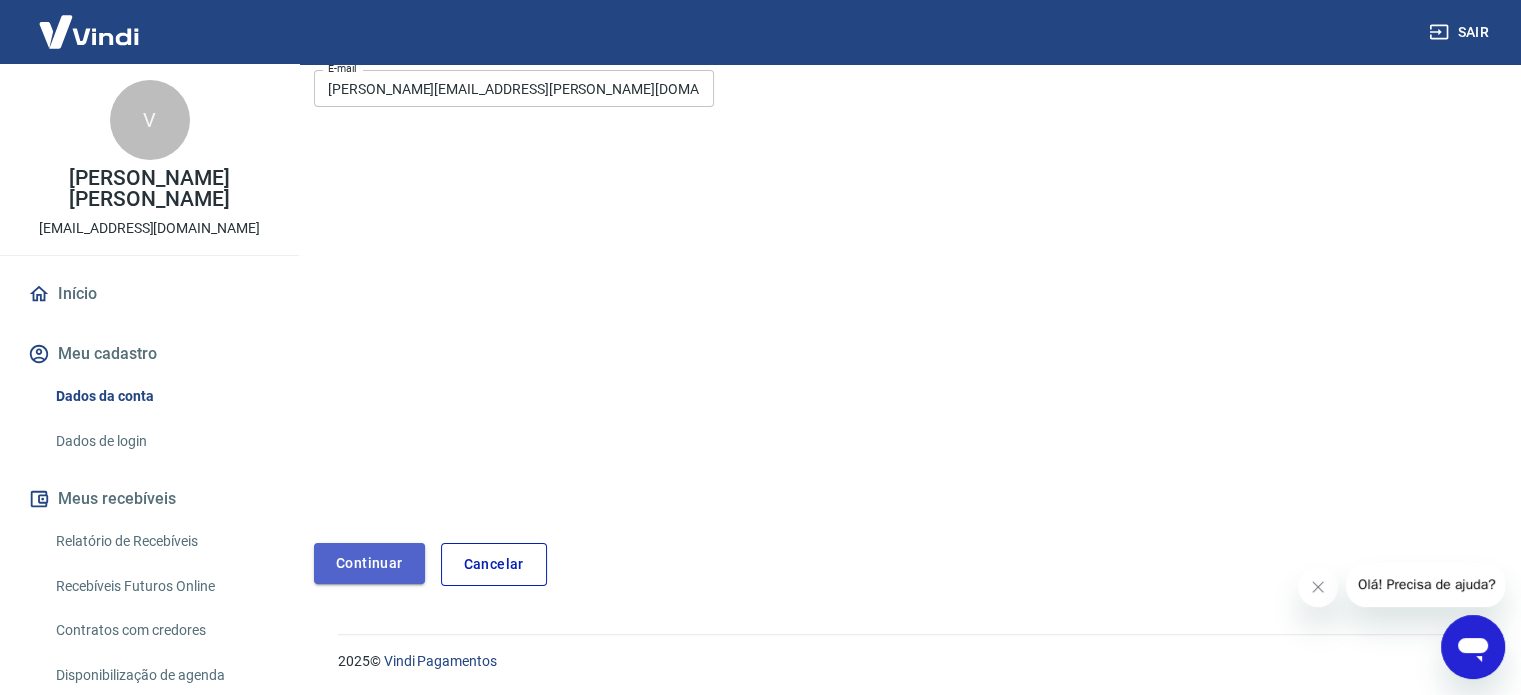 click on "Continuar" at bounding box center [369, 563] 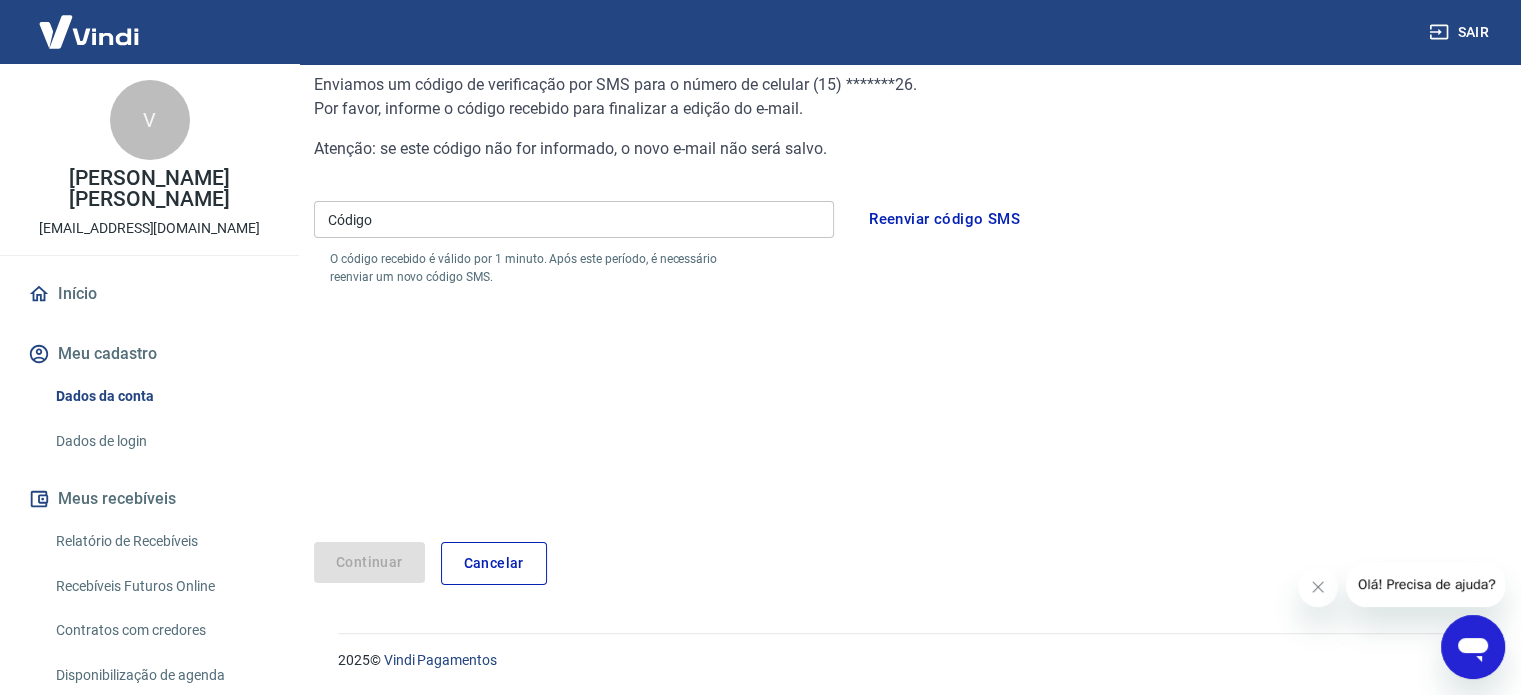 scroll, scrollTop: 210, scrollLeft: 0, axis: vertical 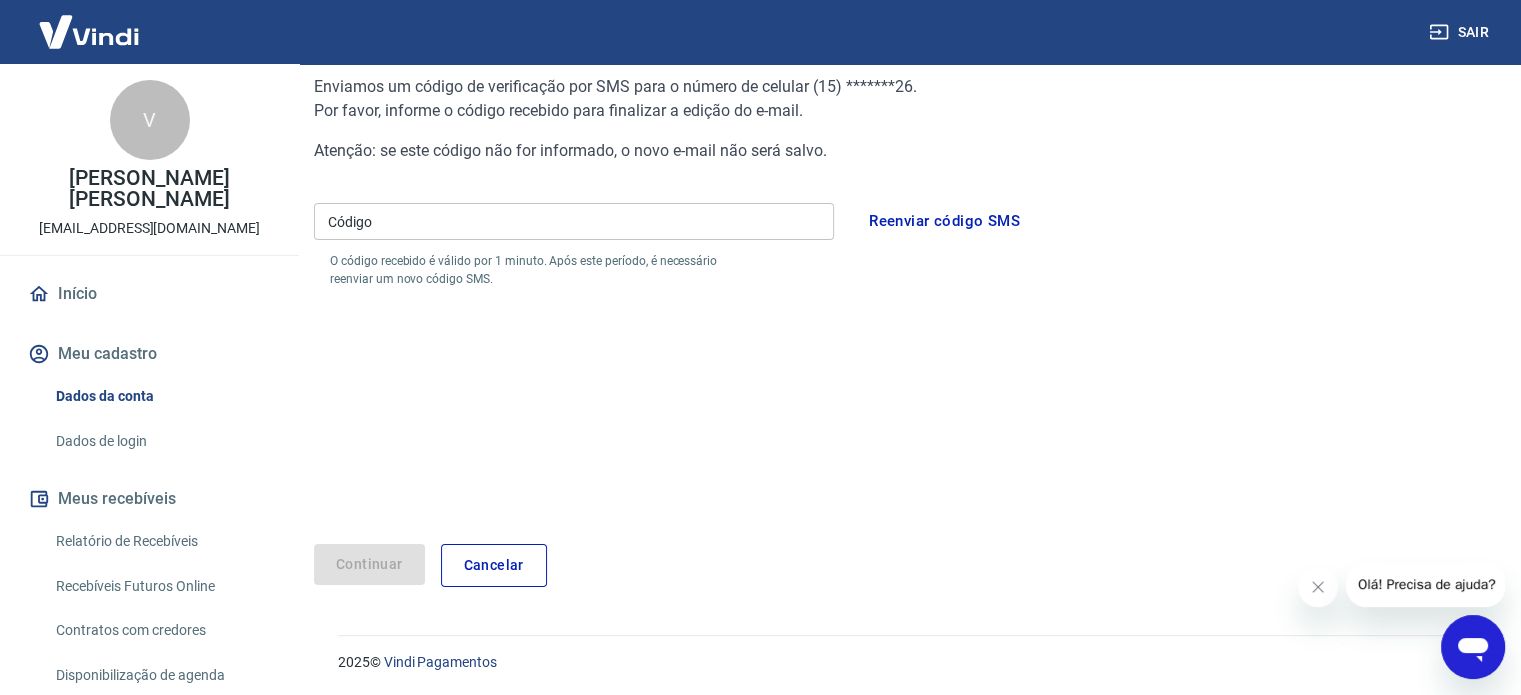 click on "Código" at bounding box center [574, 221] 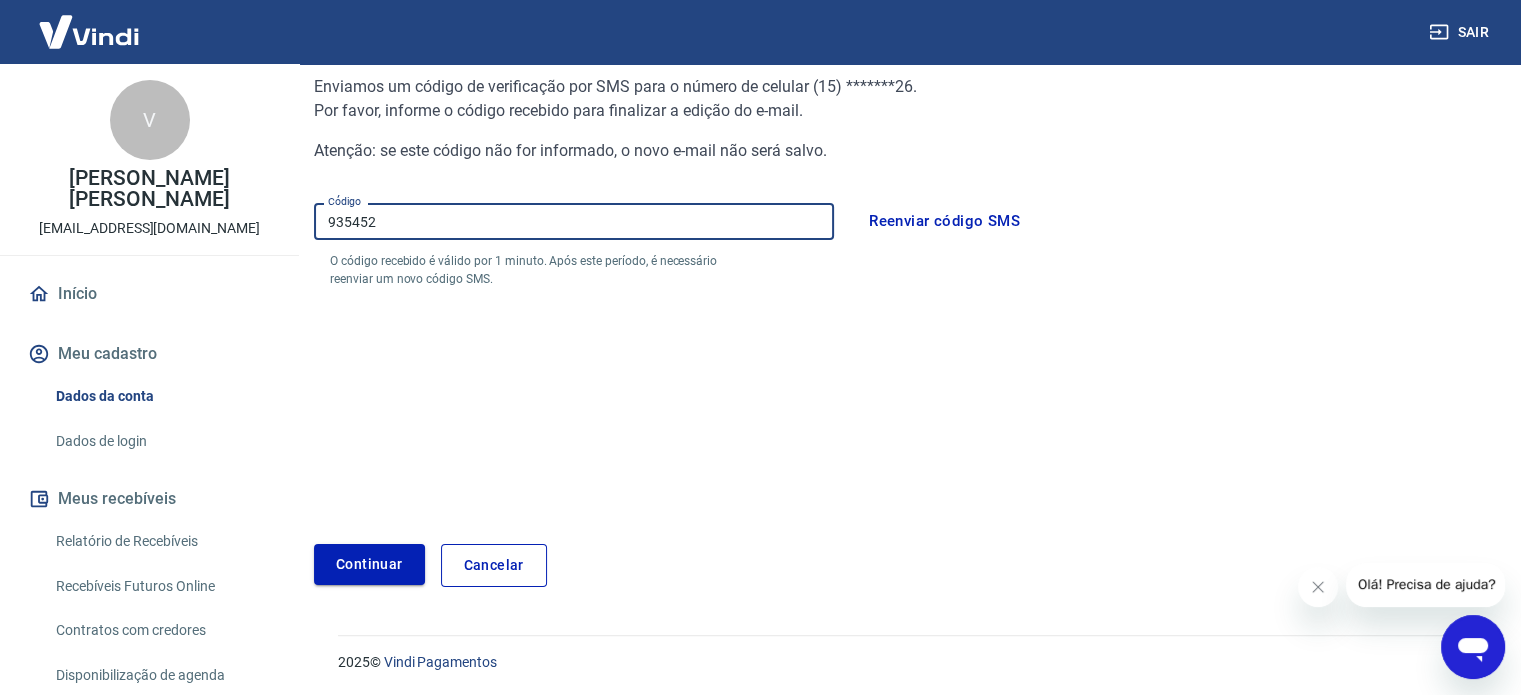 type on "935452" 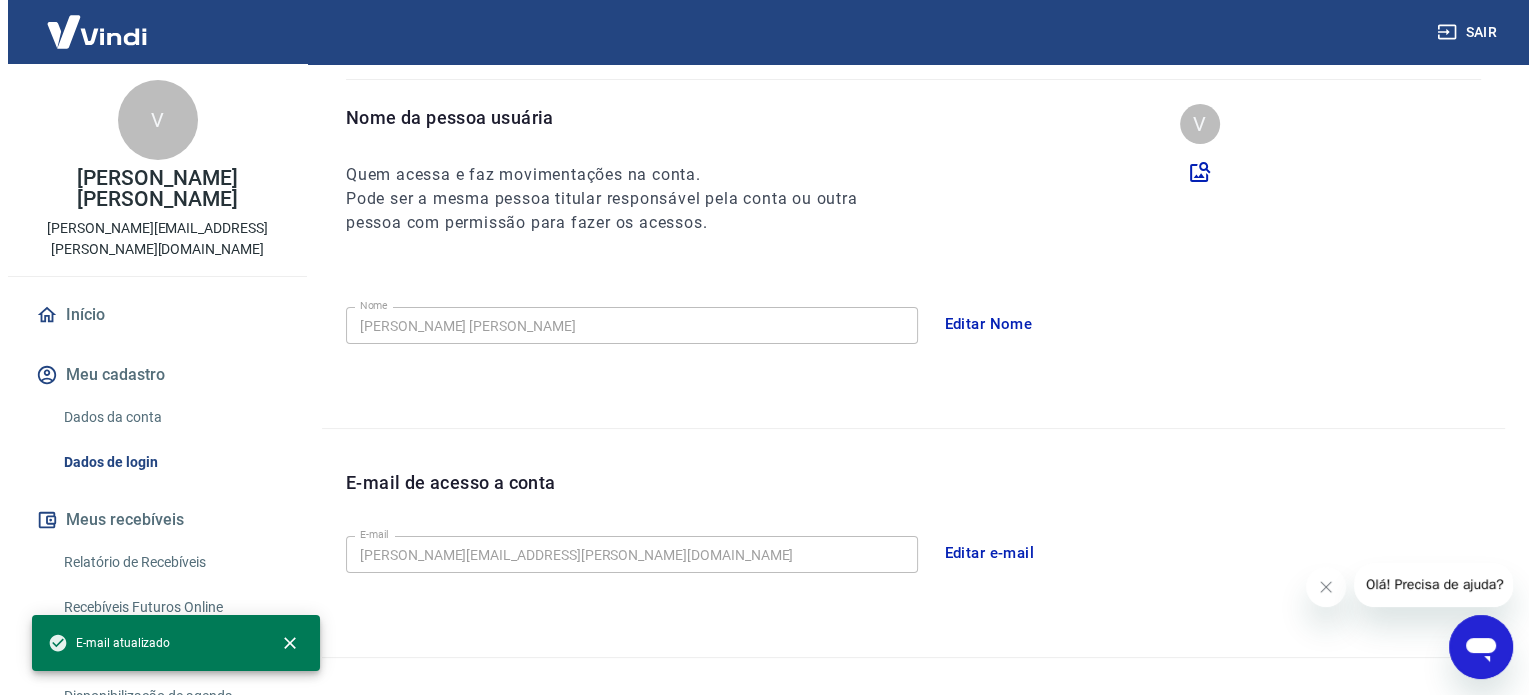 scroll, scrollTop: 168, scrollLeft: 0, axis: vertical 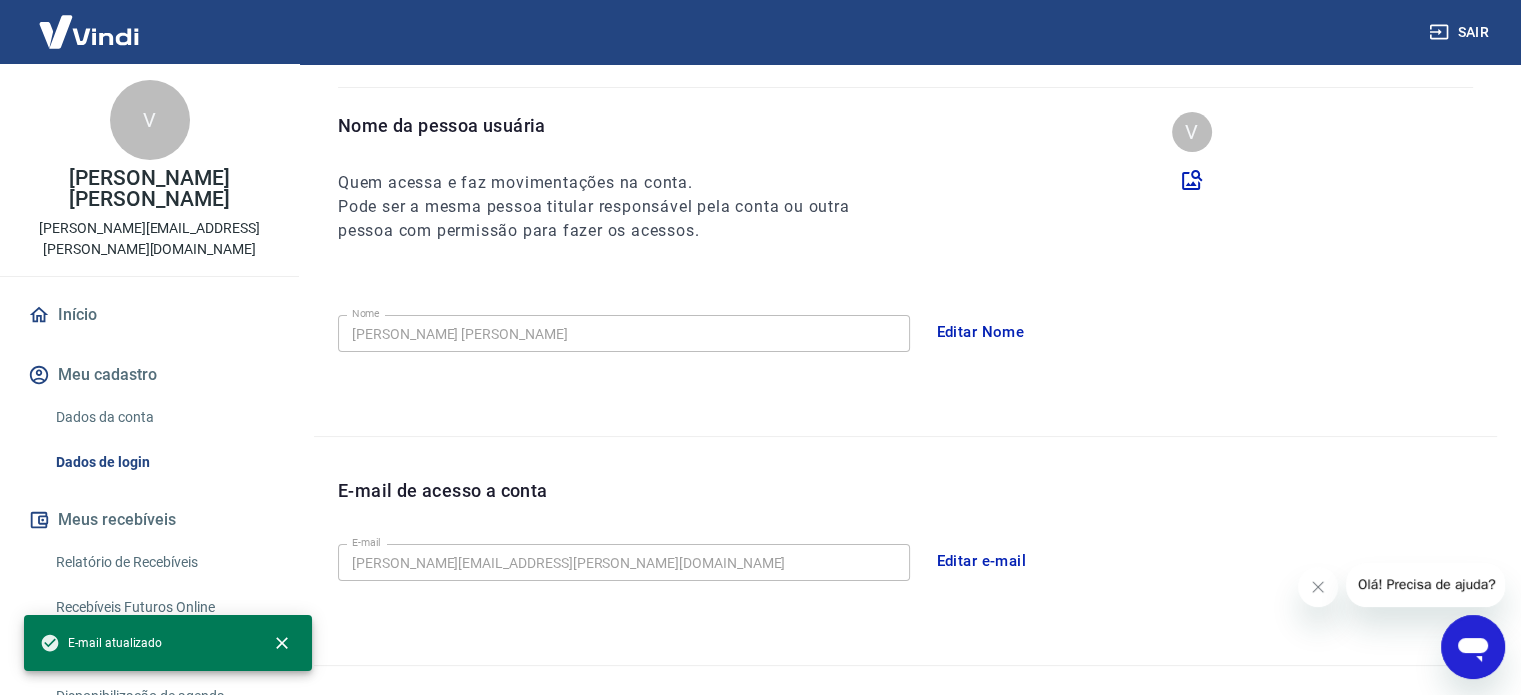 click on "Início" at bounding box center (149, 315) 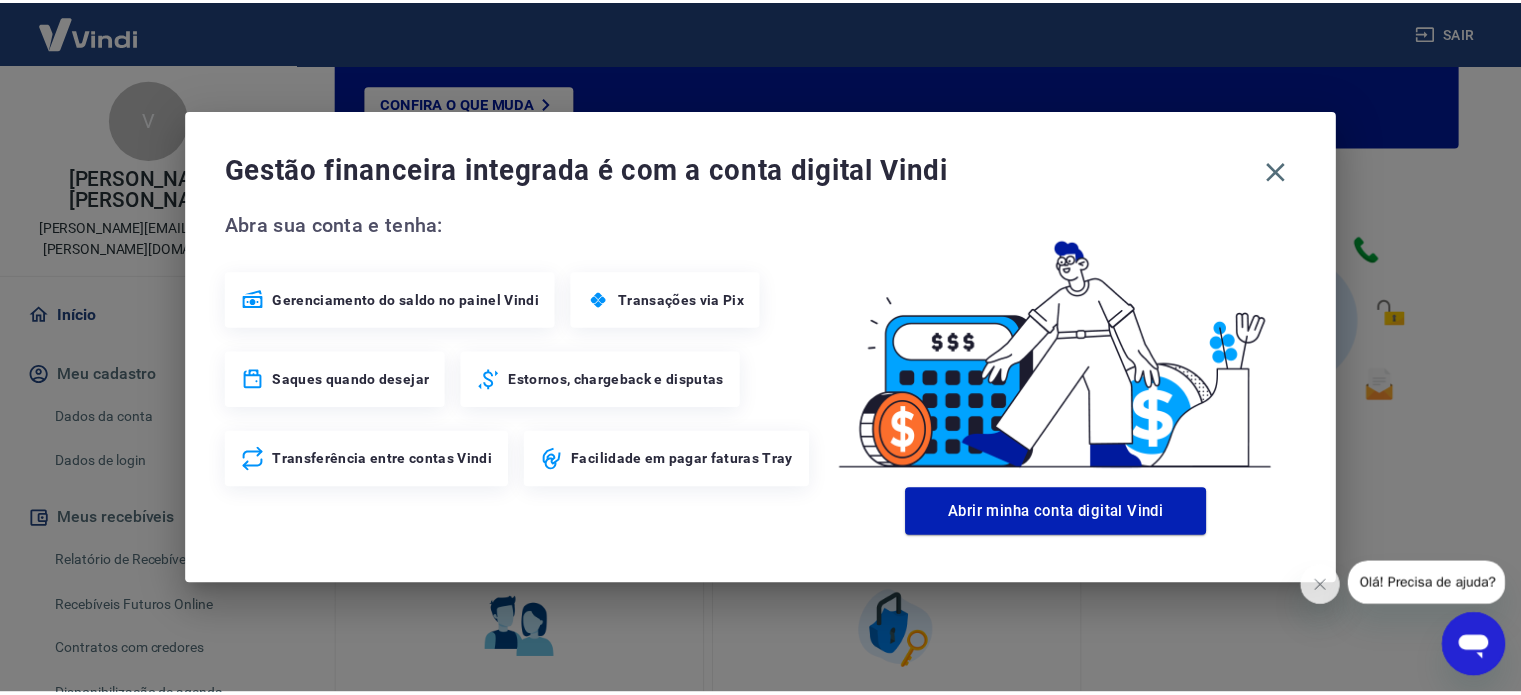 scroll, scrollTop: 316, scrollLeft: 0, axis: vertical 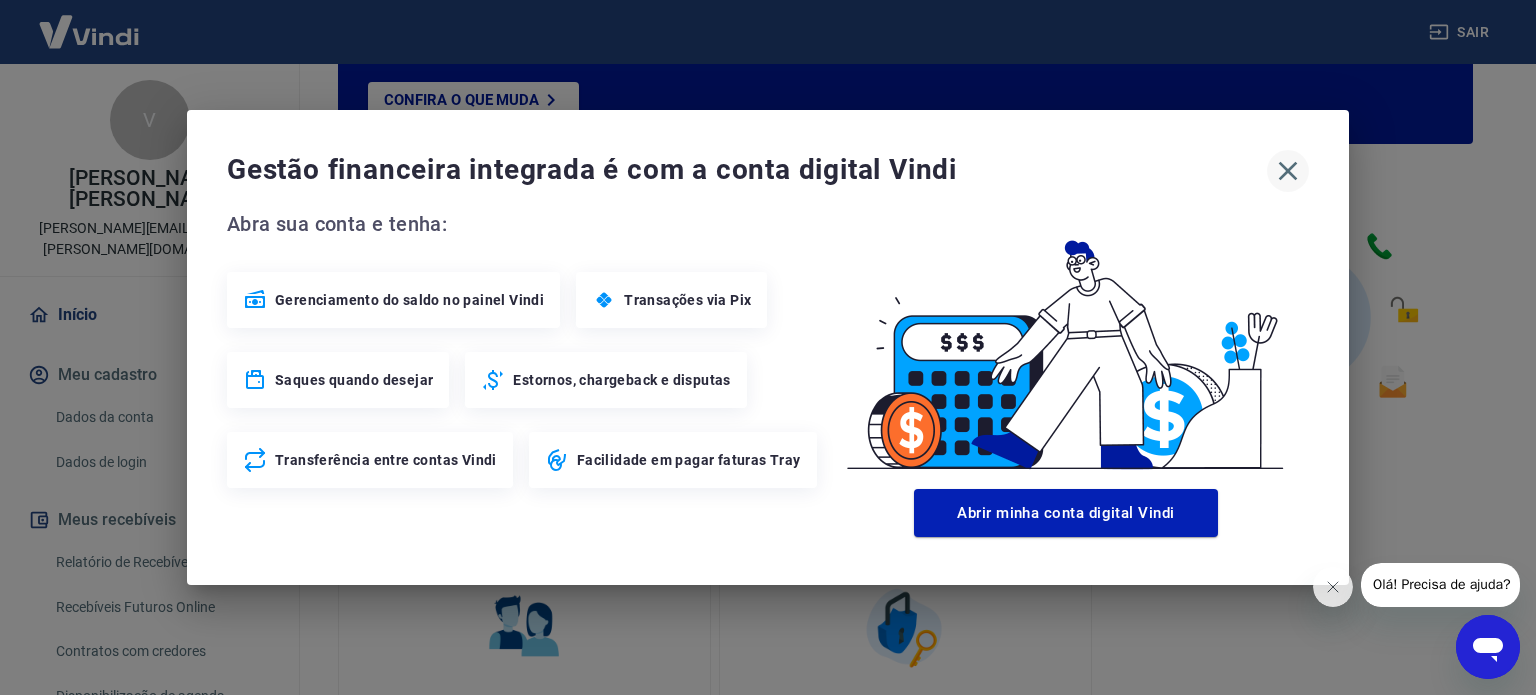 click 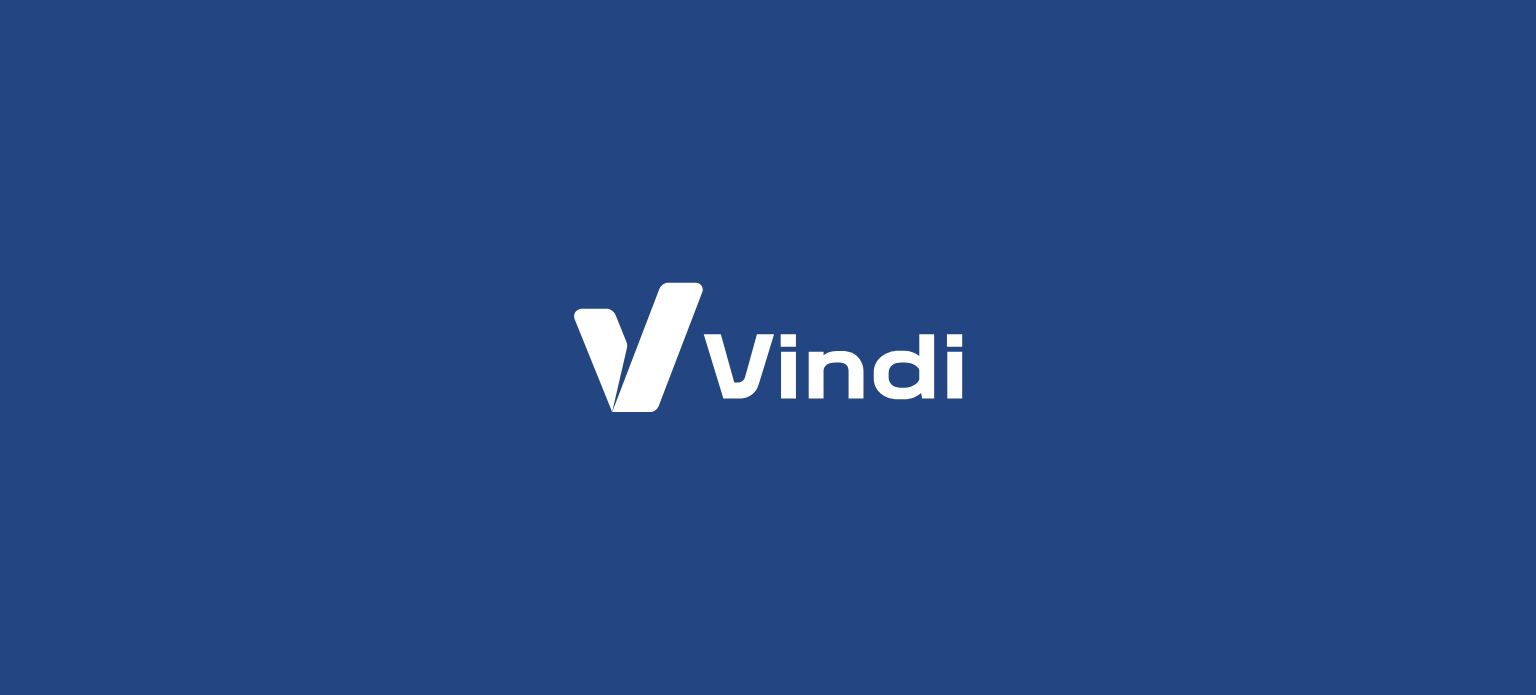 scroll, scrollTop: 0, scrollLeft: 0, axis: both 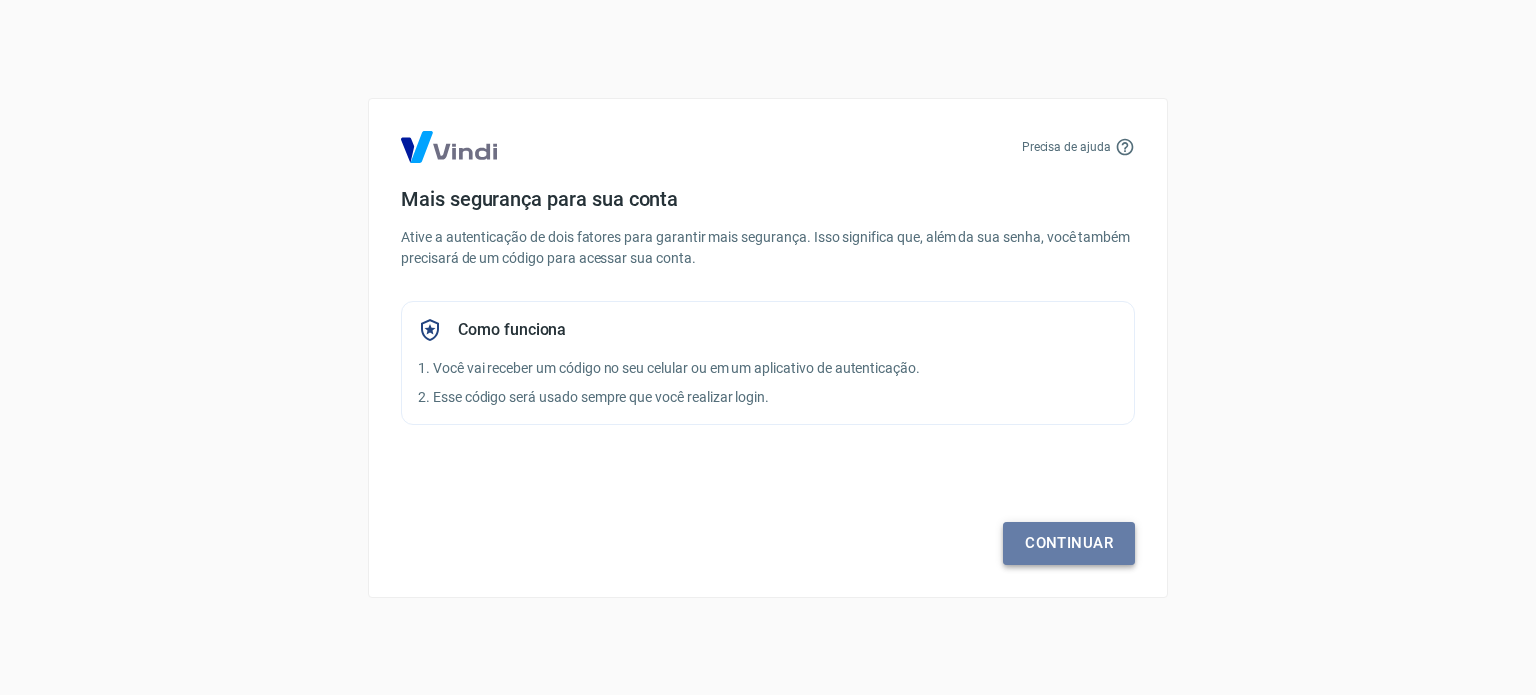 click on "Continuar" at bounding box center (1069, 543) 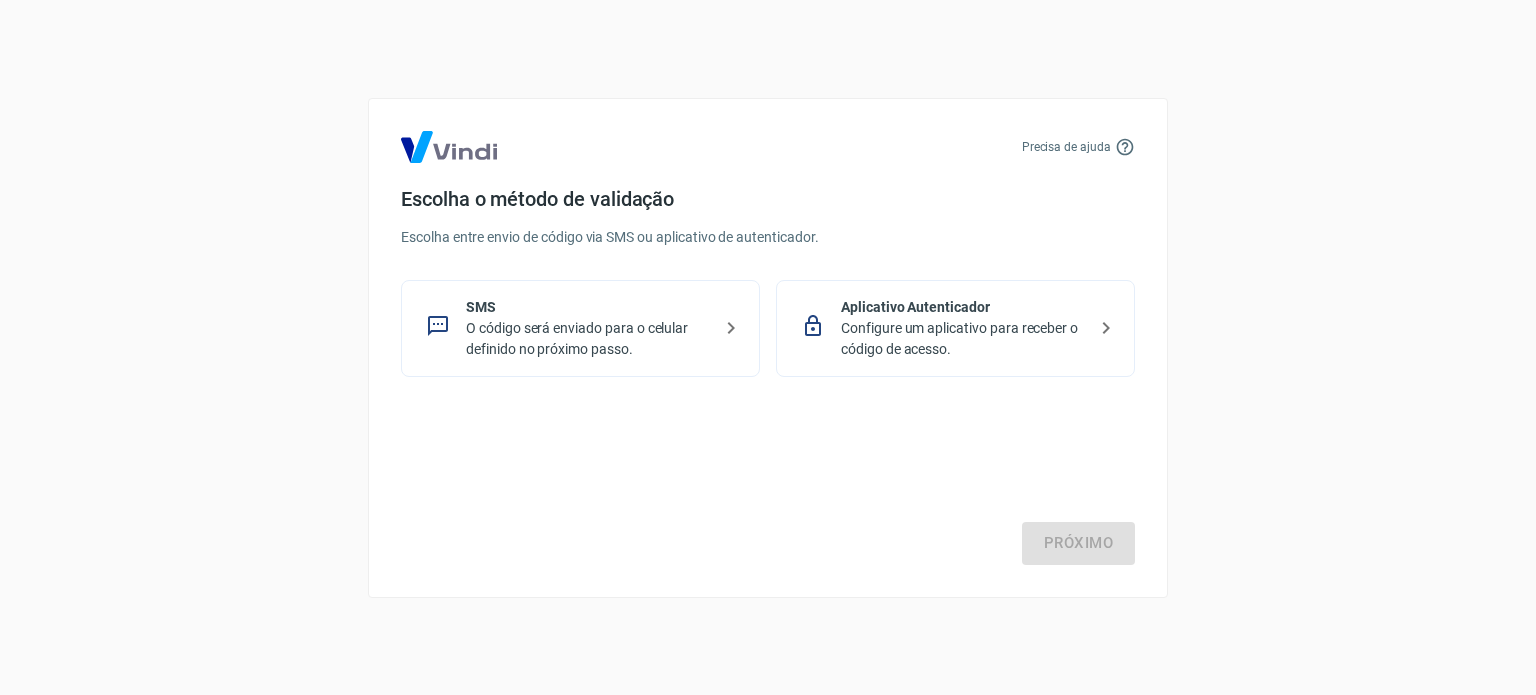 click on "O código será enviado para o celular definido no próximo passo." at bounding box center [588, 339] 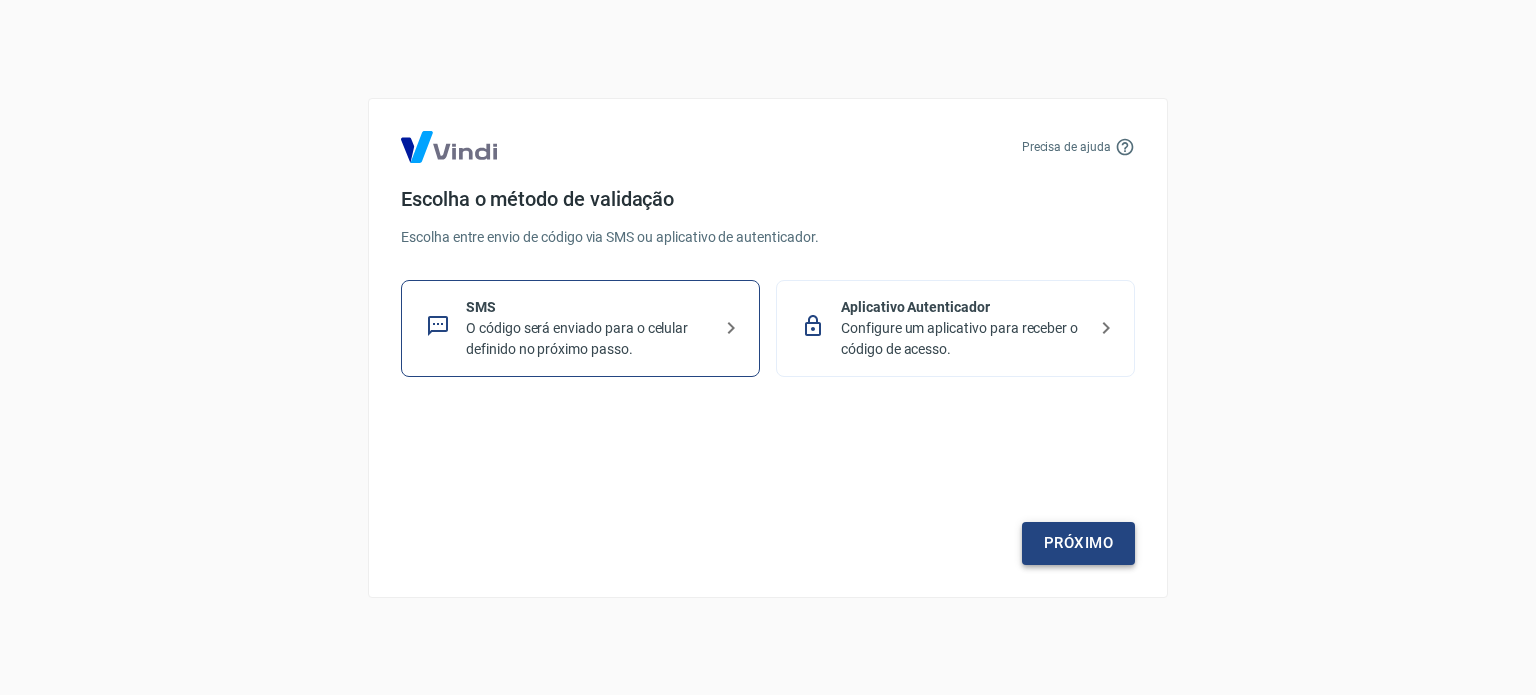 click on "Próximo" at bounding box center [1078, 543] 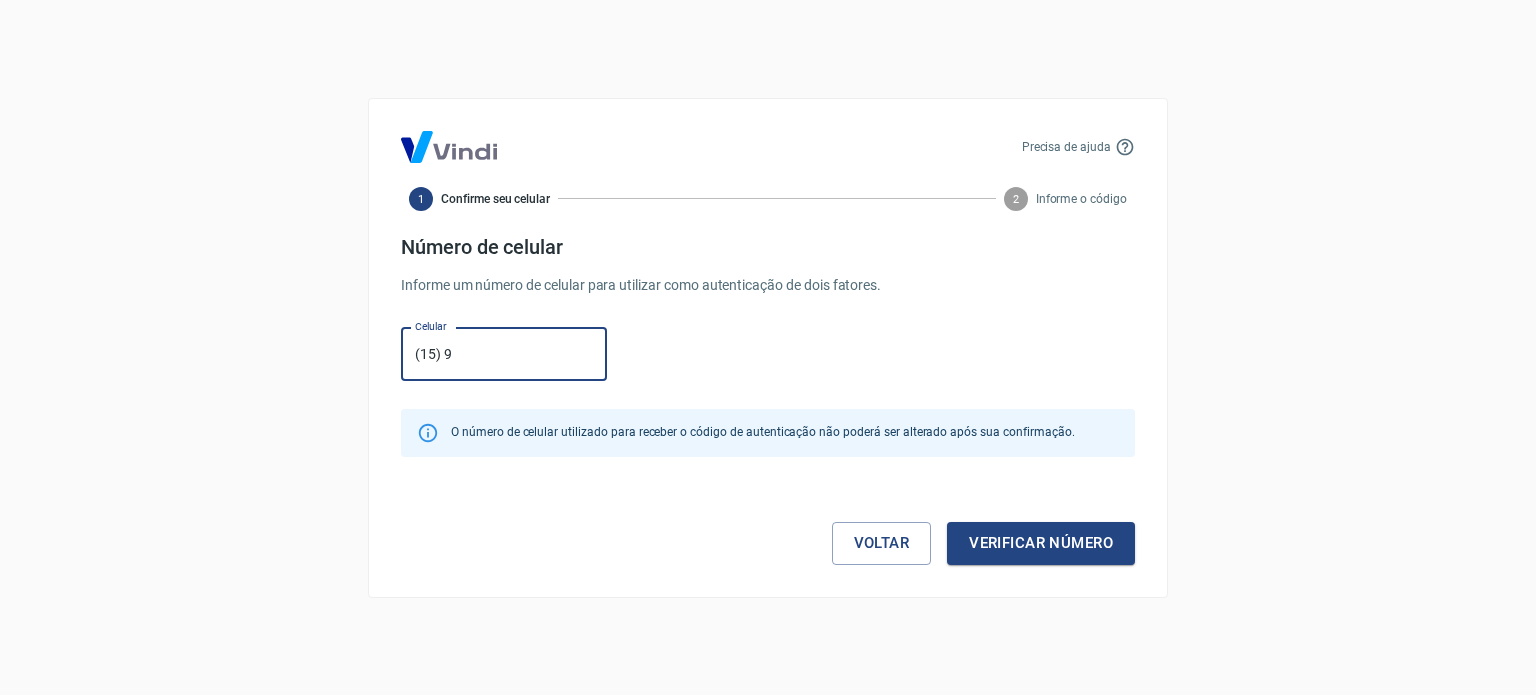 type on "[PHONE_NUMBER]" 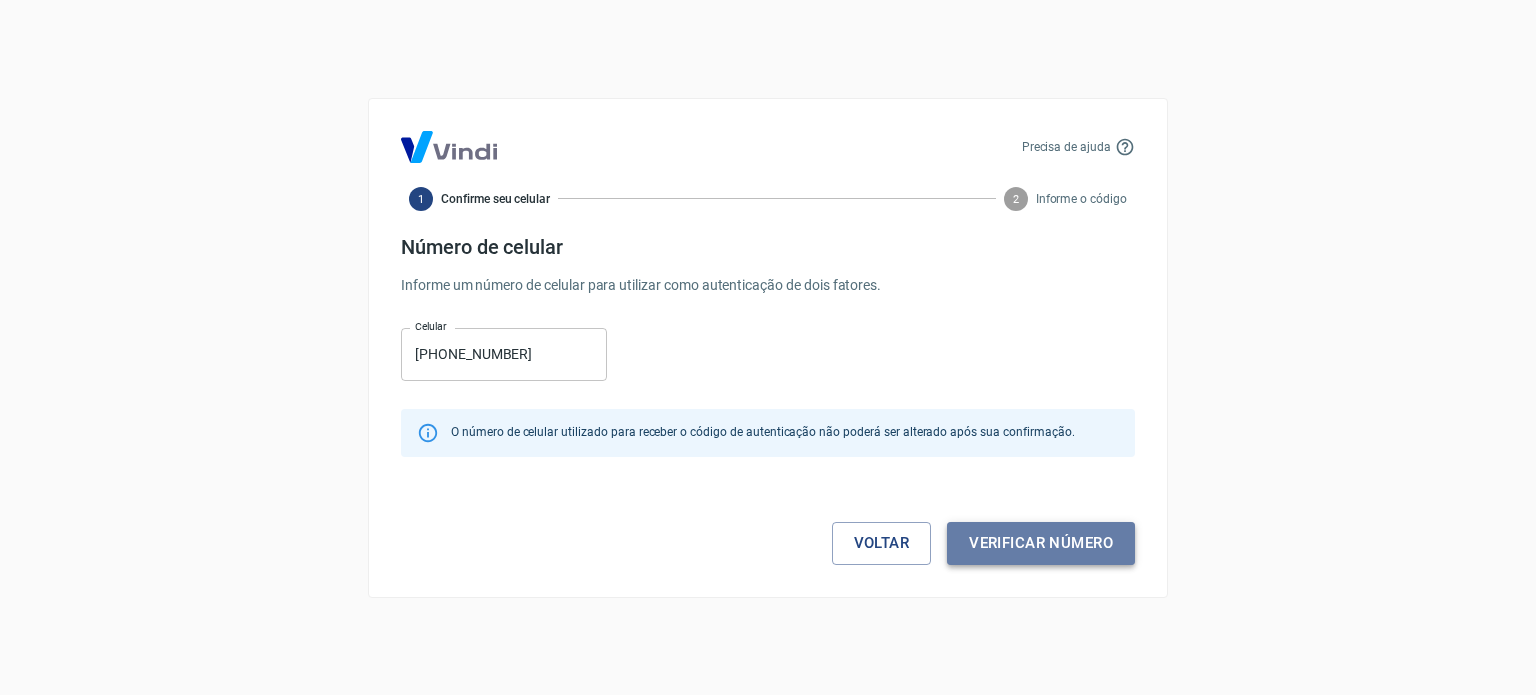 click on "Verificar número" at bounding box center [1041, 543] 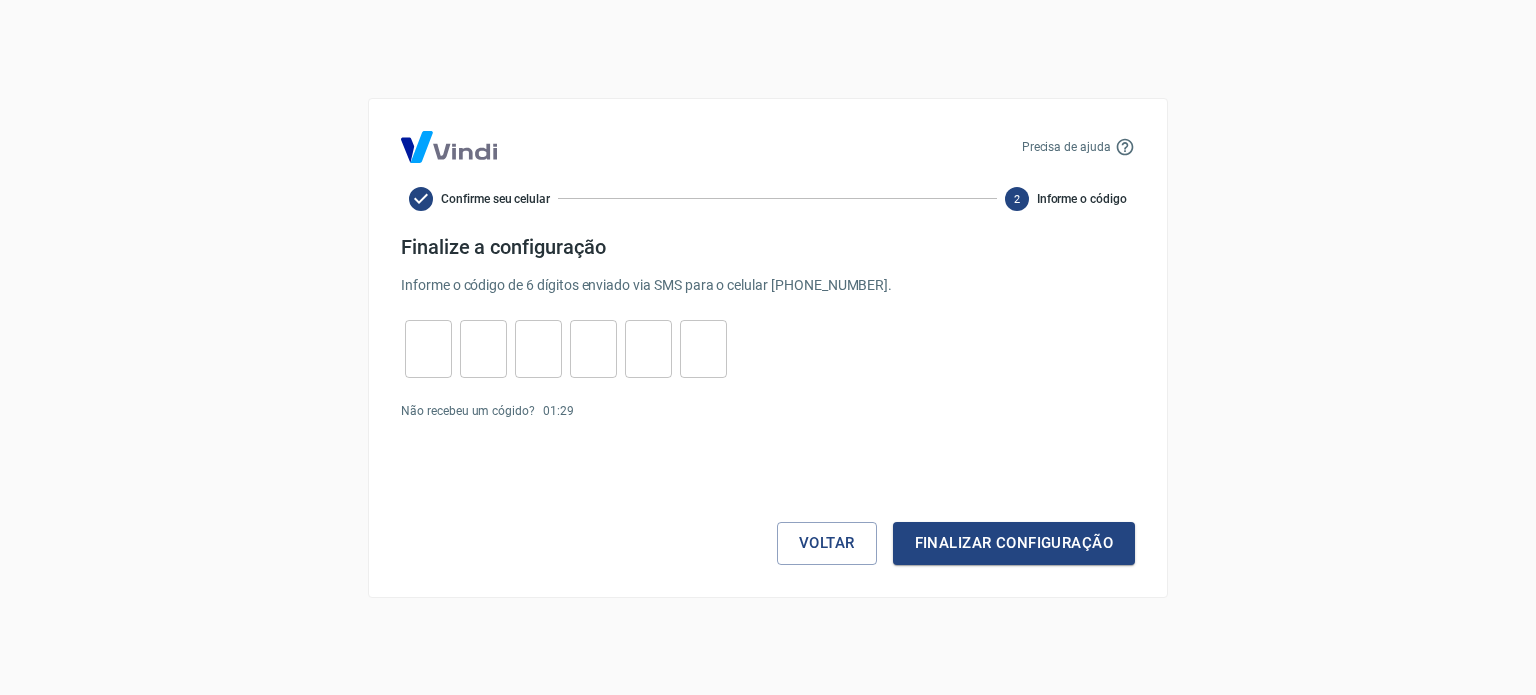 click at bounding box center [428, 348] 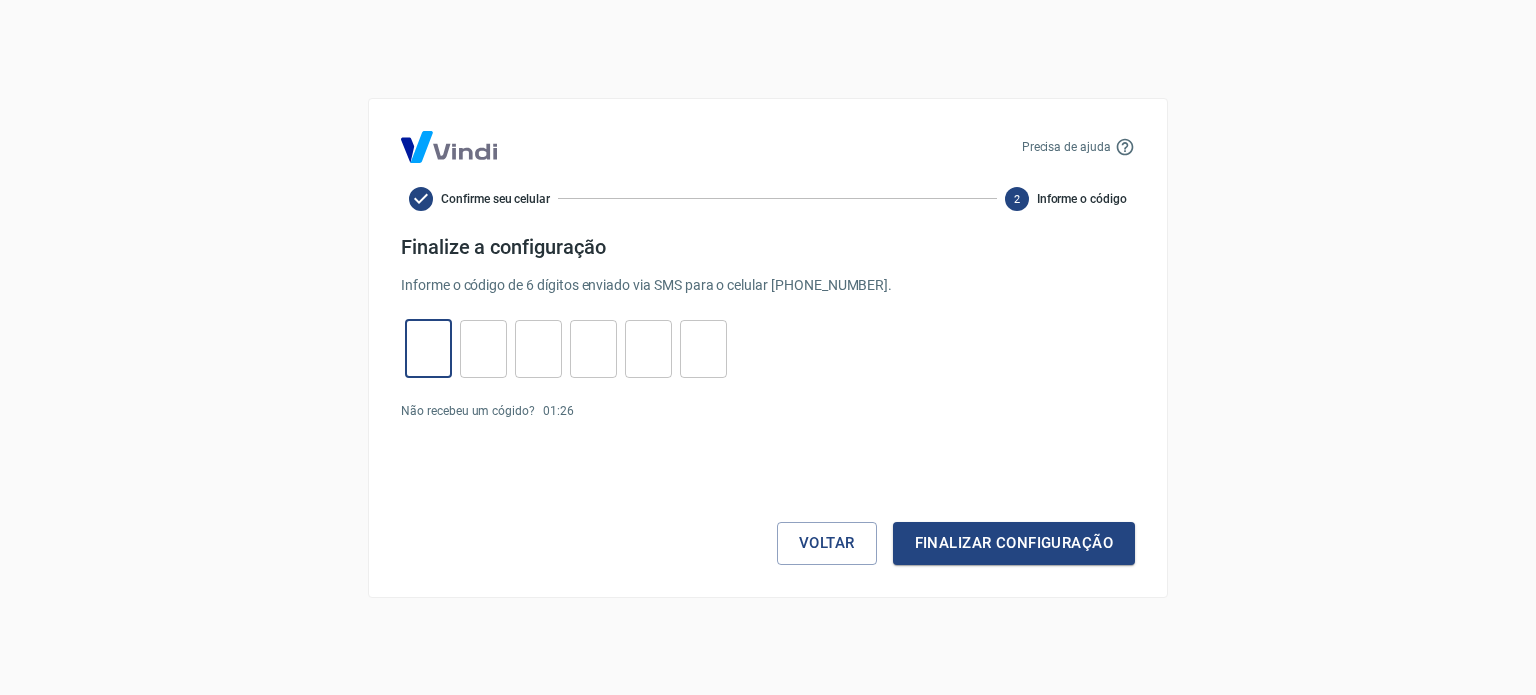 type on "8" 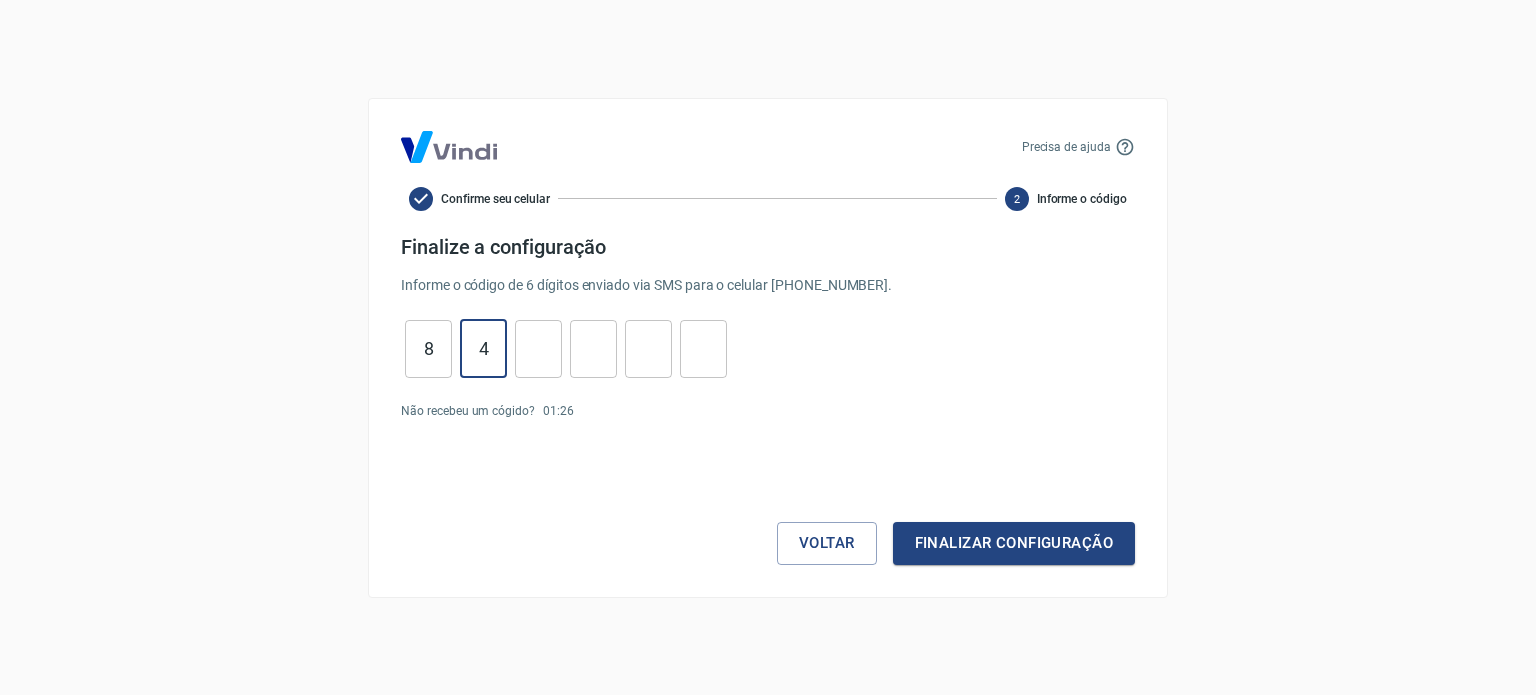 type on "4" 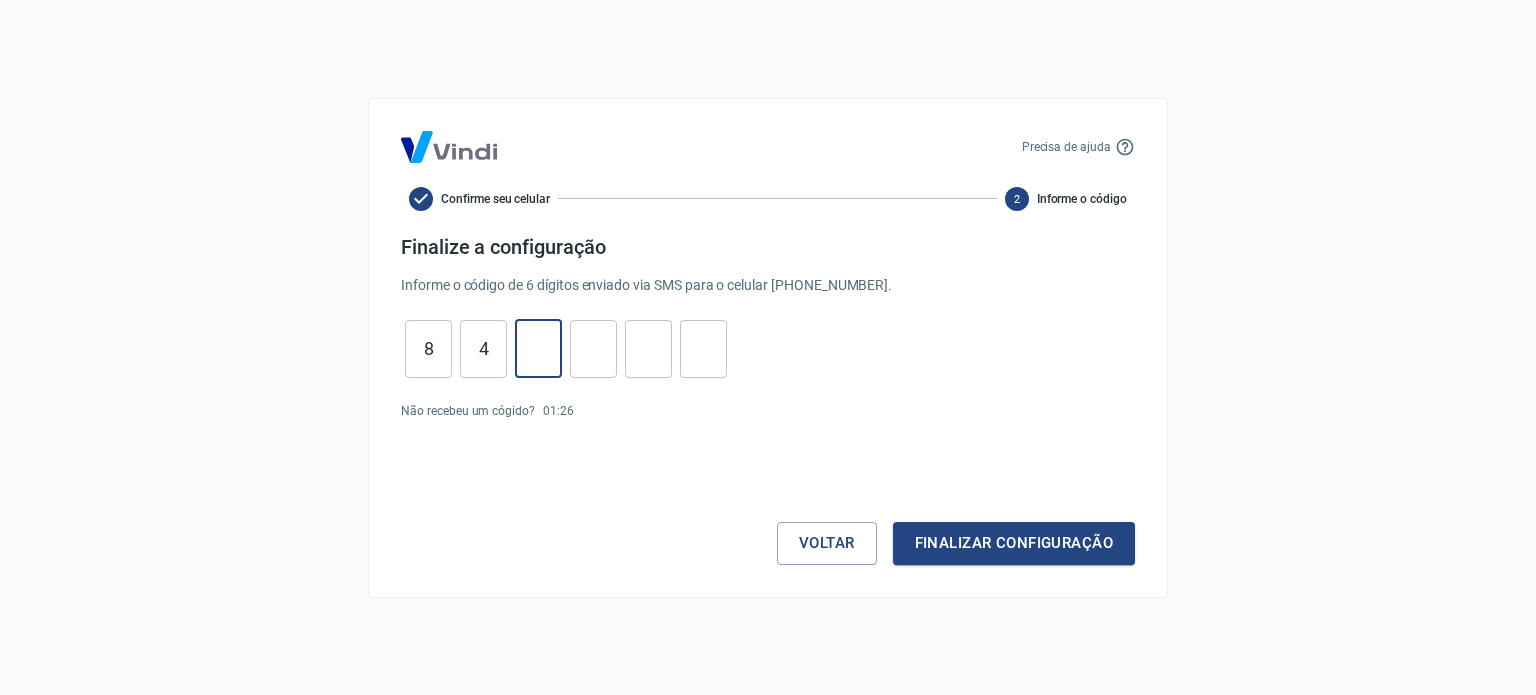 type on "7" 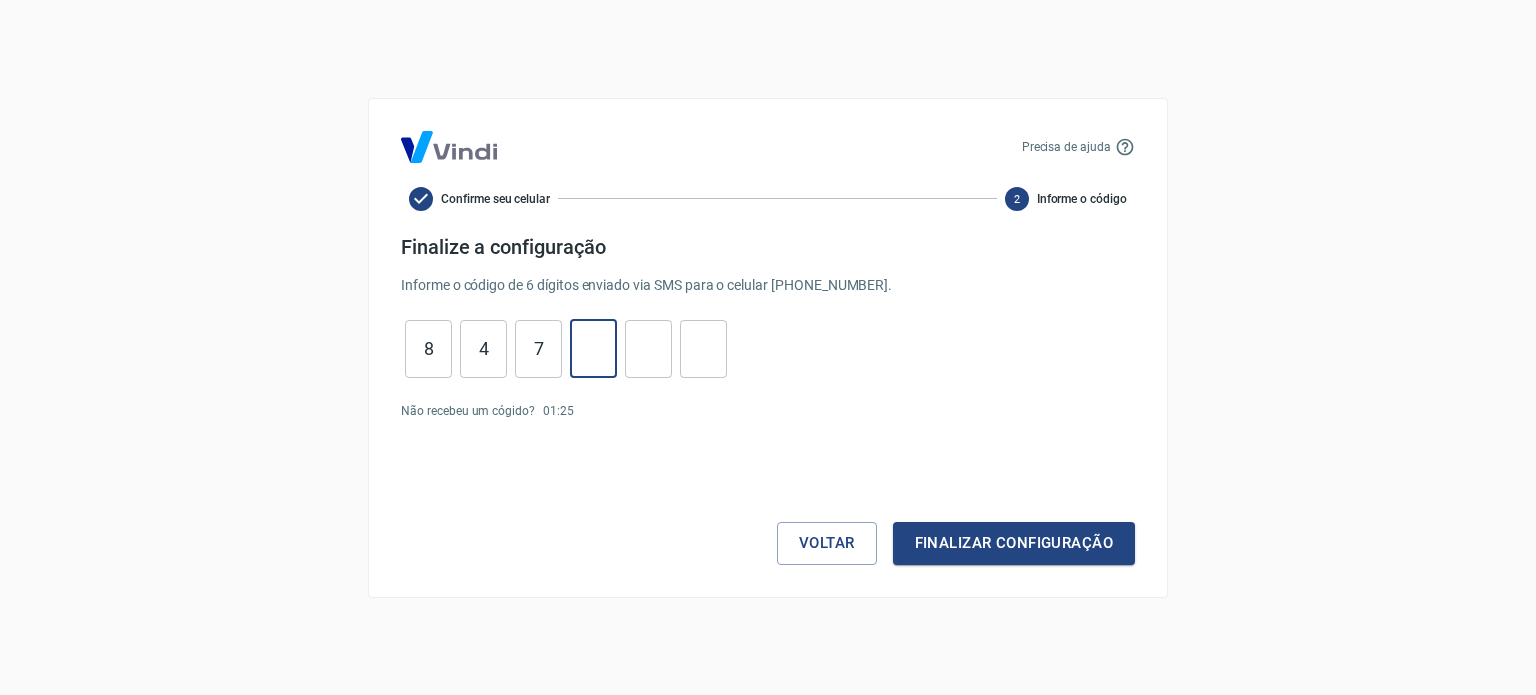type on "4" 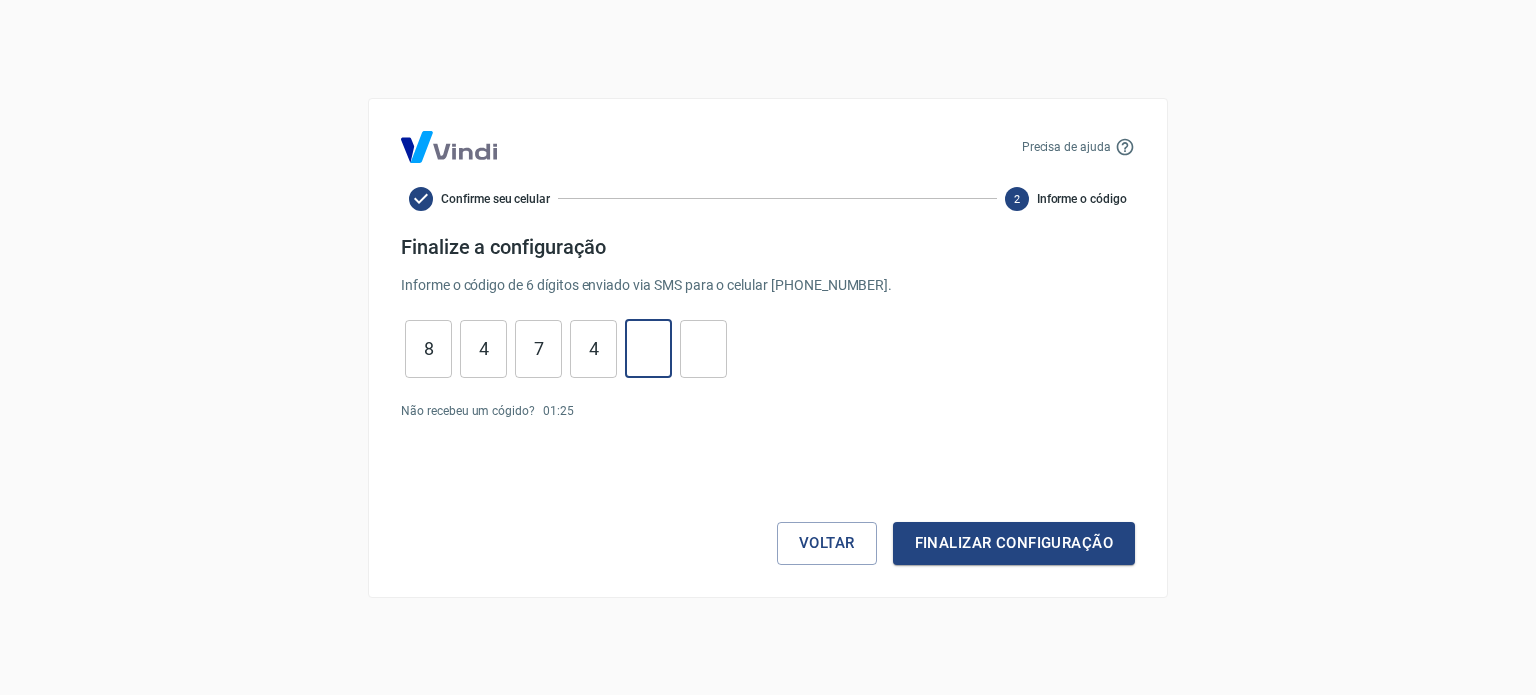 type on "3" 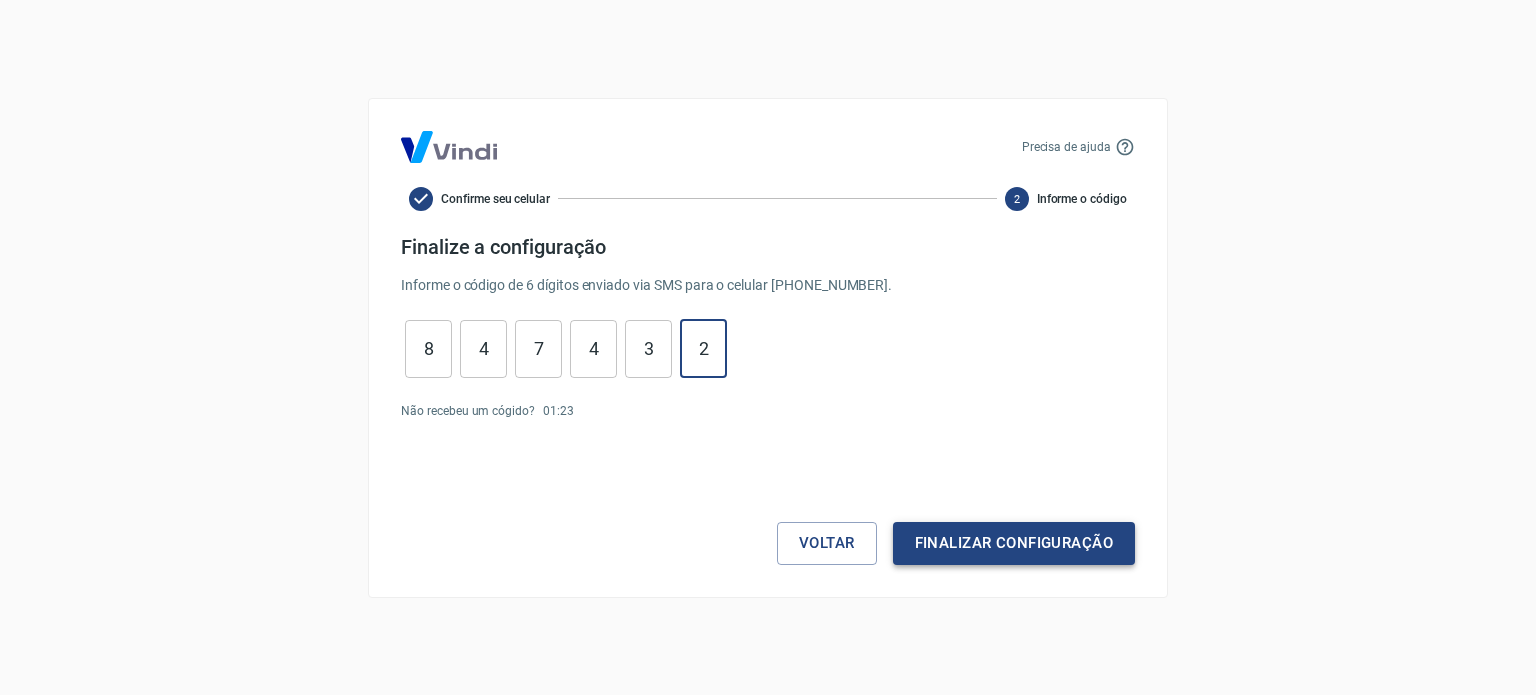 type on "2" 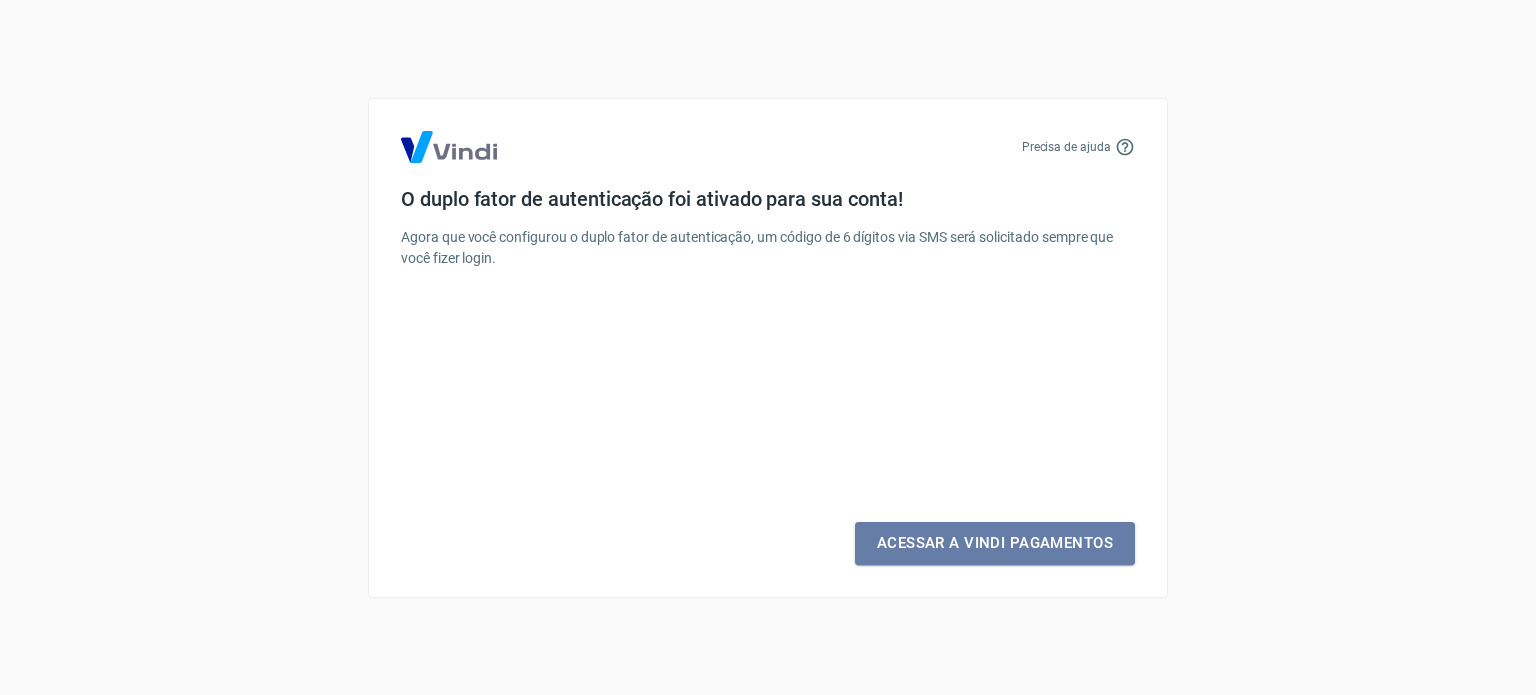 click on "Acessar a Vindi Pagamentos" at bounding box center (995, 543) 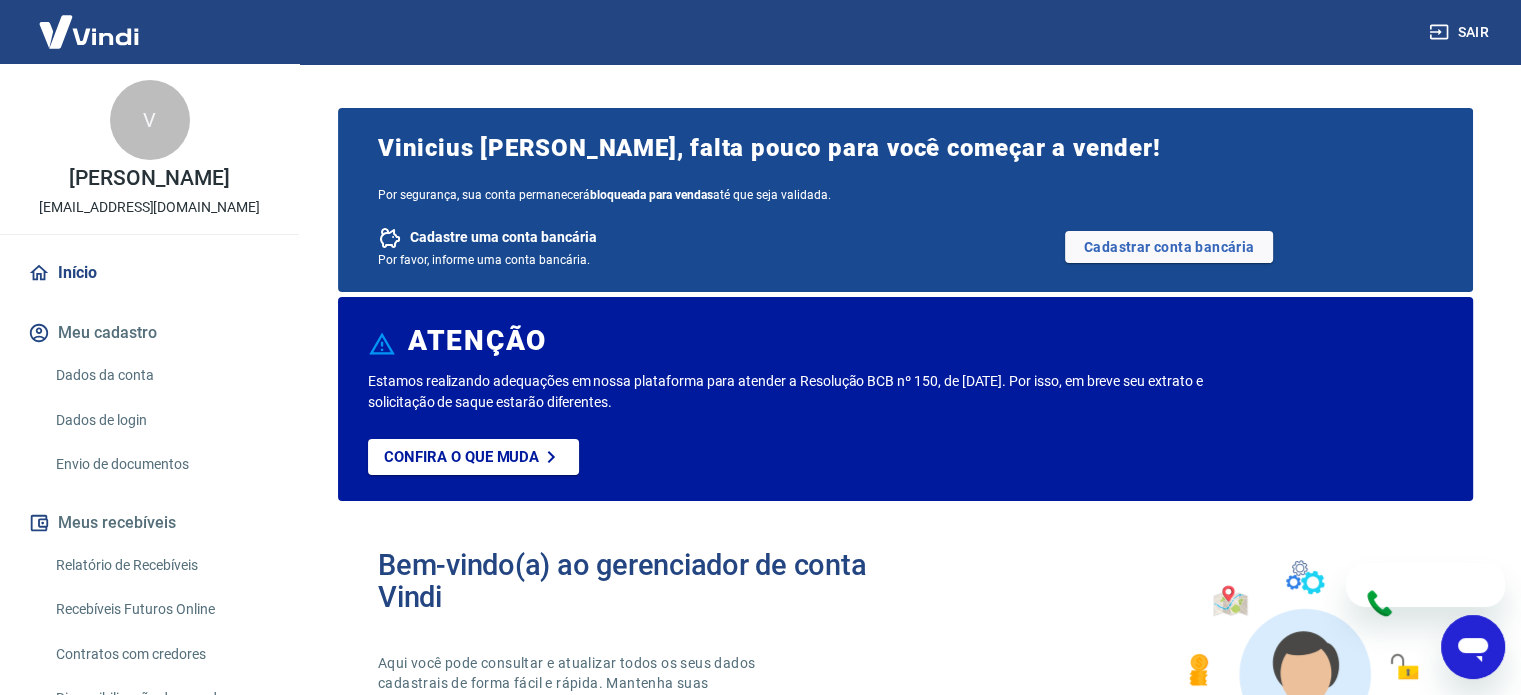 scroll, scrollTop: 0, scrollLeft: 0, axis: both 